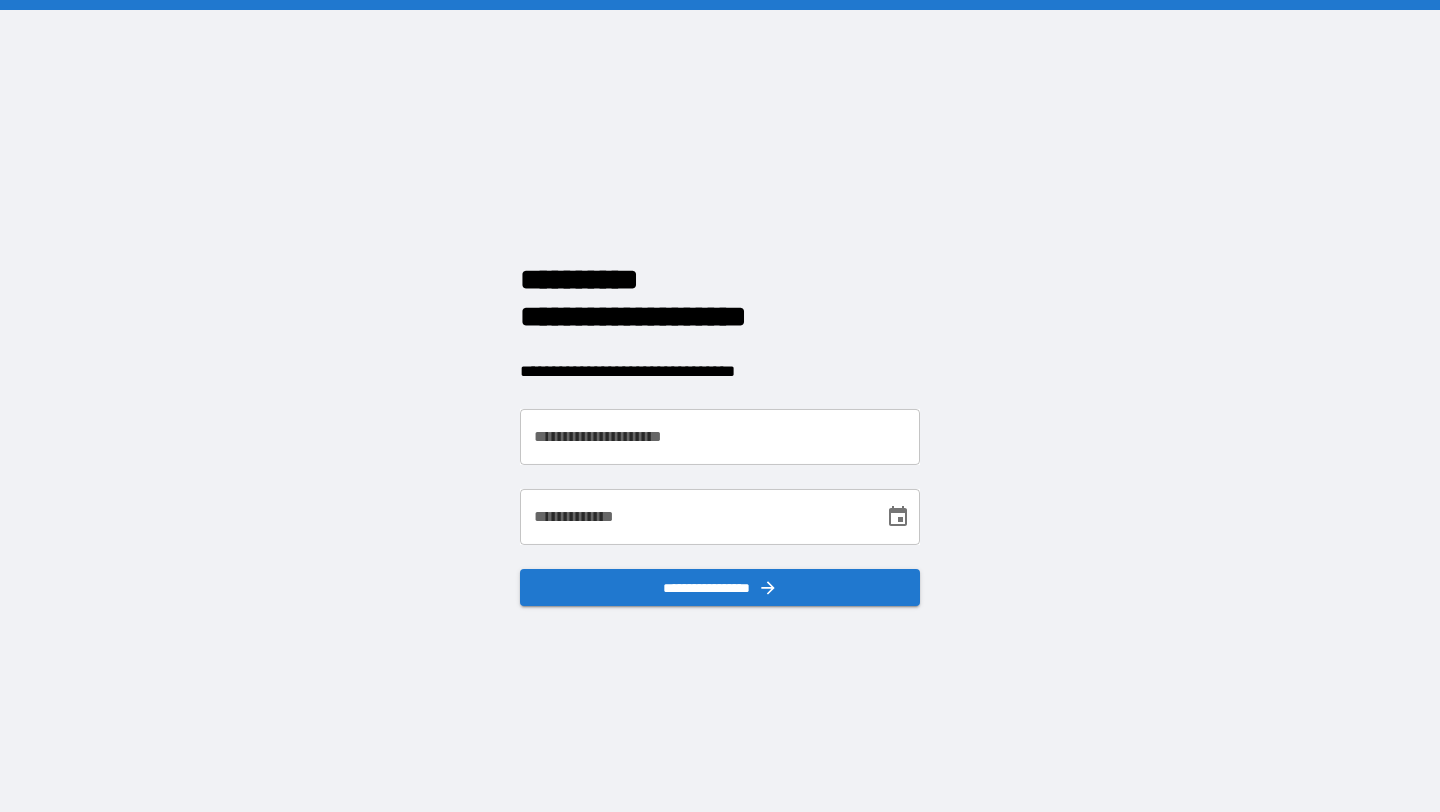 scroll, scrollTop: 0, scrollLeft: 0, axis: both 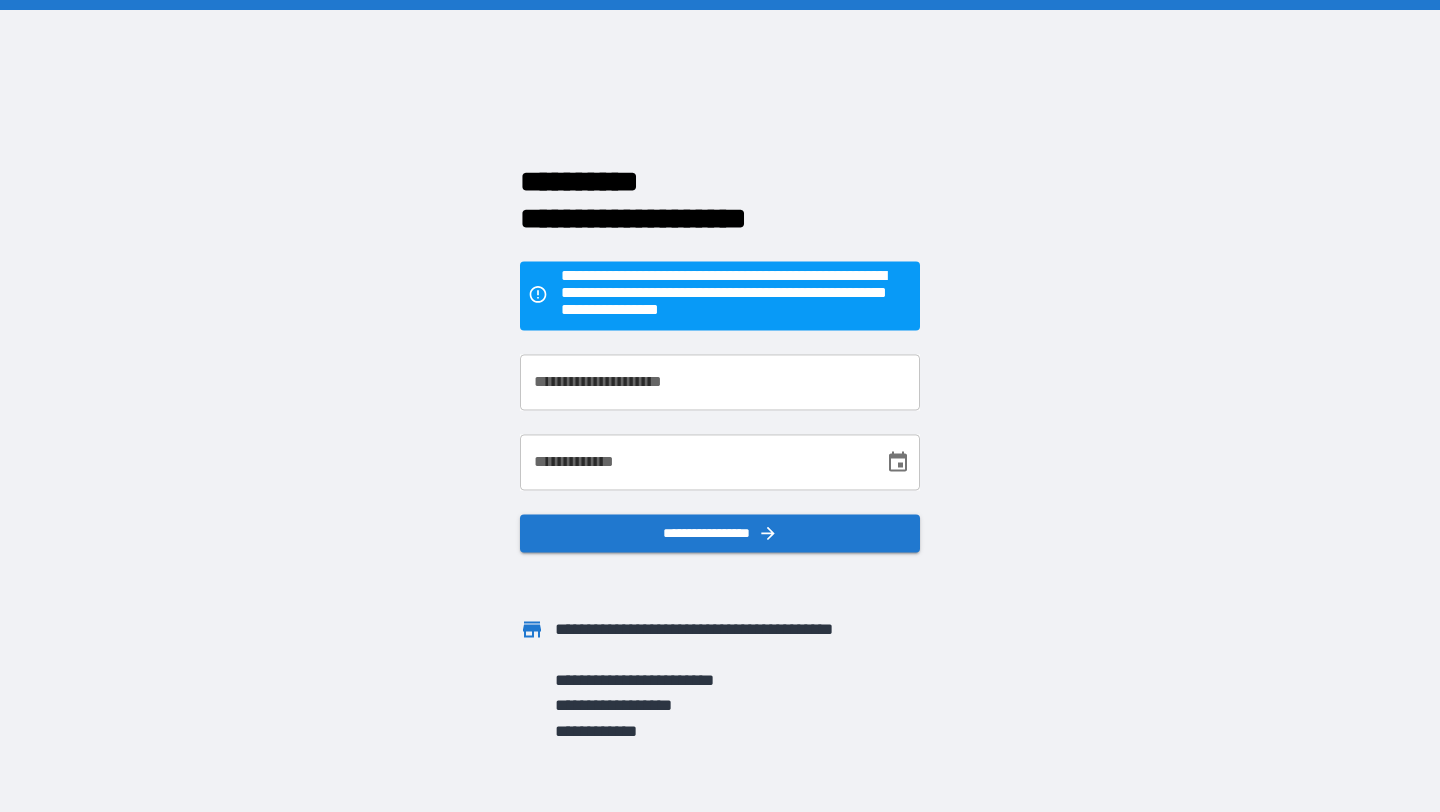 click on "**********" at bounding box center (720, 383) 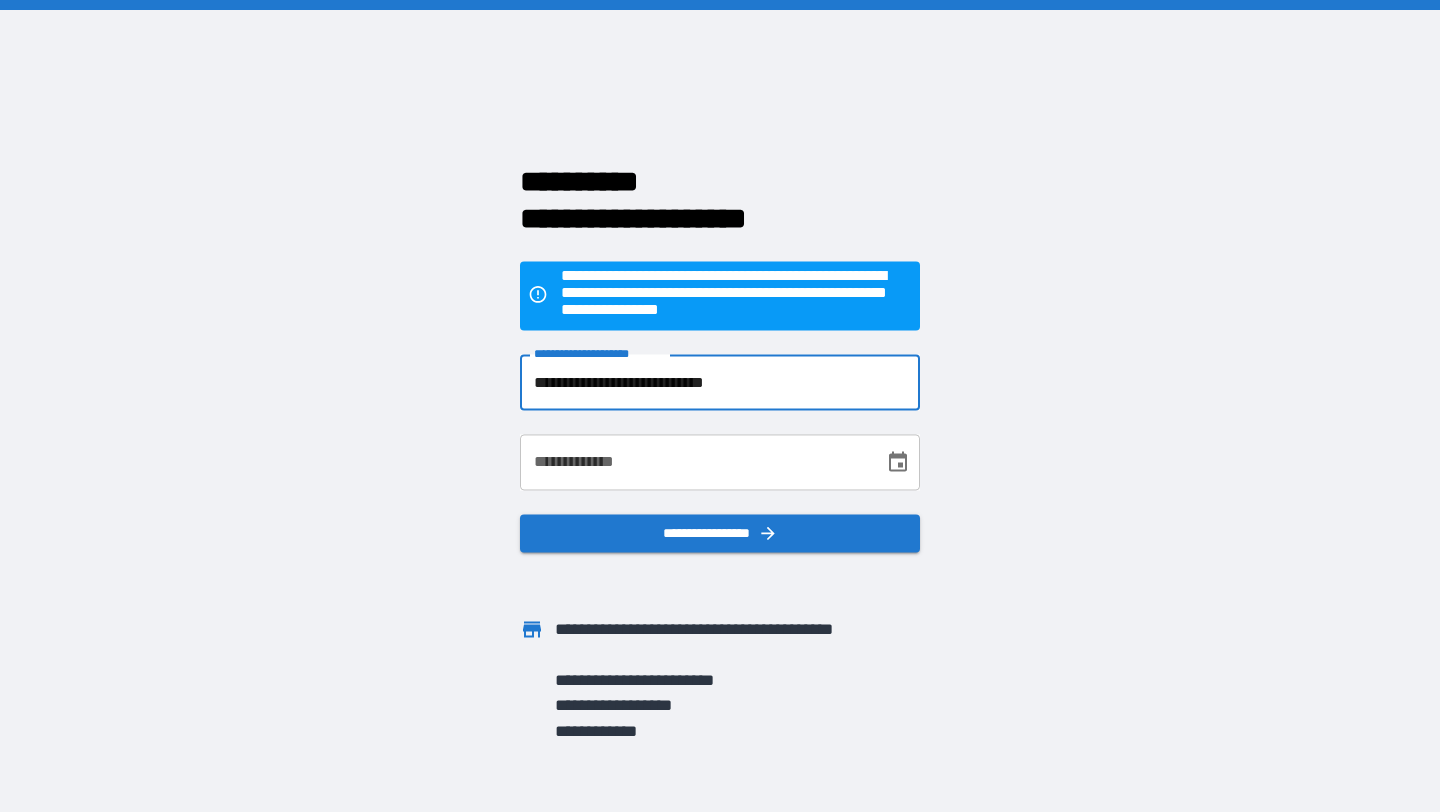 type on "**********" 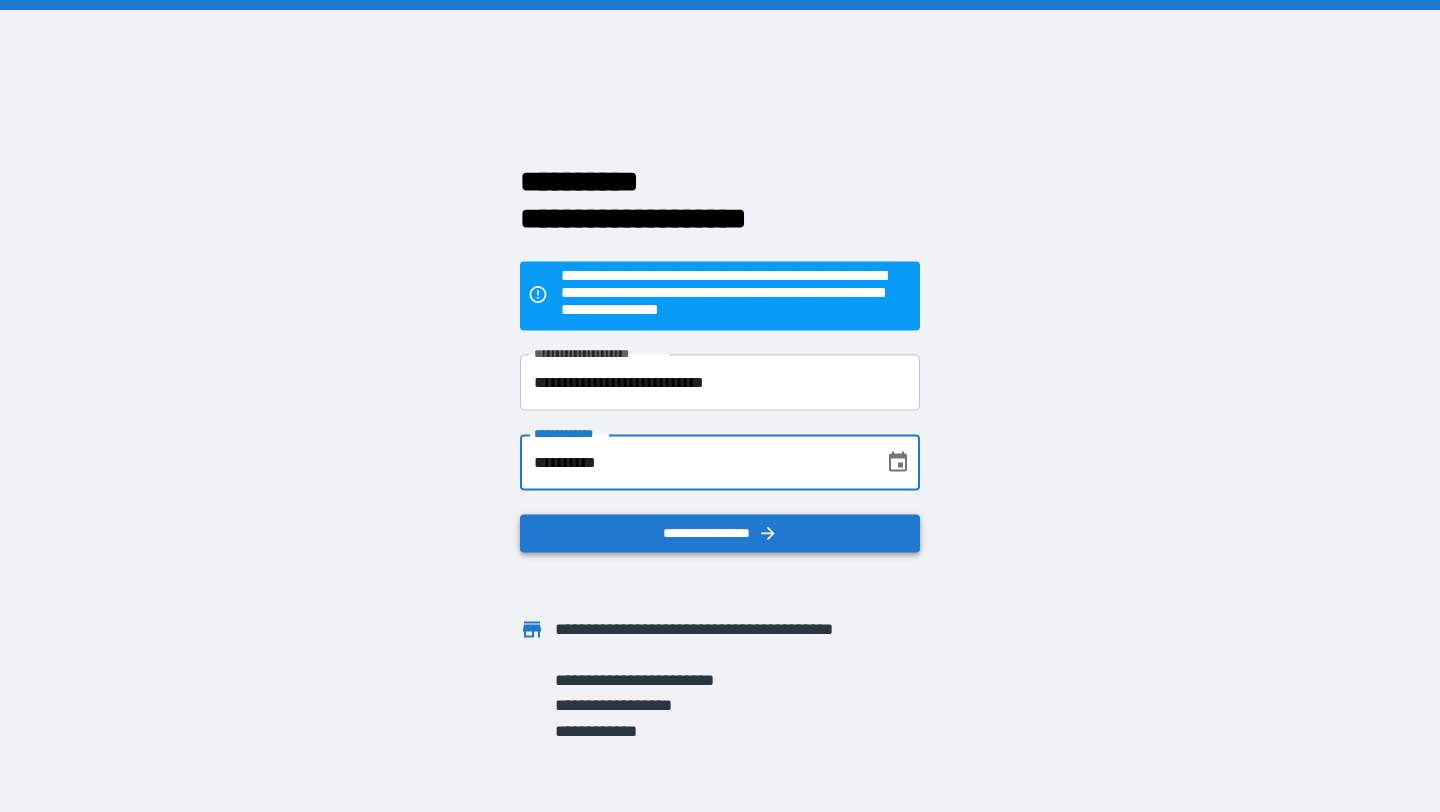 type on "**********" 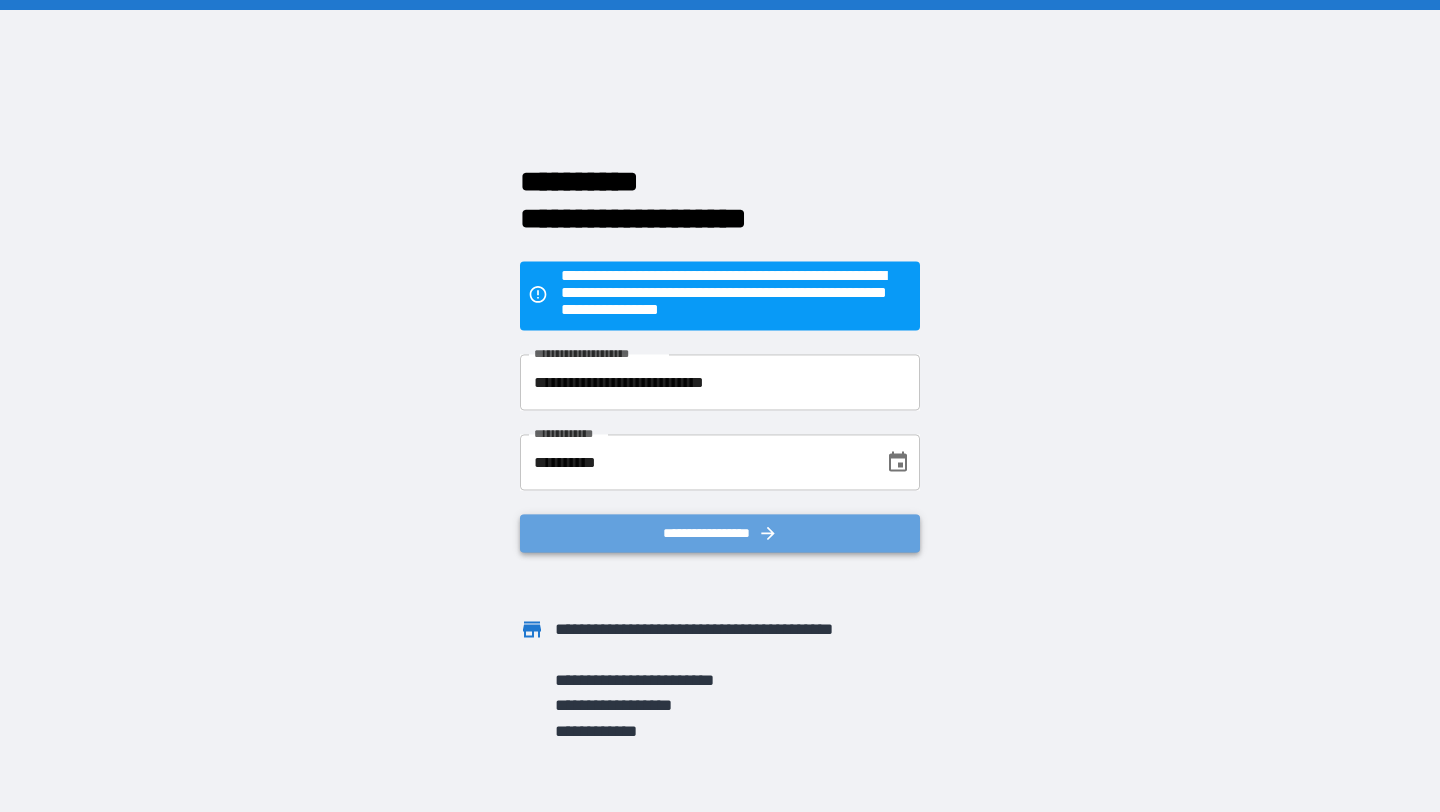 click on "**********" at bounding box center (720, 534) 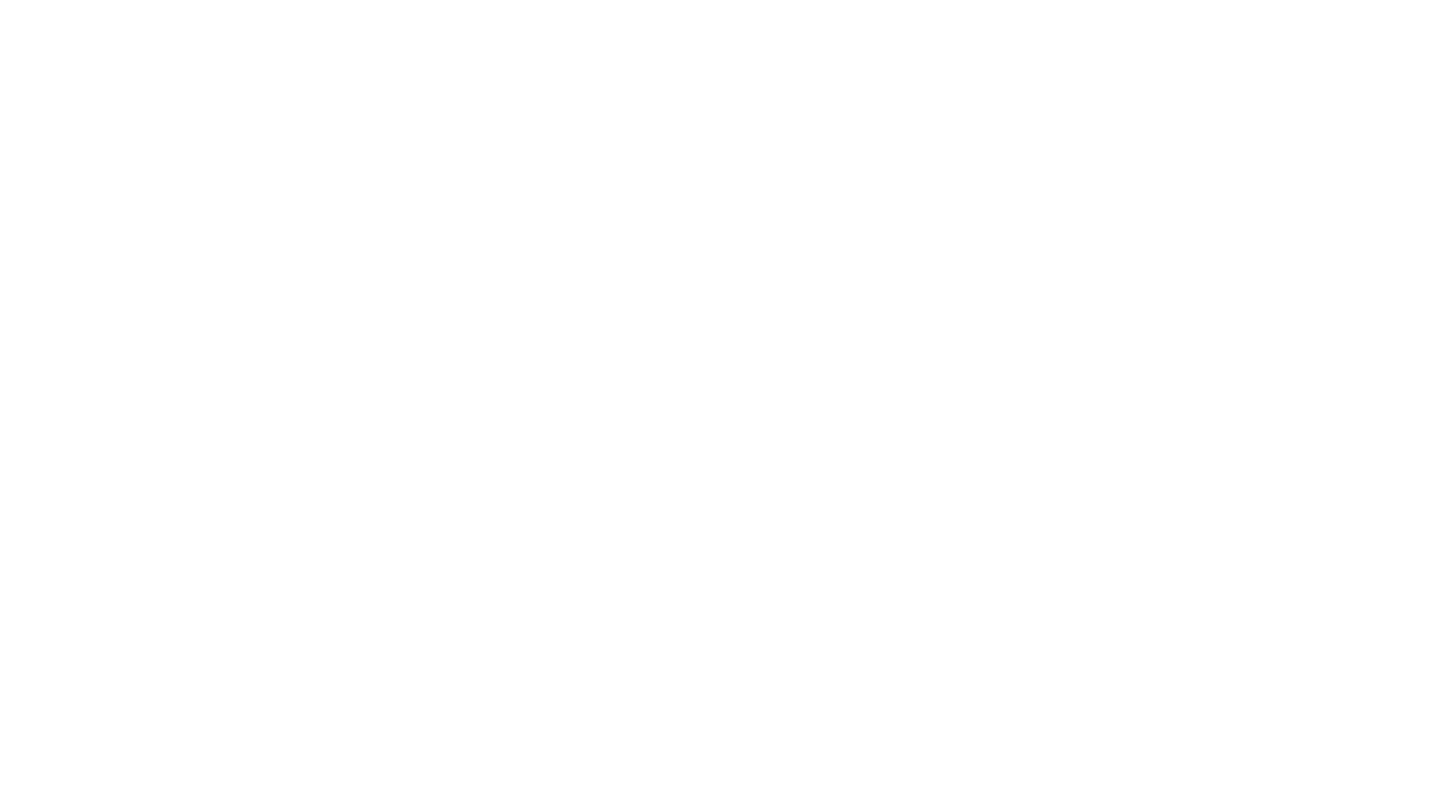 scroll, scrollTop: 0, scrollLeft: 0, axis: both 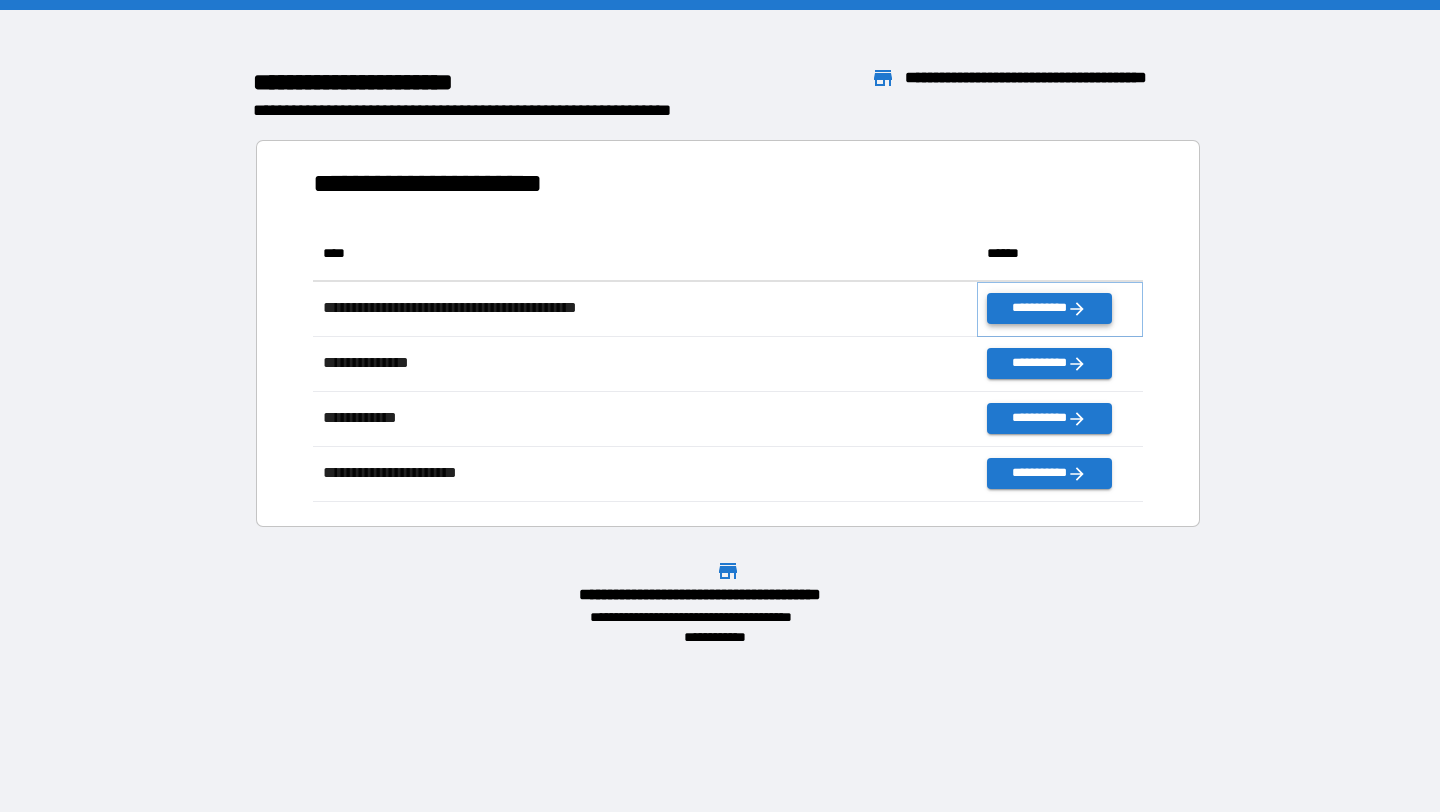 click on "**********" at bounding box center (1049, 308) 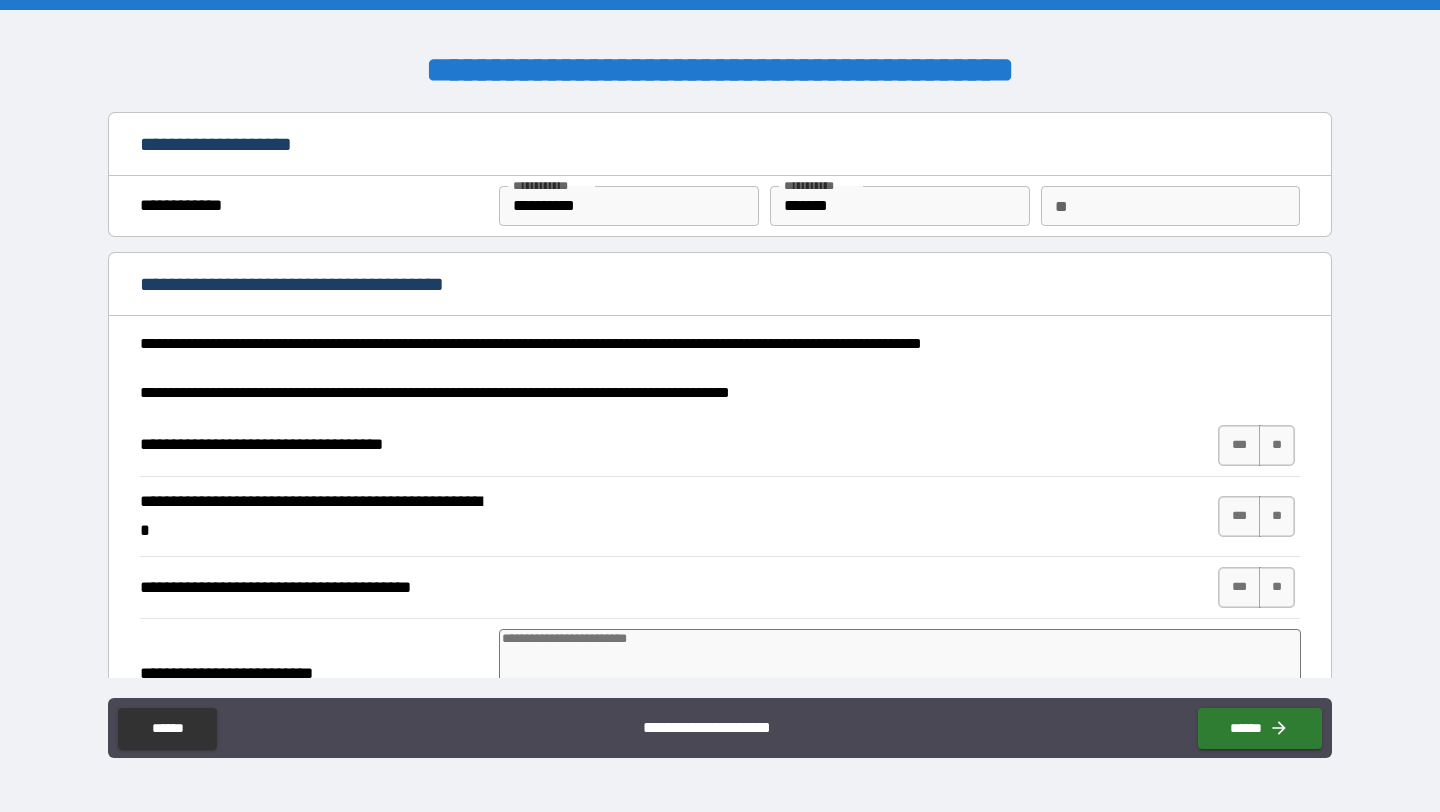 type on "*" 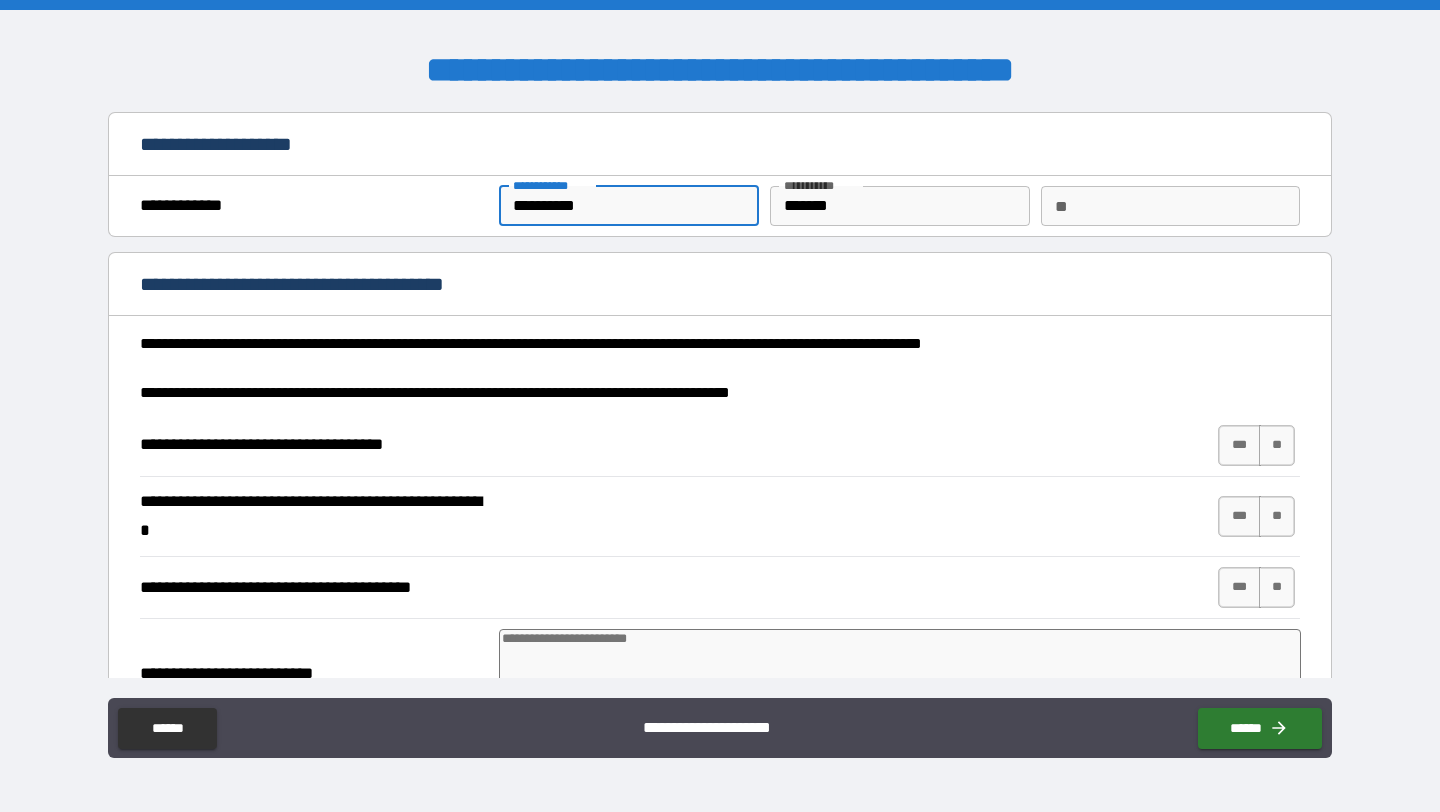 type on "*********" 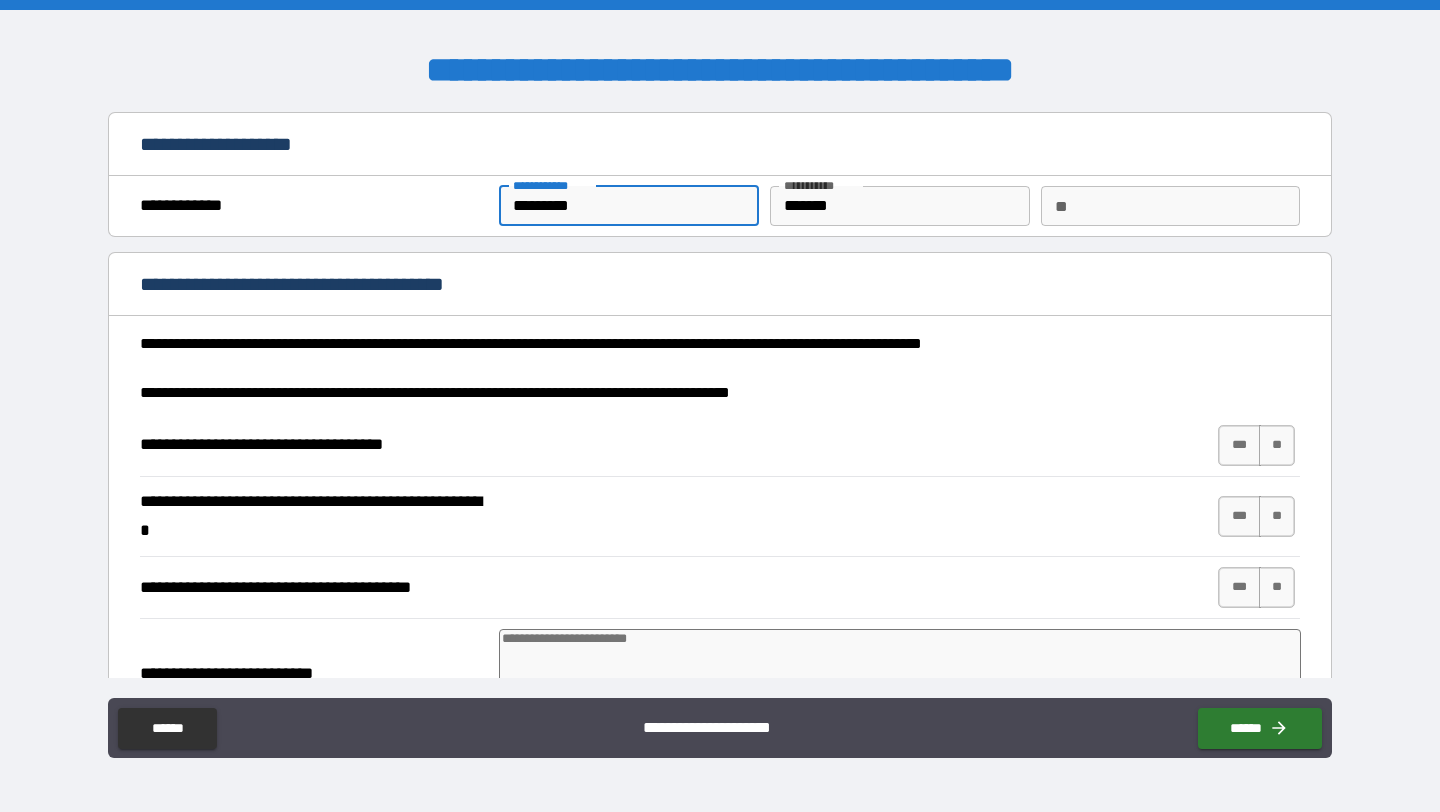 type on "********" 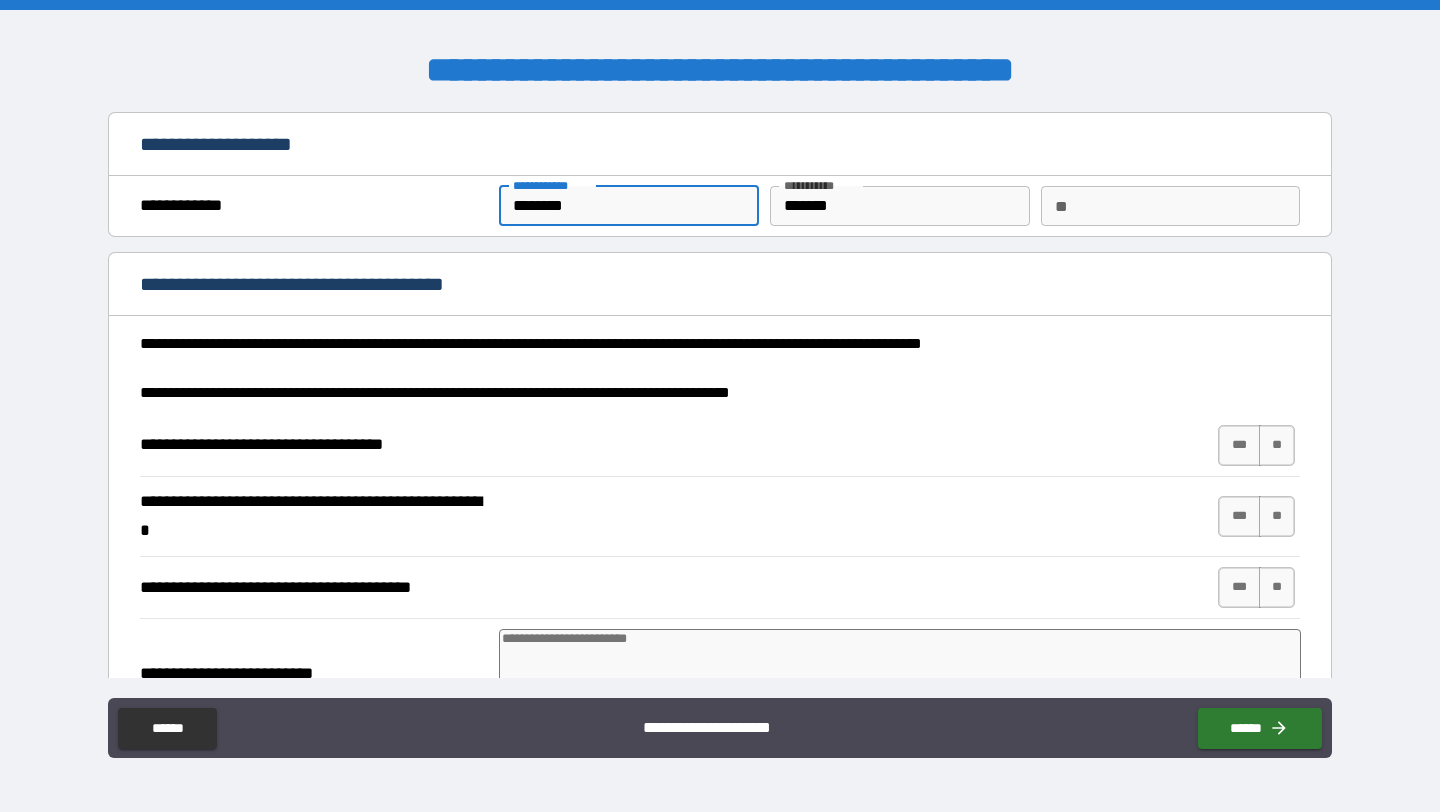 type on "*" 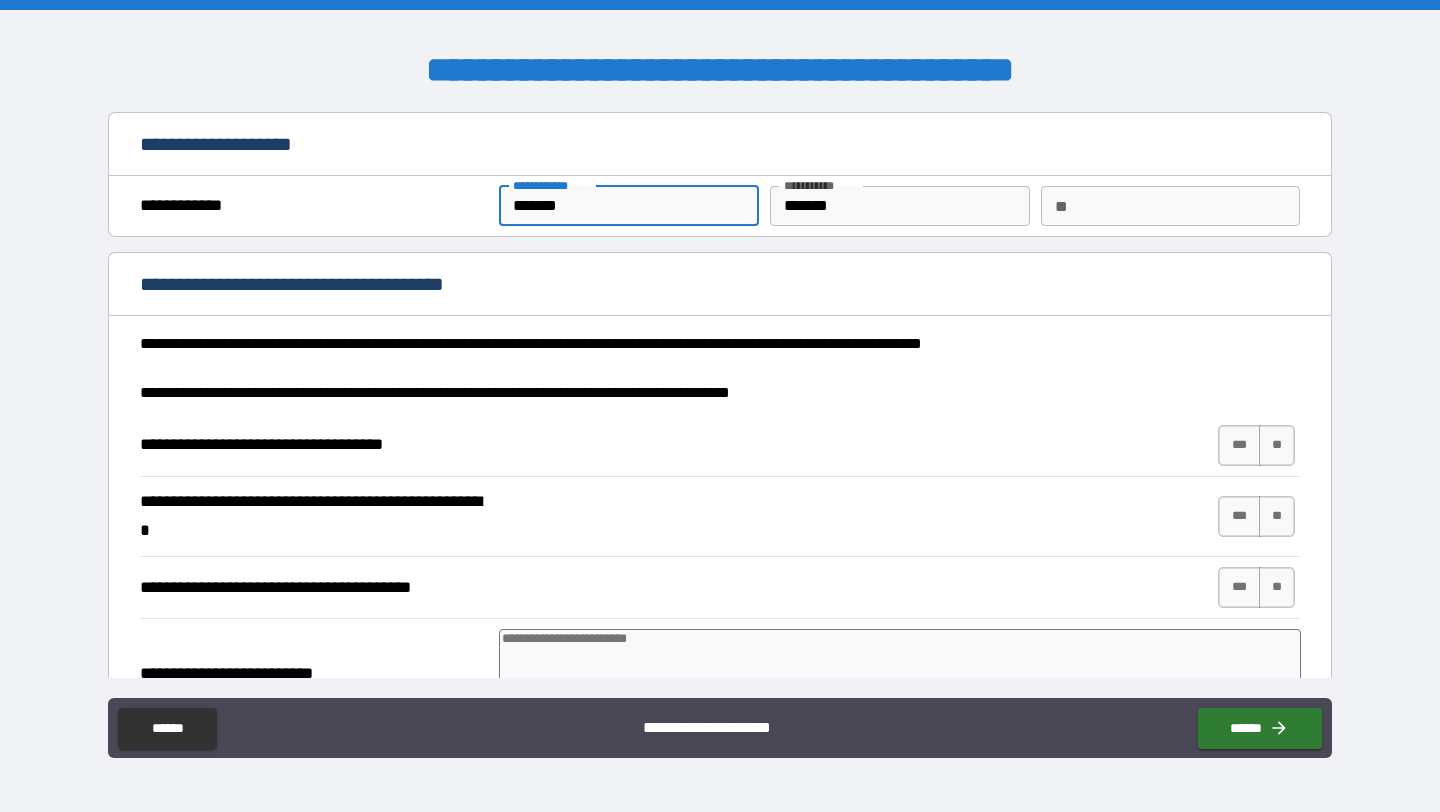 type on "******" 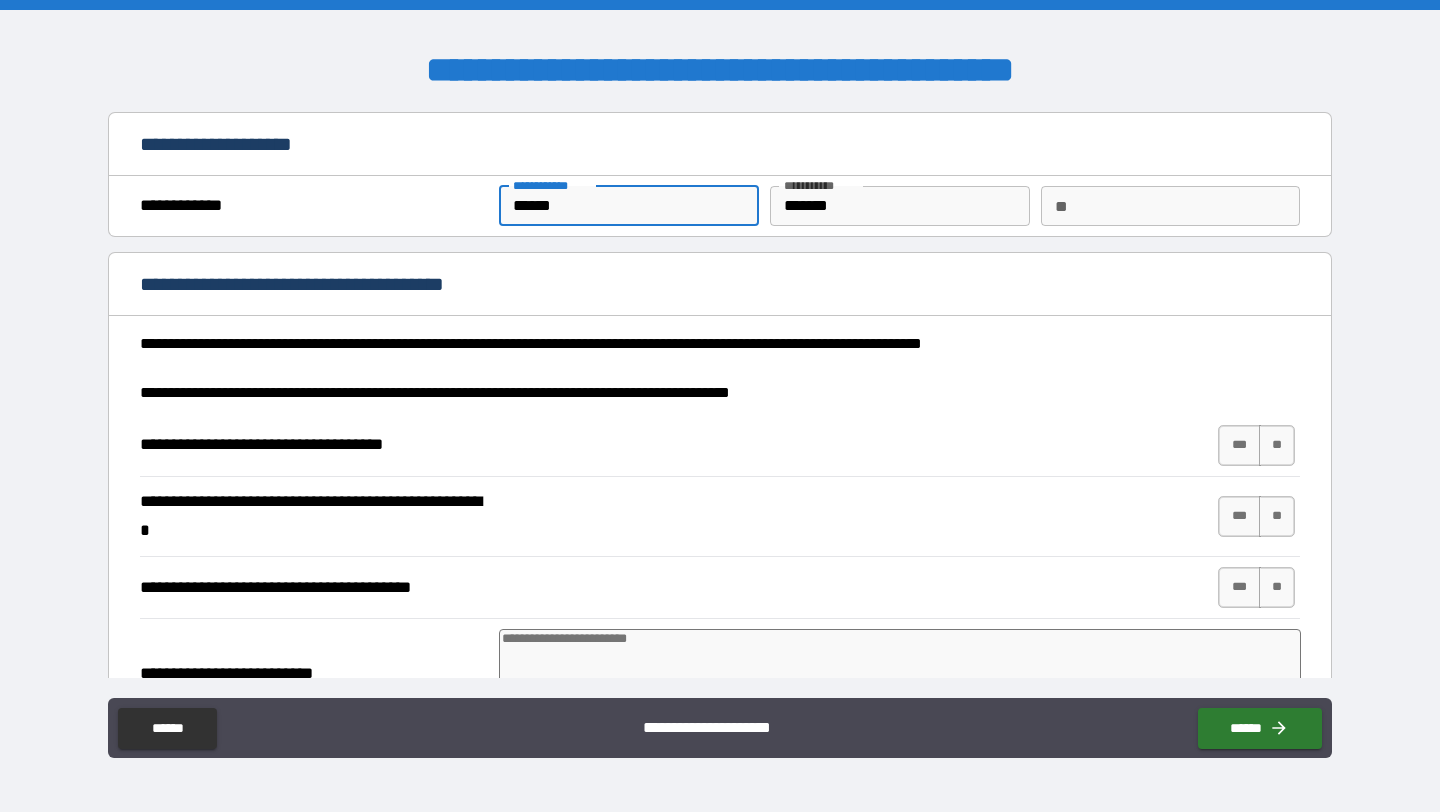 type on "****" 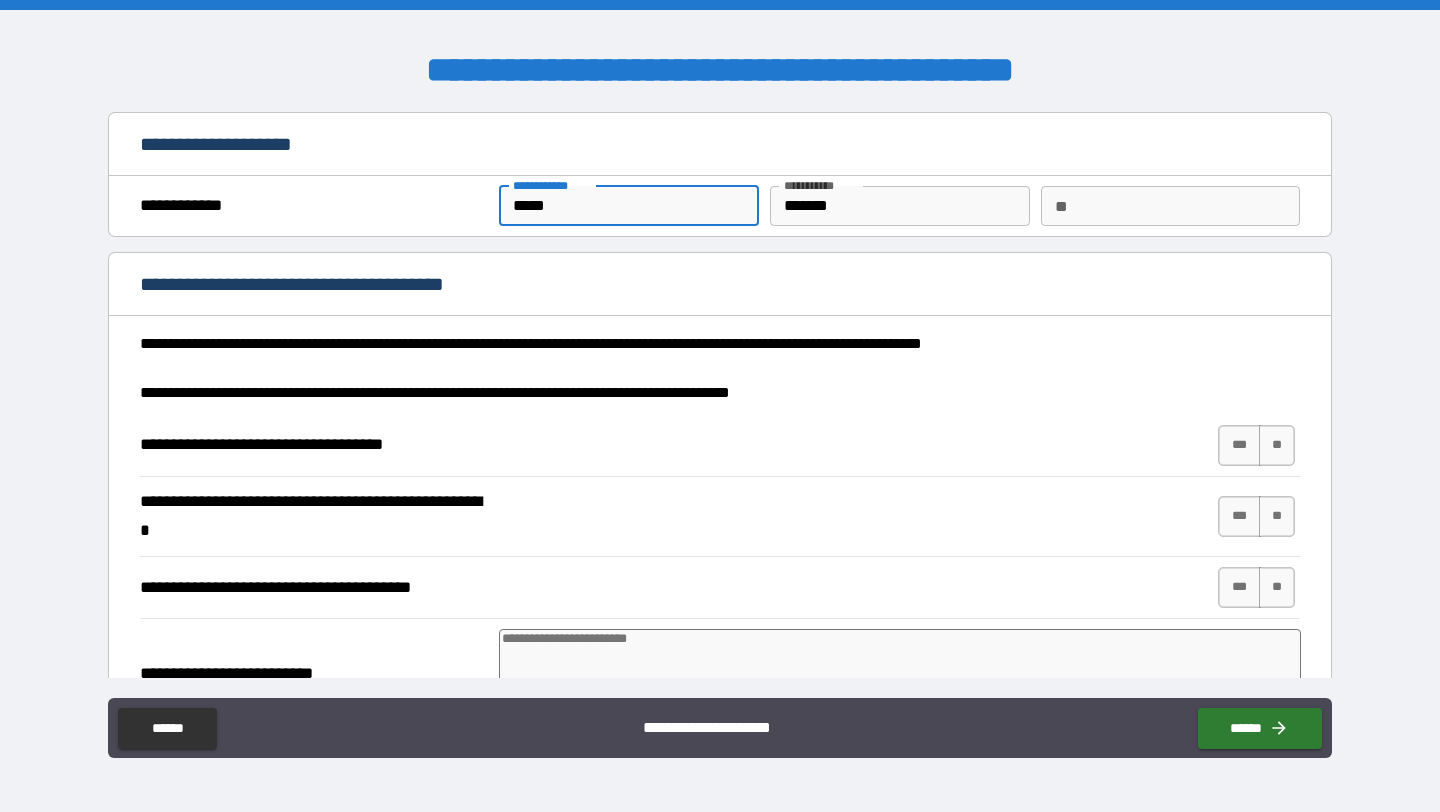 type on "****" 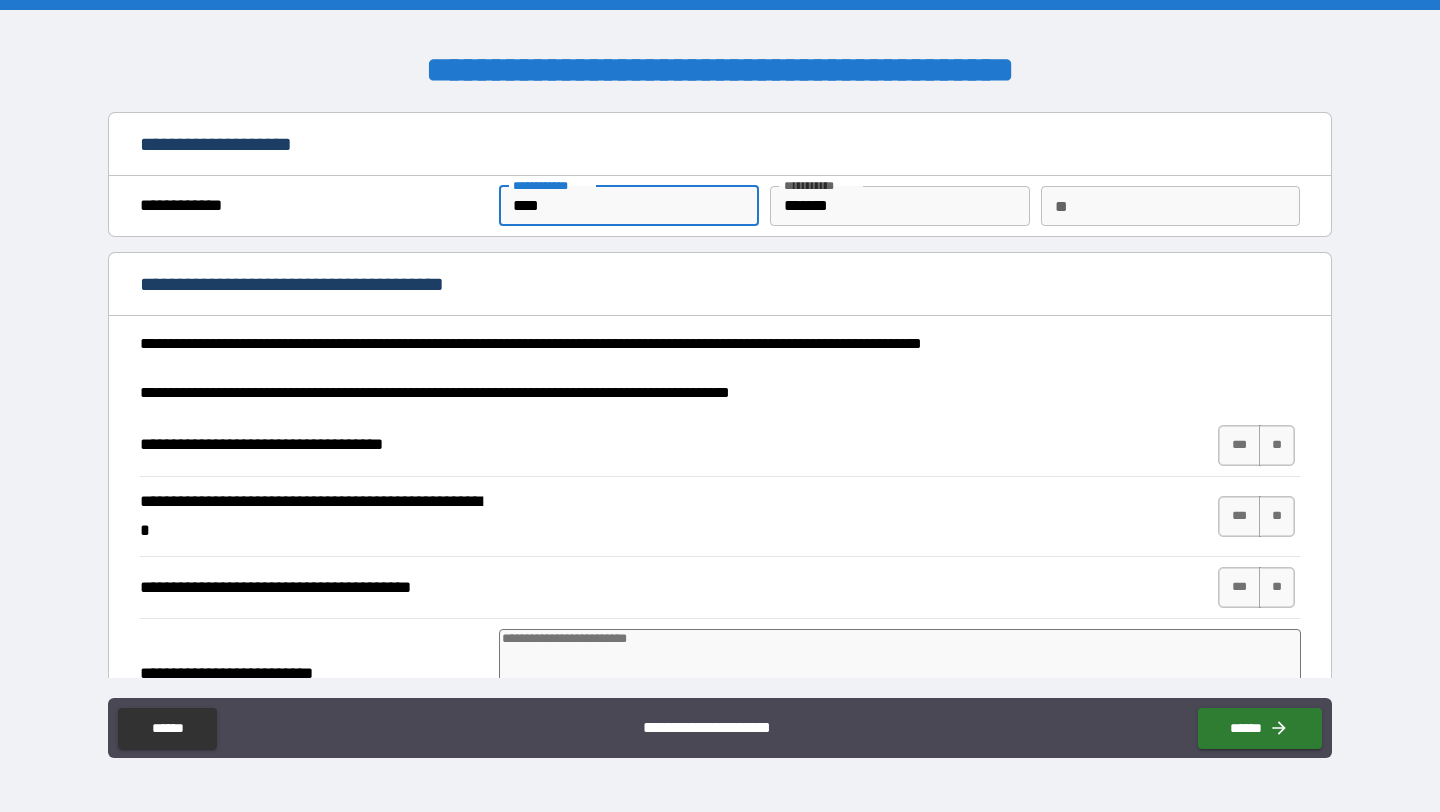 type on "***" 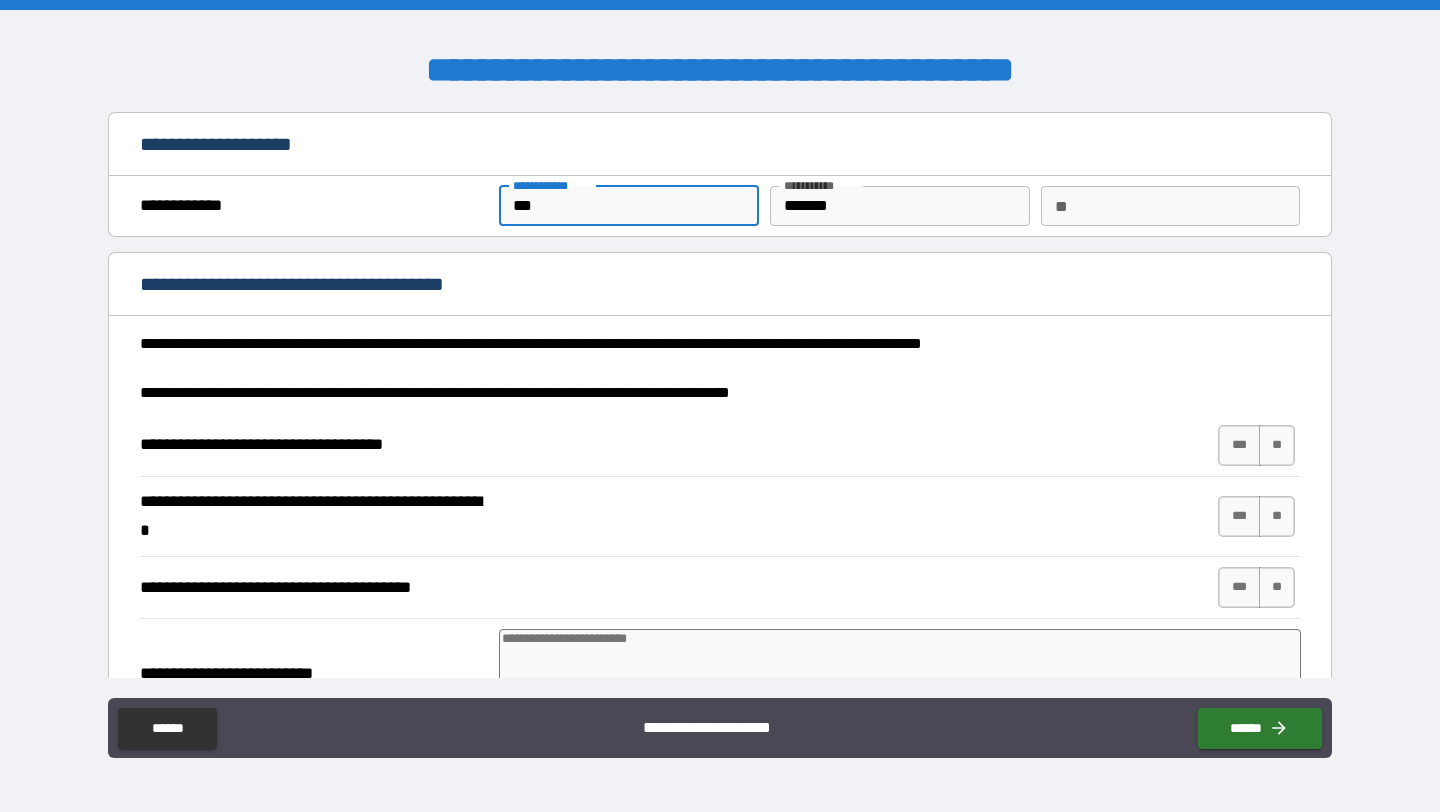 type on "*" 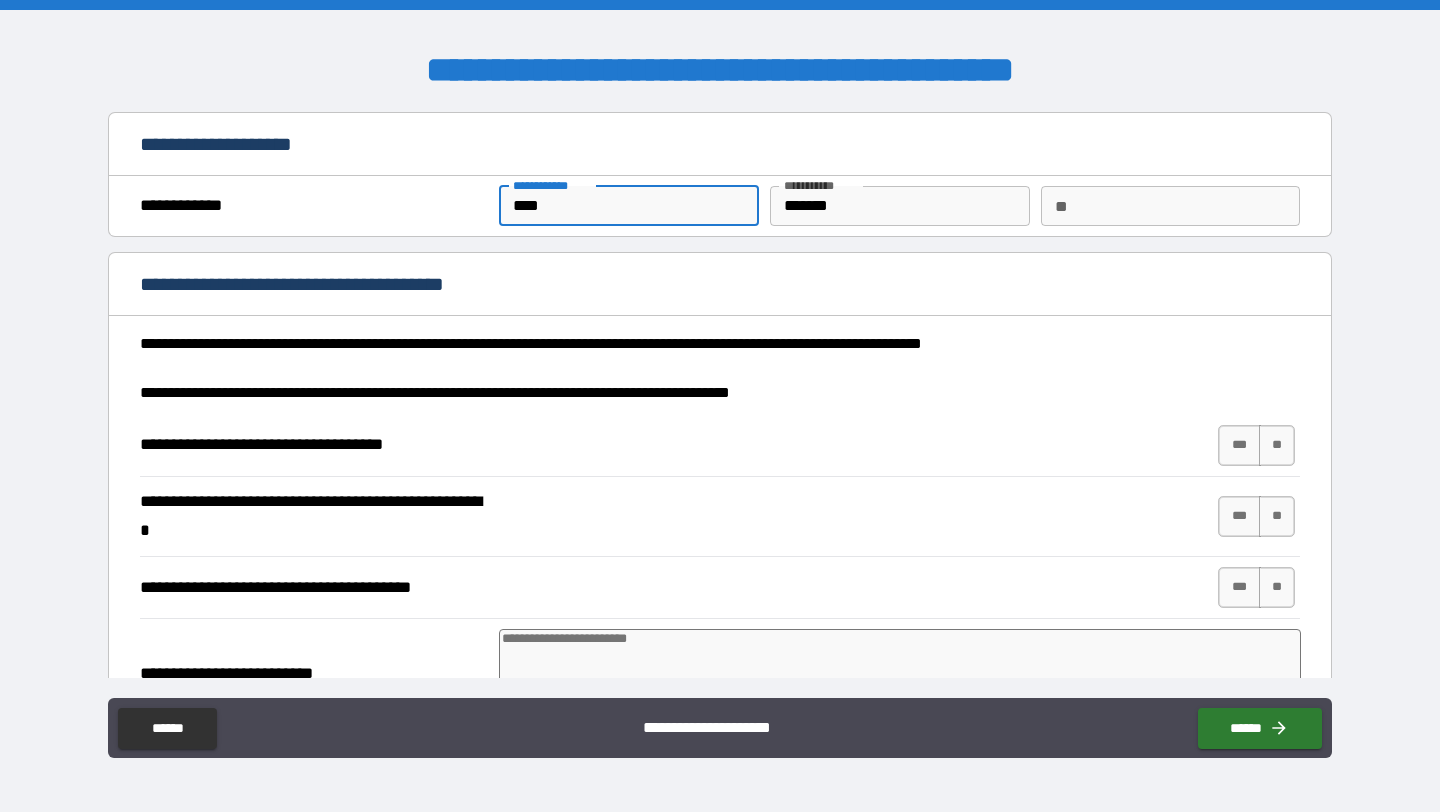 type on "*" 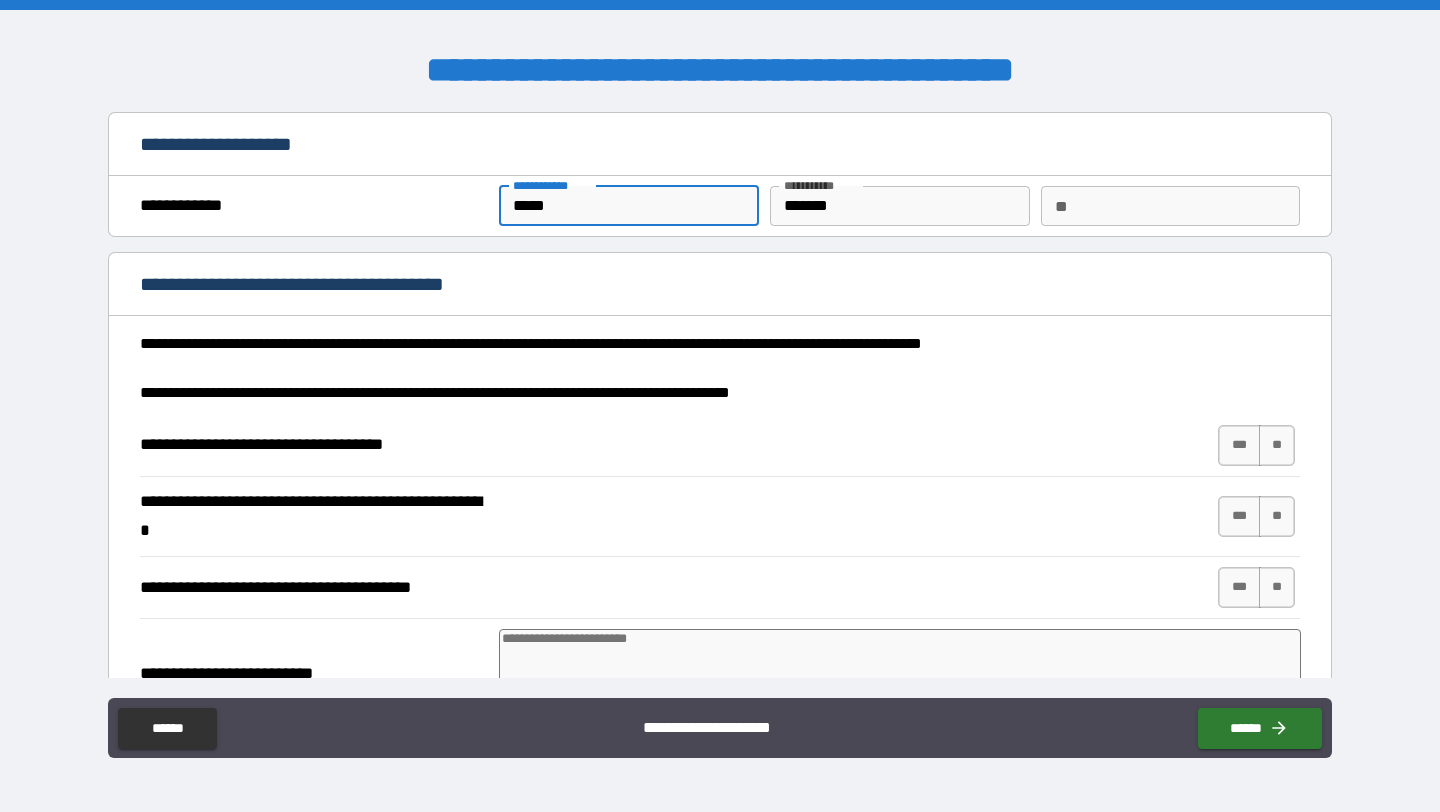 type on "******" 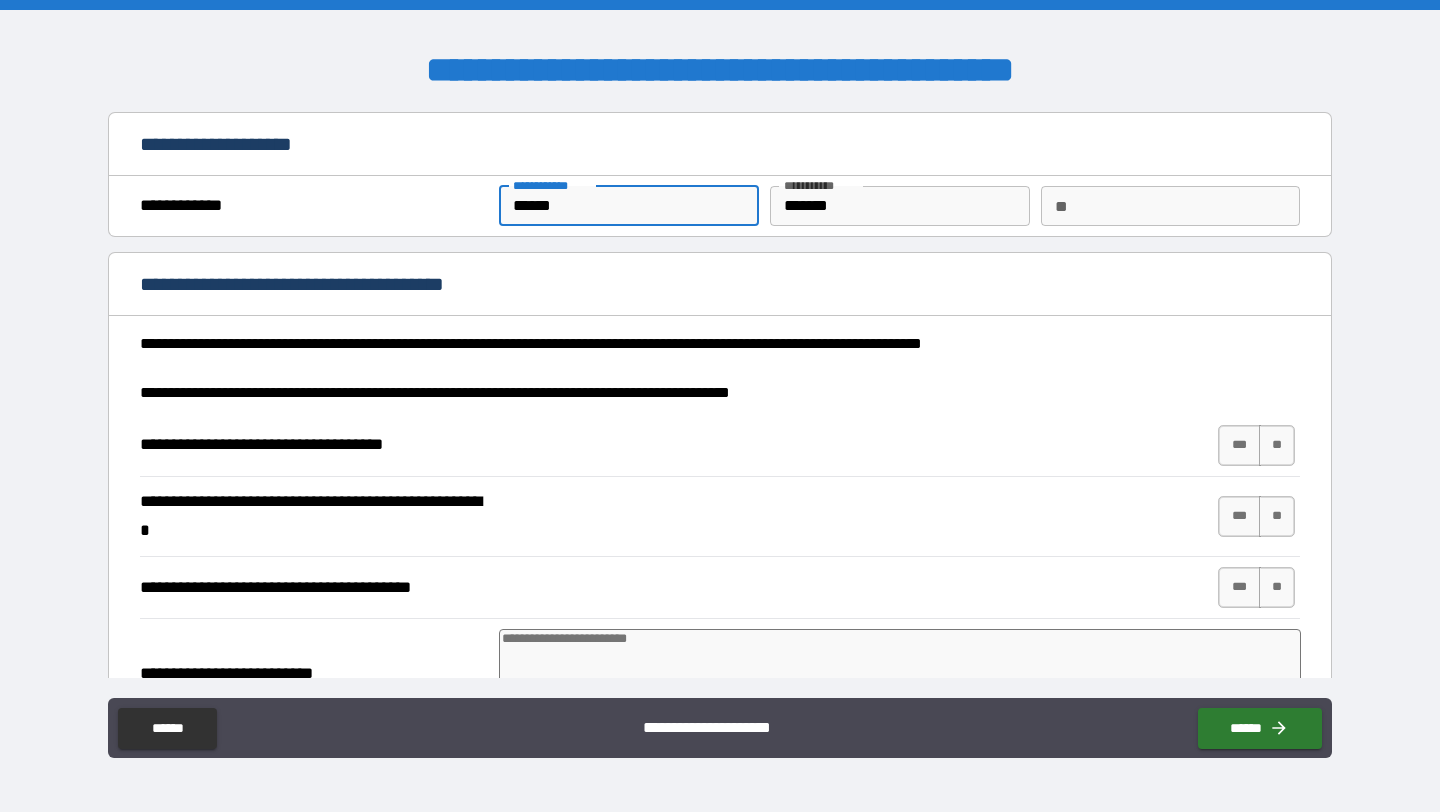 type on "*******" 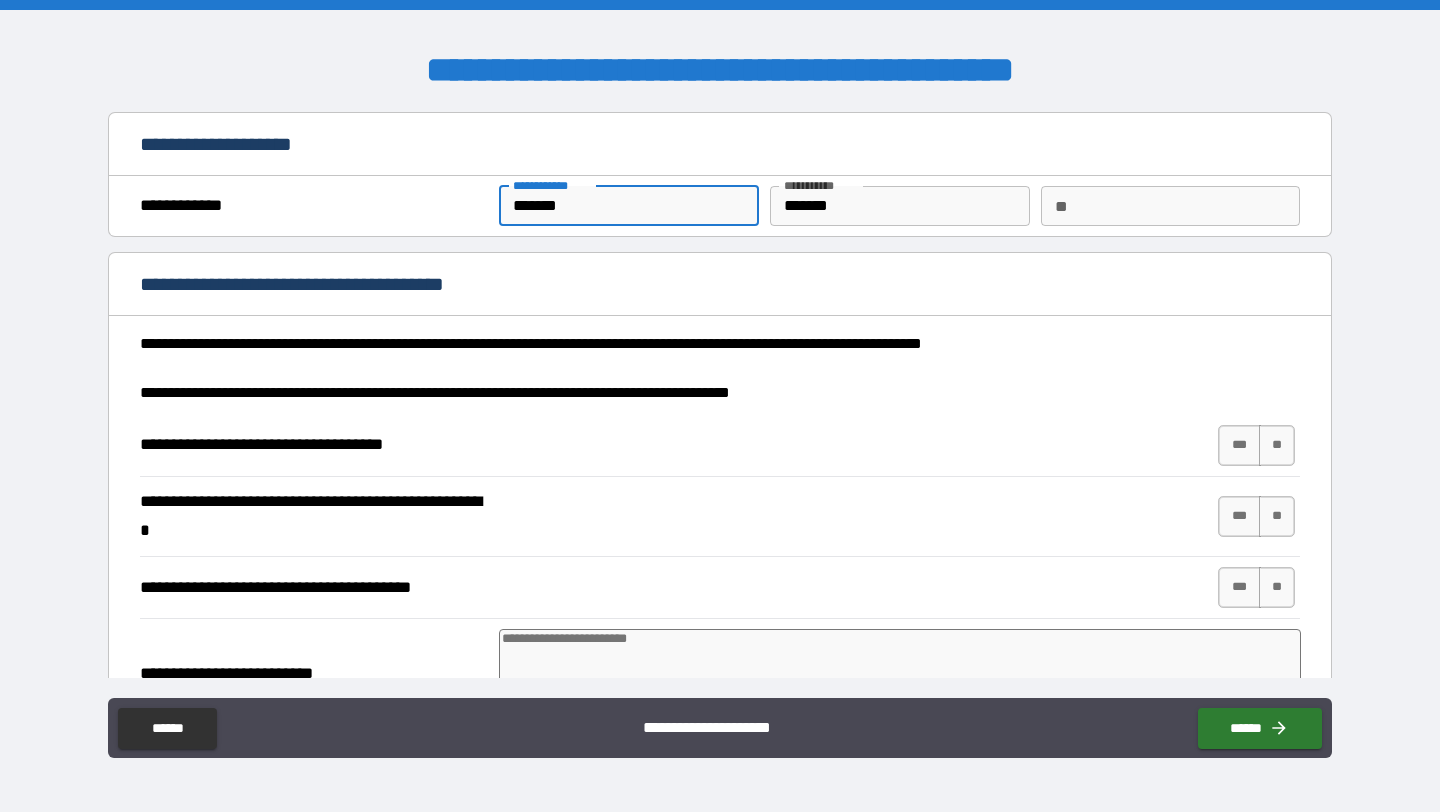 type on "********" 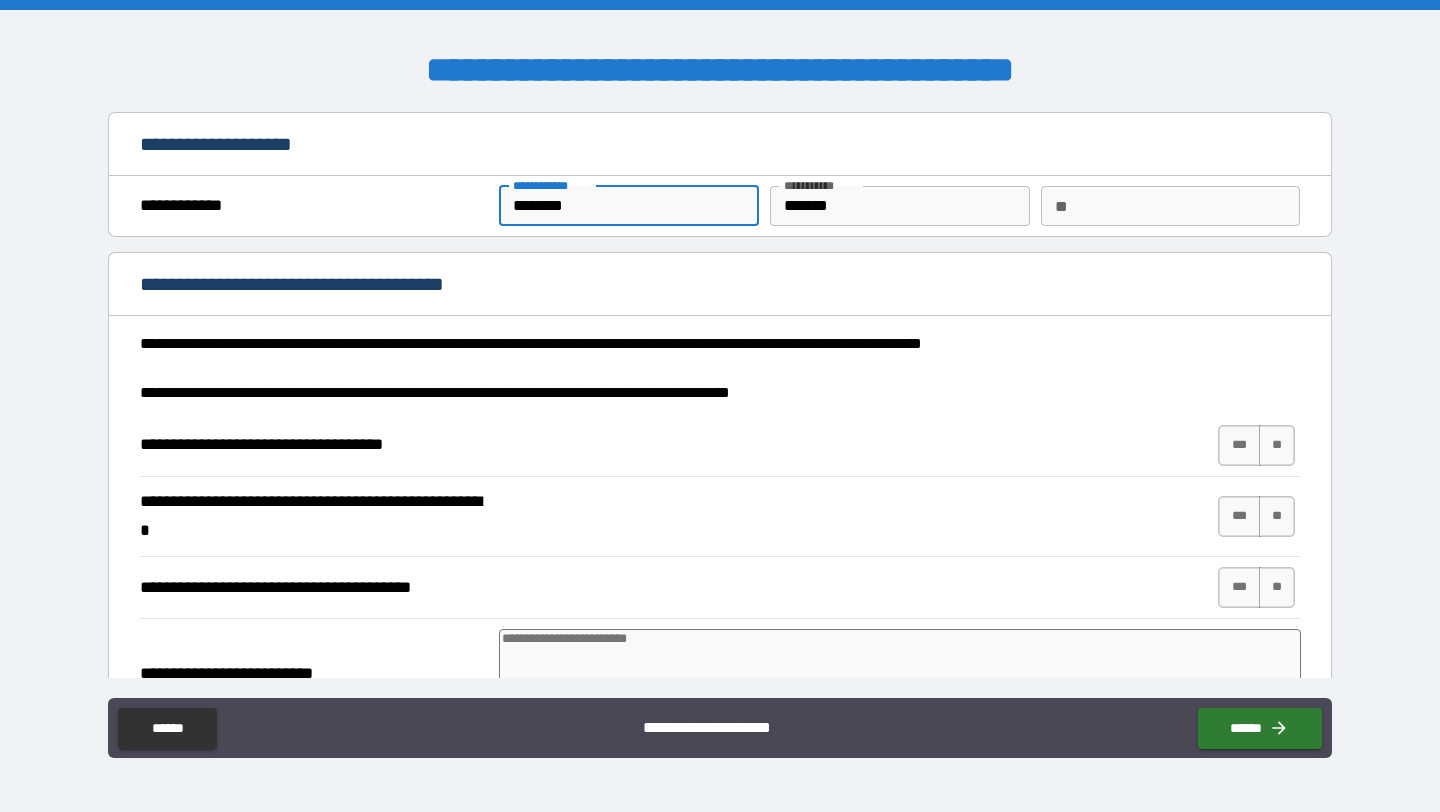 type on "*********" 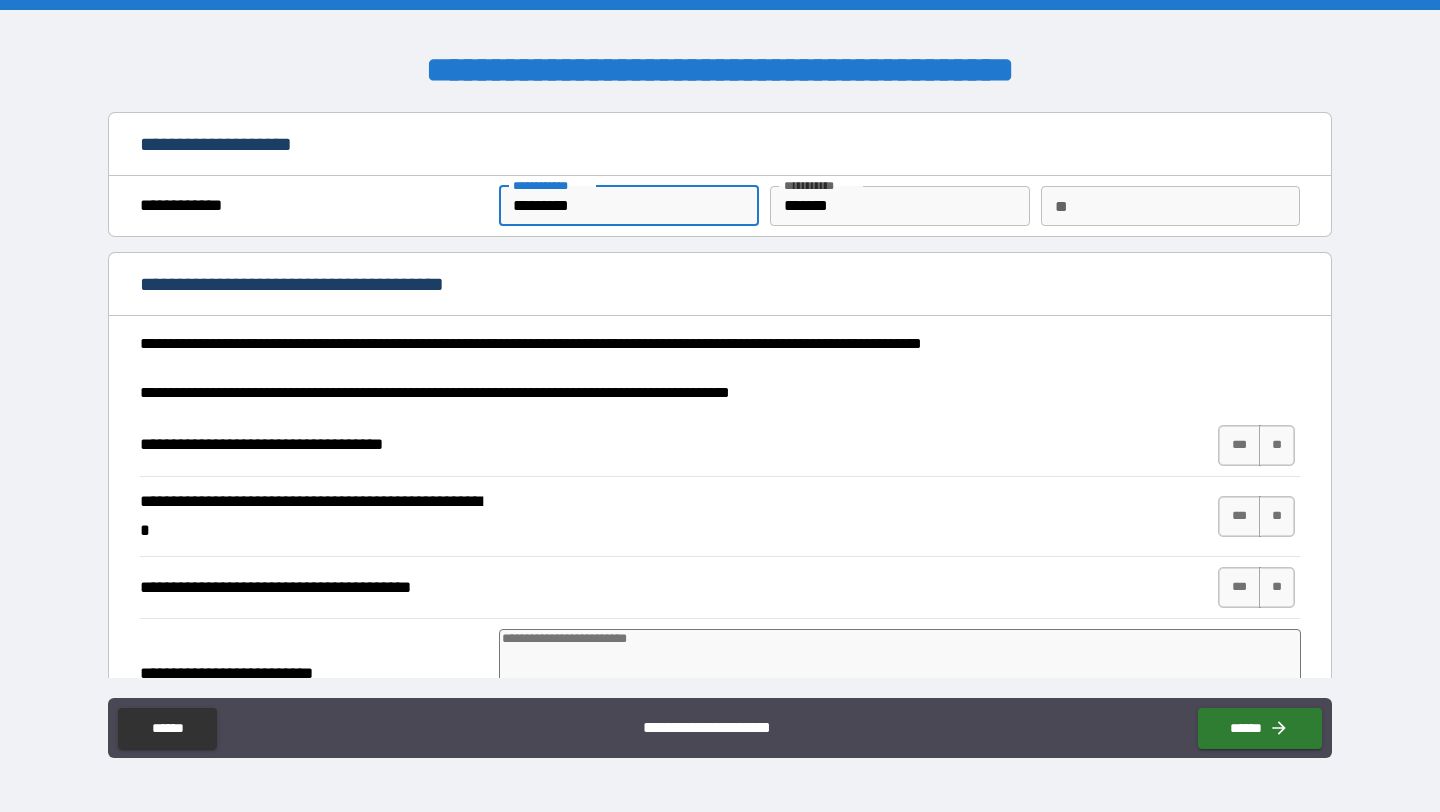 type on "*" 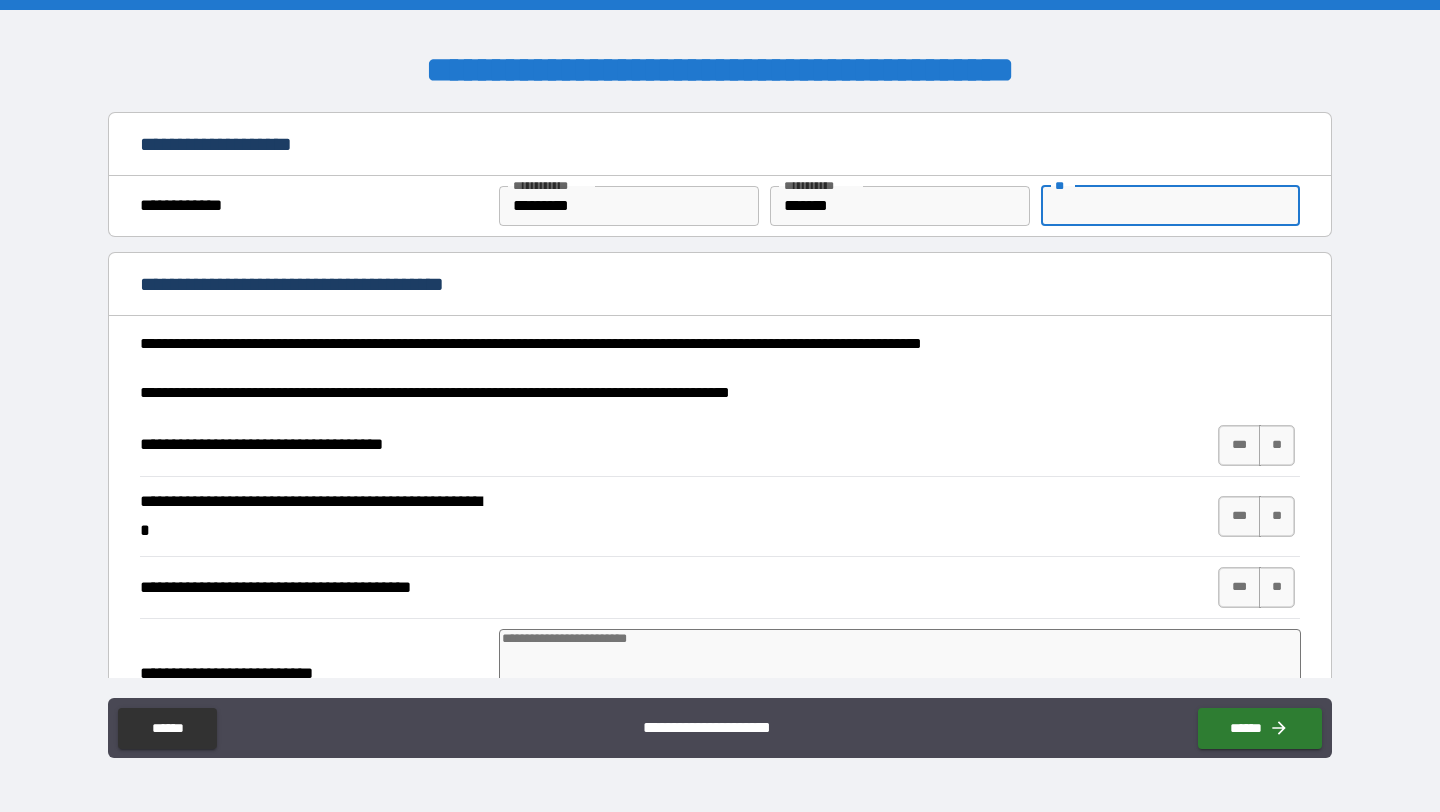 click on "**" at bounding box center [1170, 206] 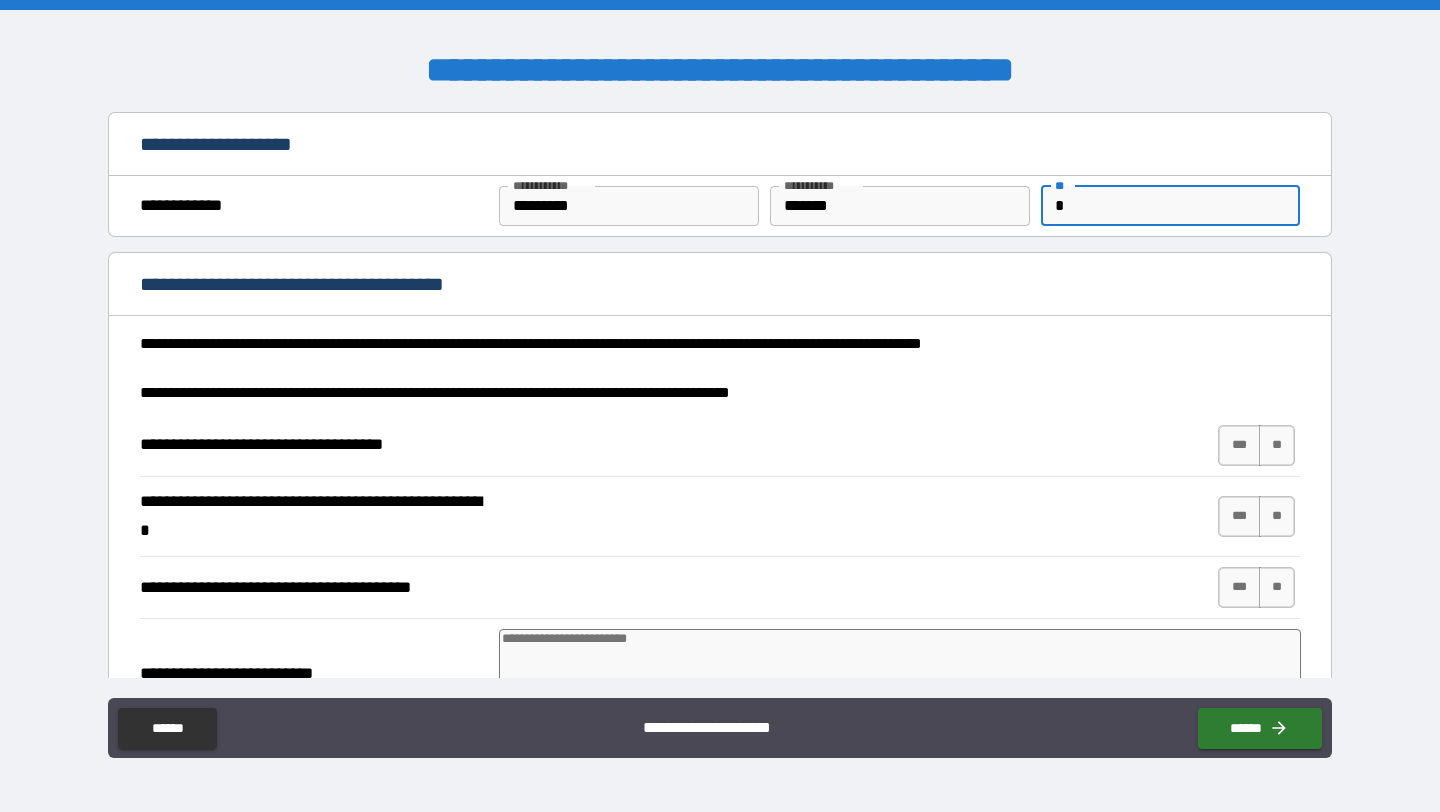 type on "*" 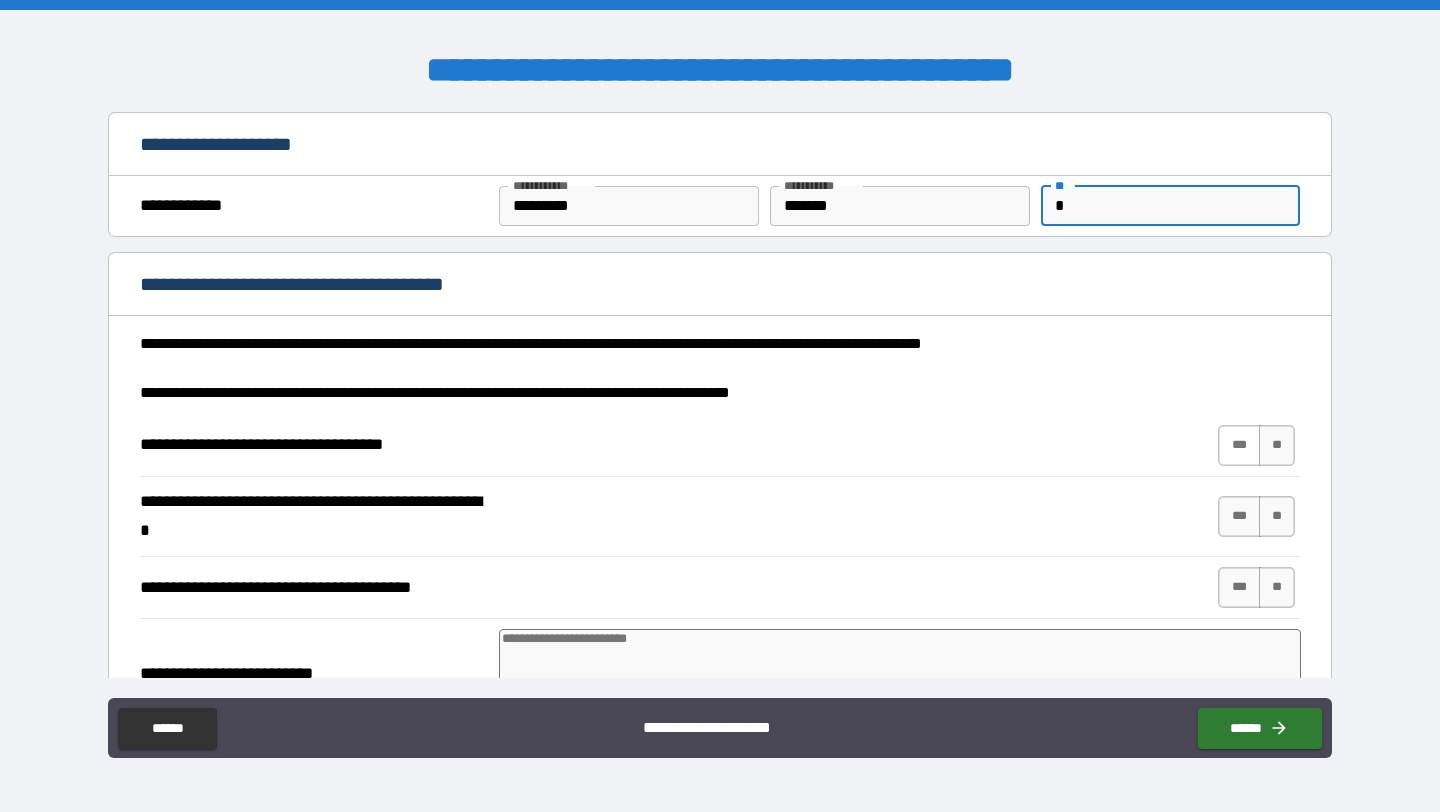 type on "*" 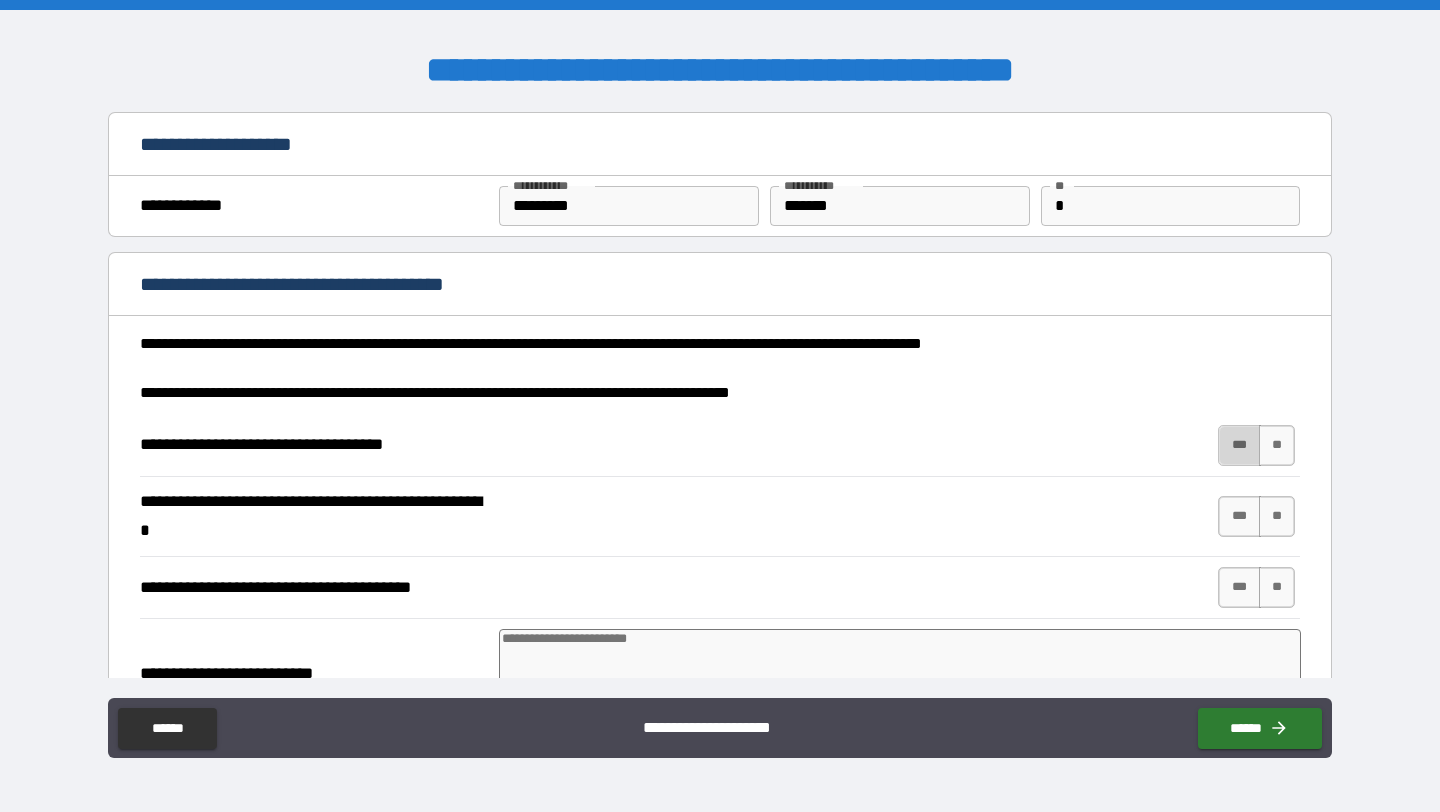 click on "***" at bounding box center [1239, 445] 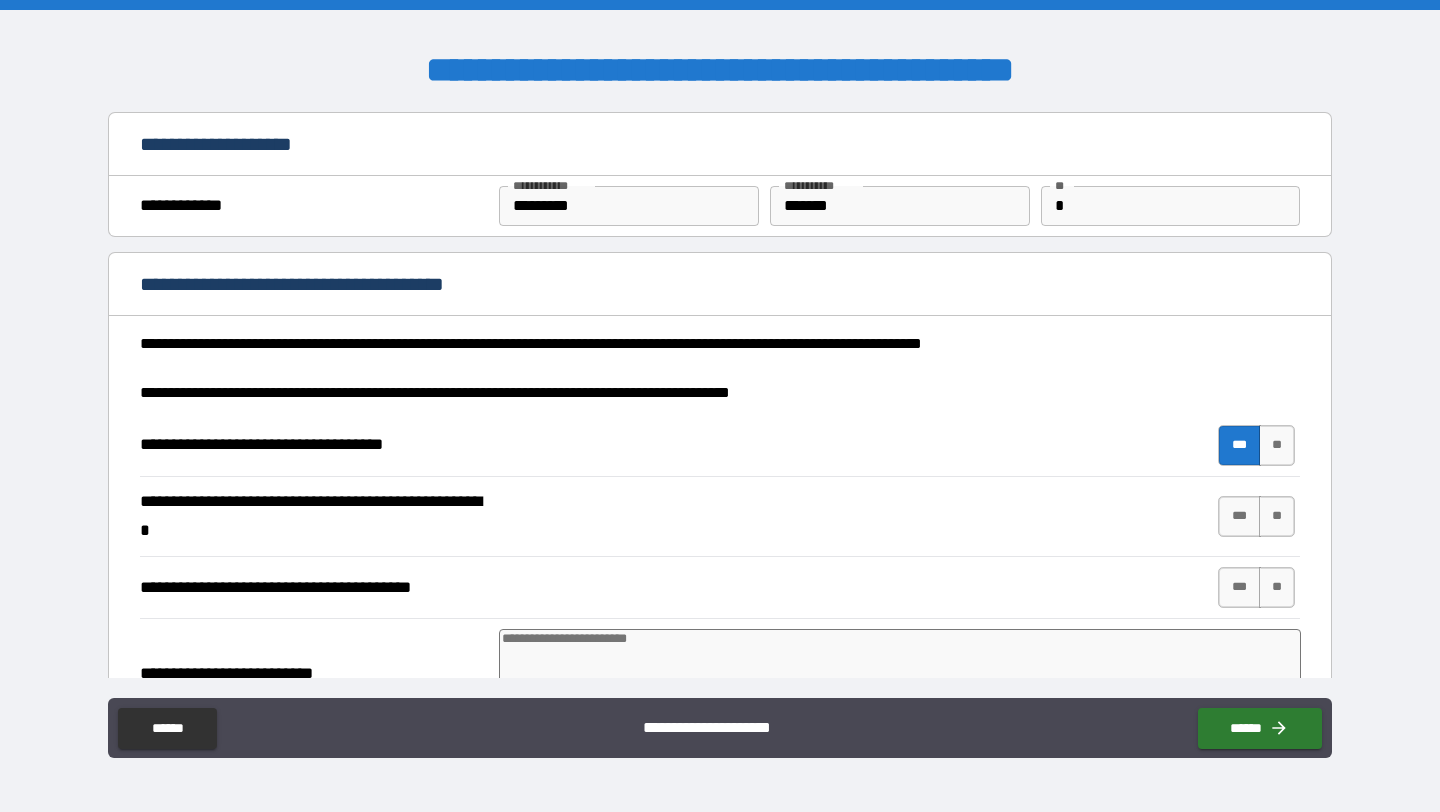 type on "*" 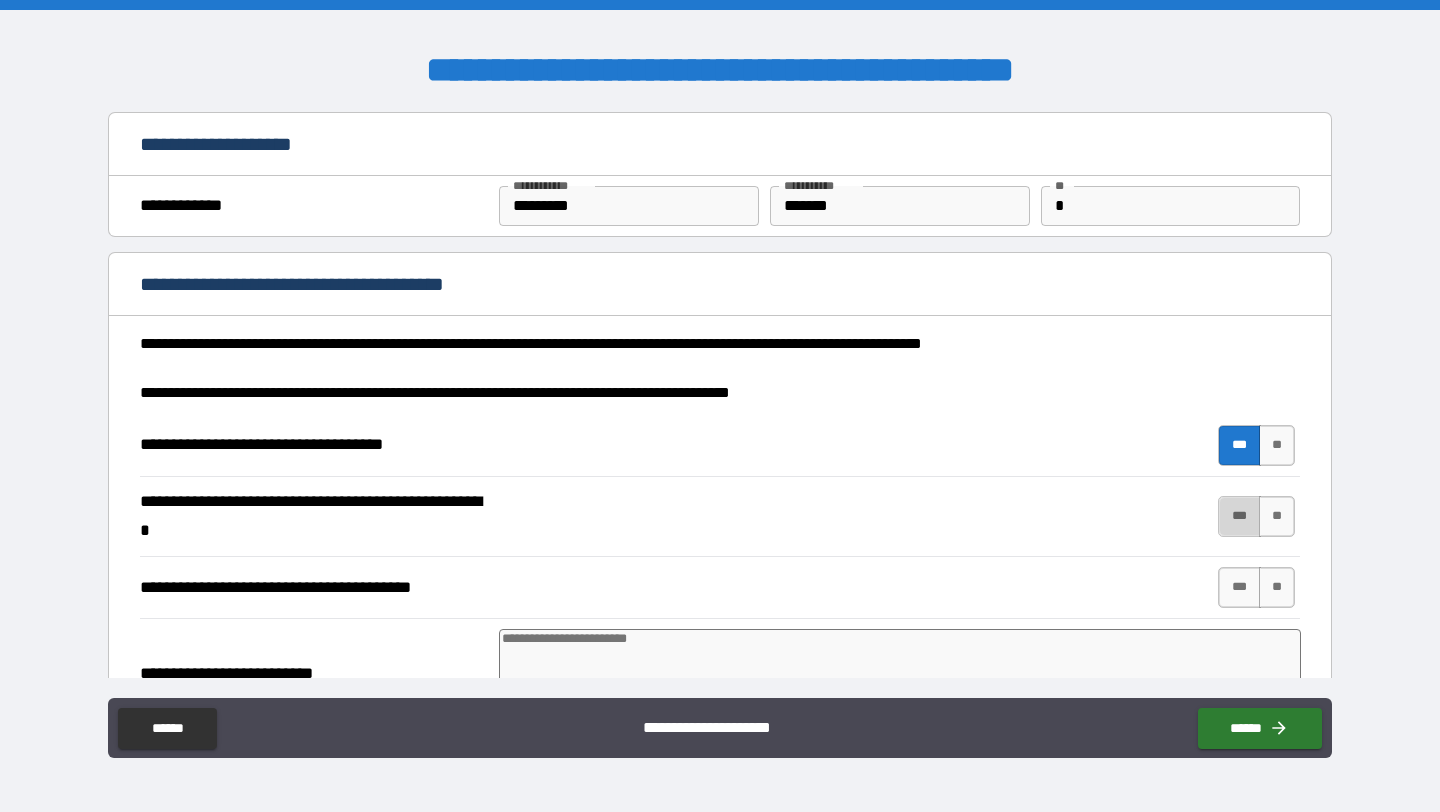 click on "***" at bounding box center (1239, 516) 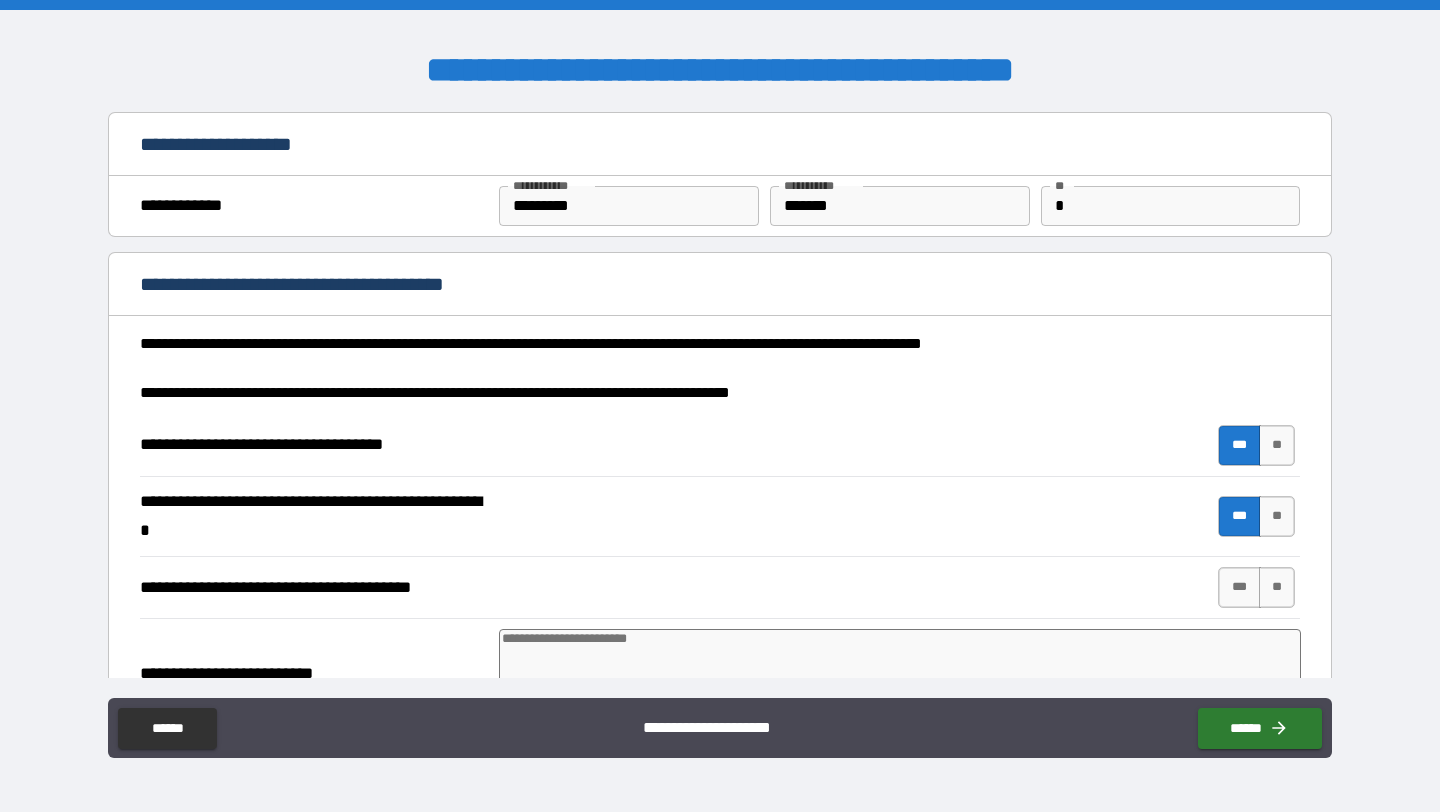 type on "*" 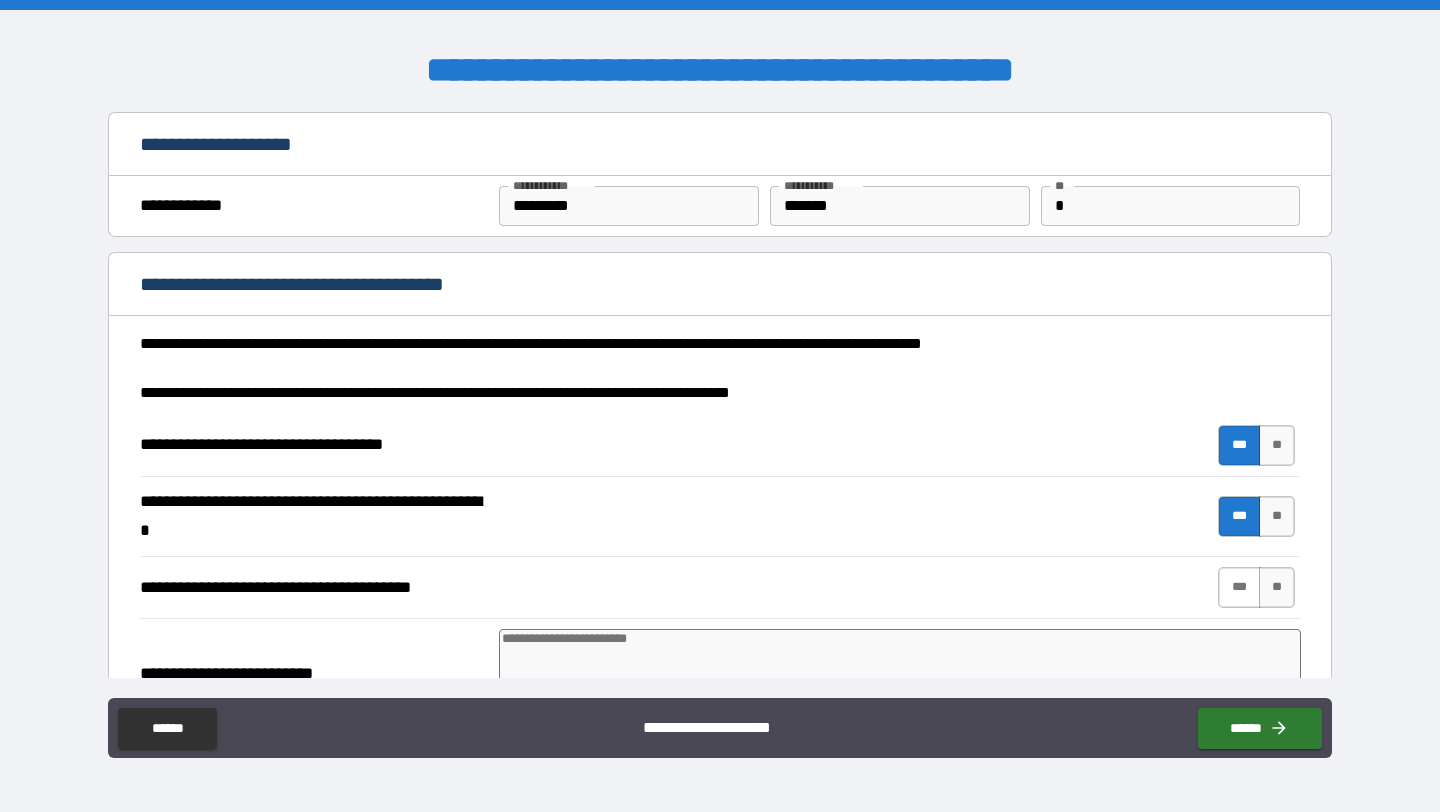 click on "***" at bounding box center [1239, 587] 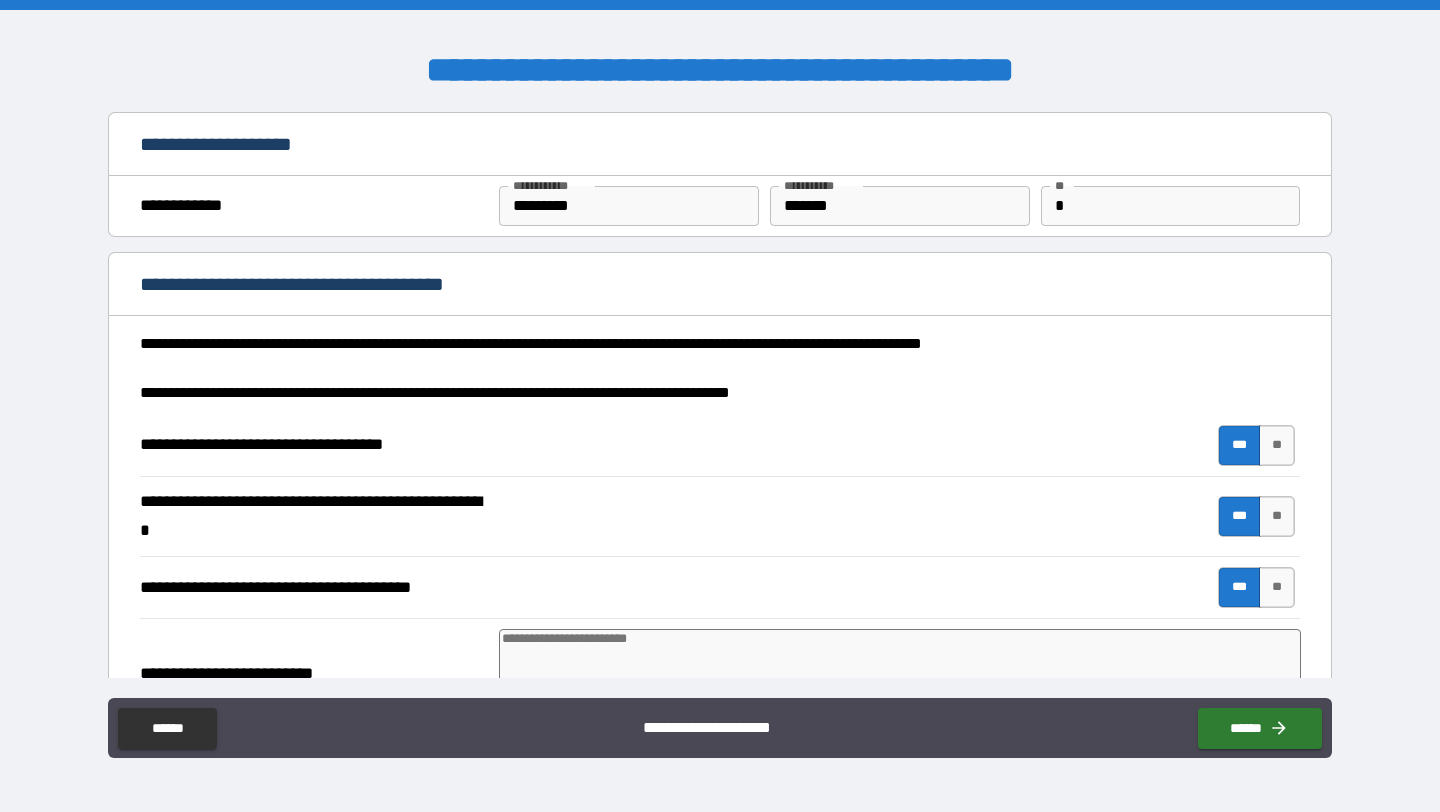 type on "*" 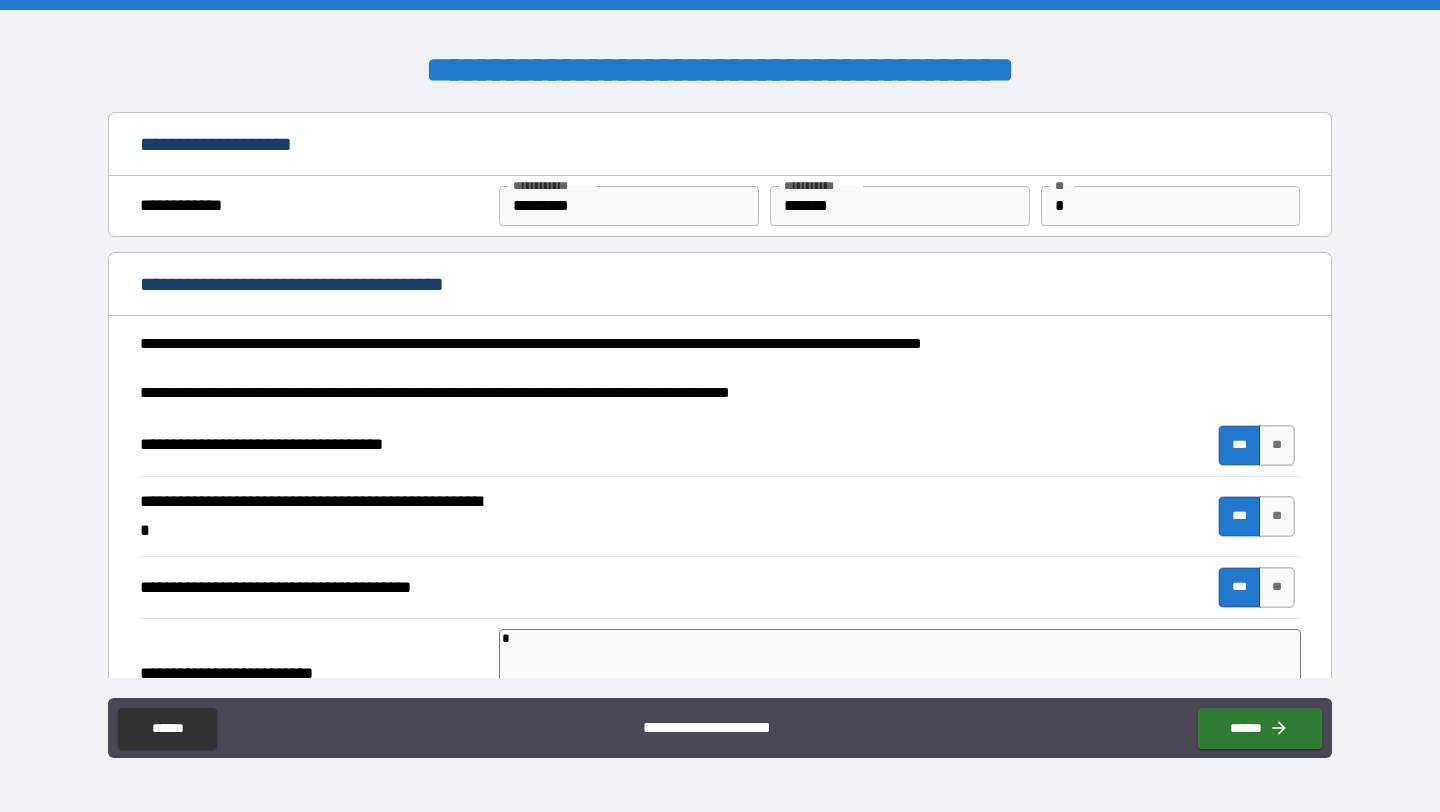 type on "*" 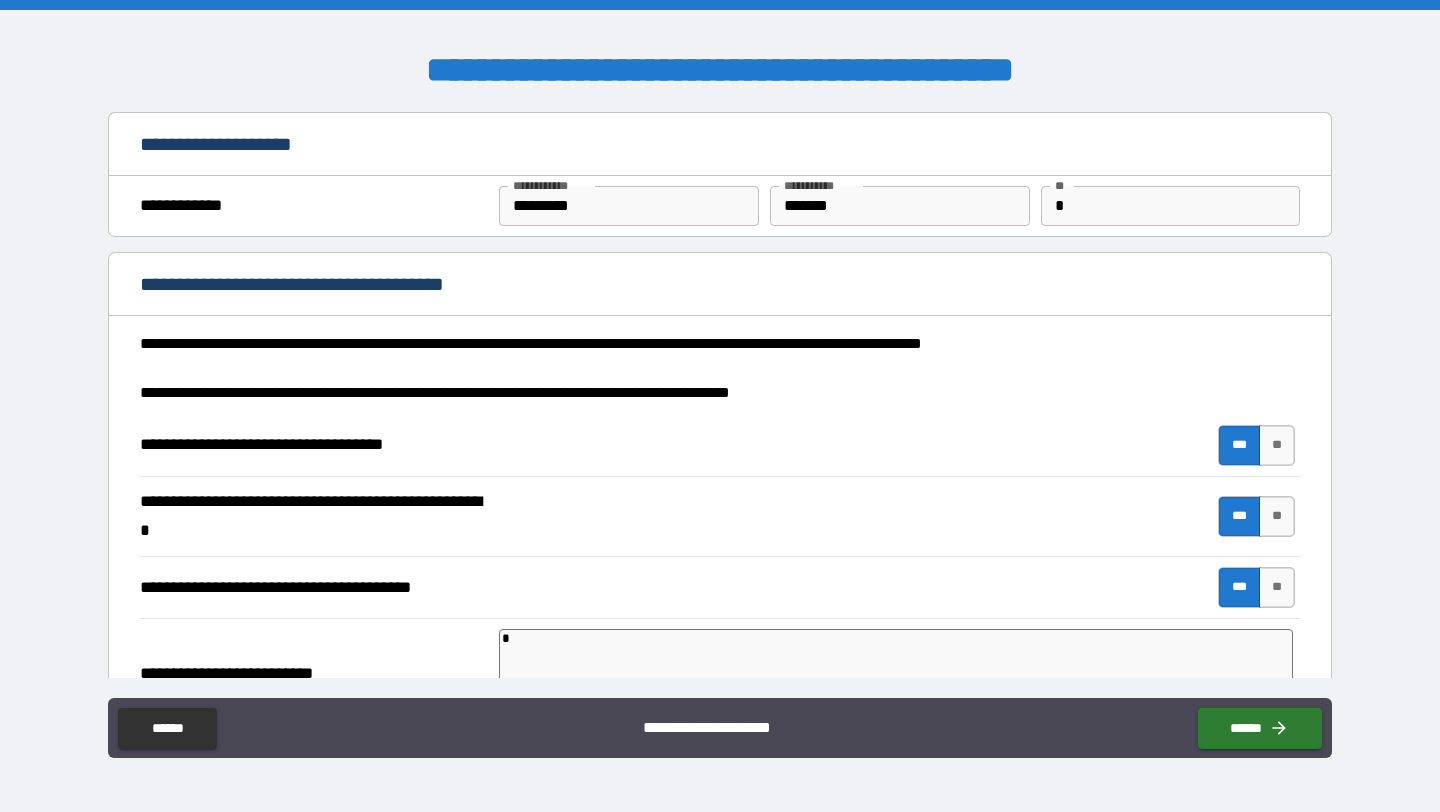 type on "**" 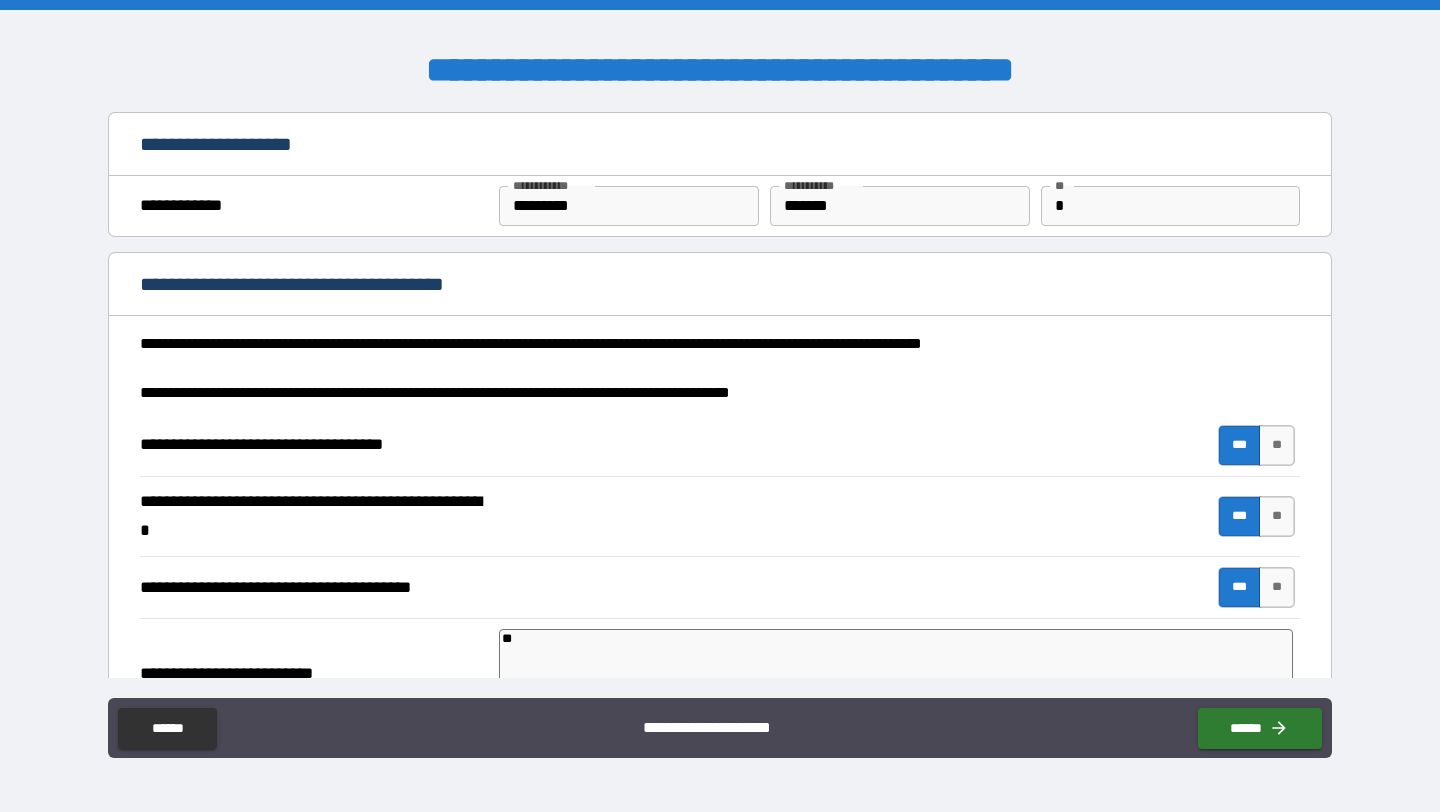 type on "***" 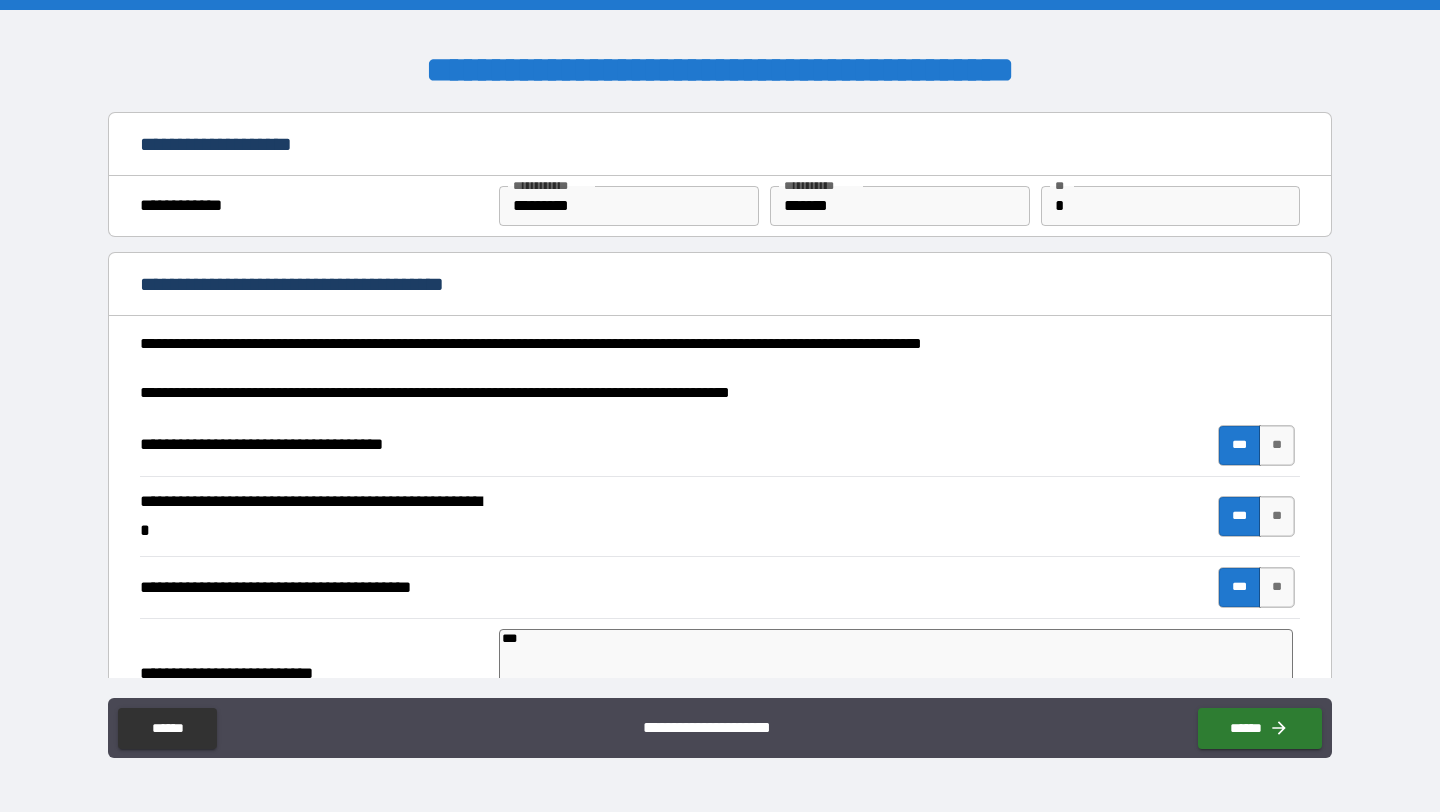 type on "***" 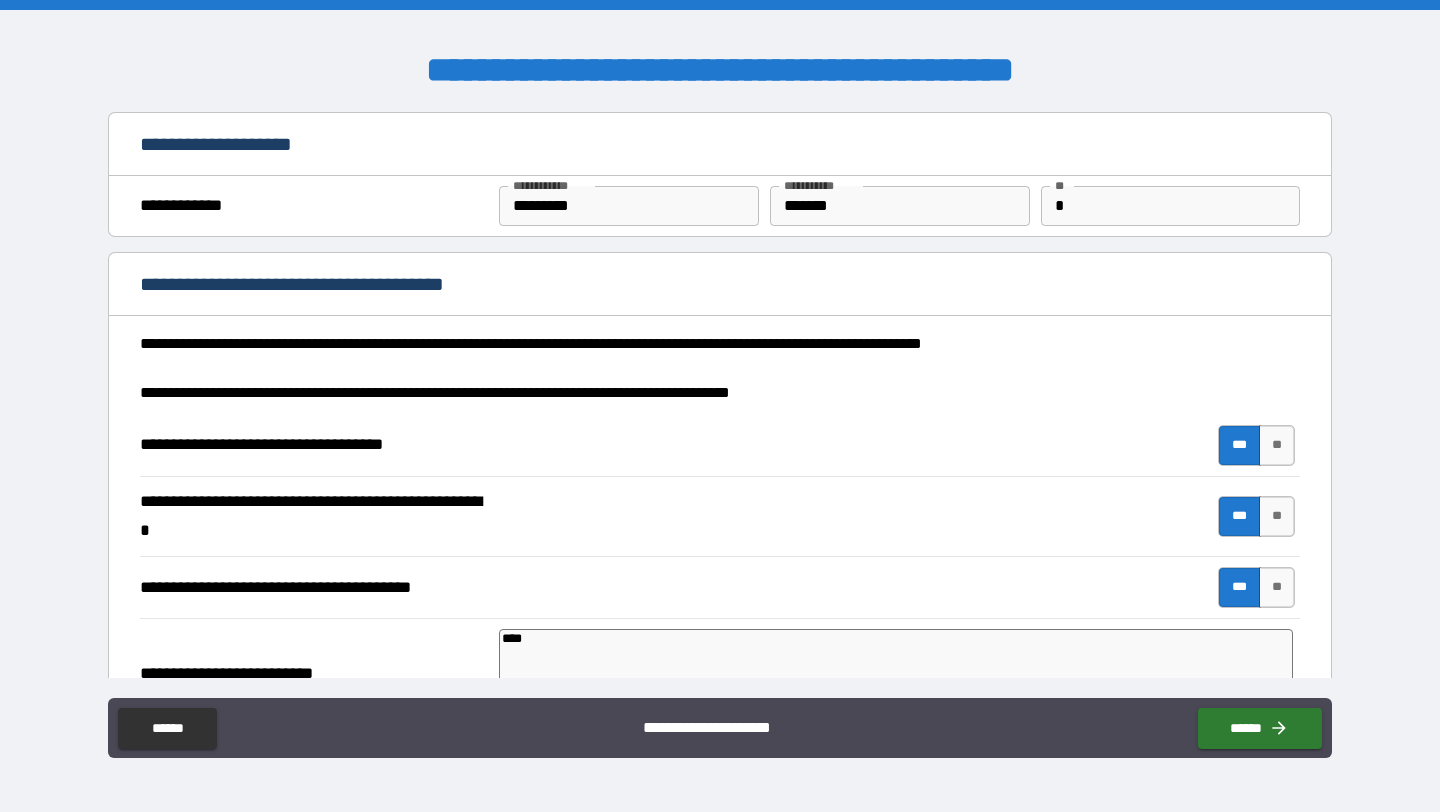 type on "*" 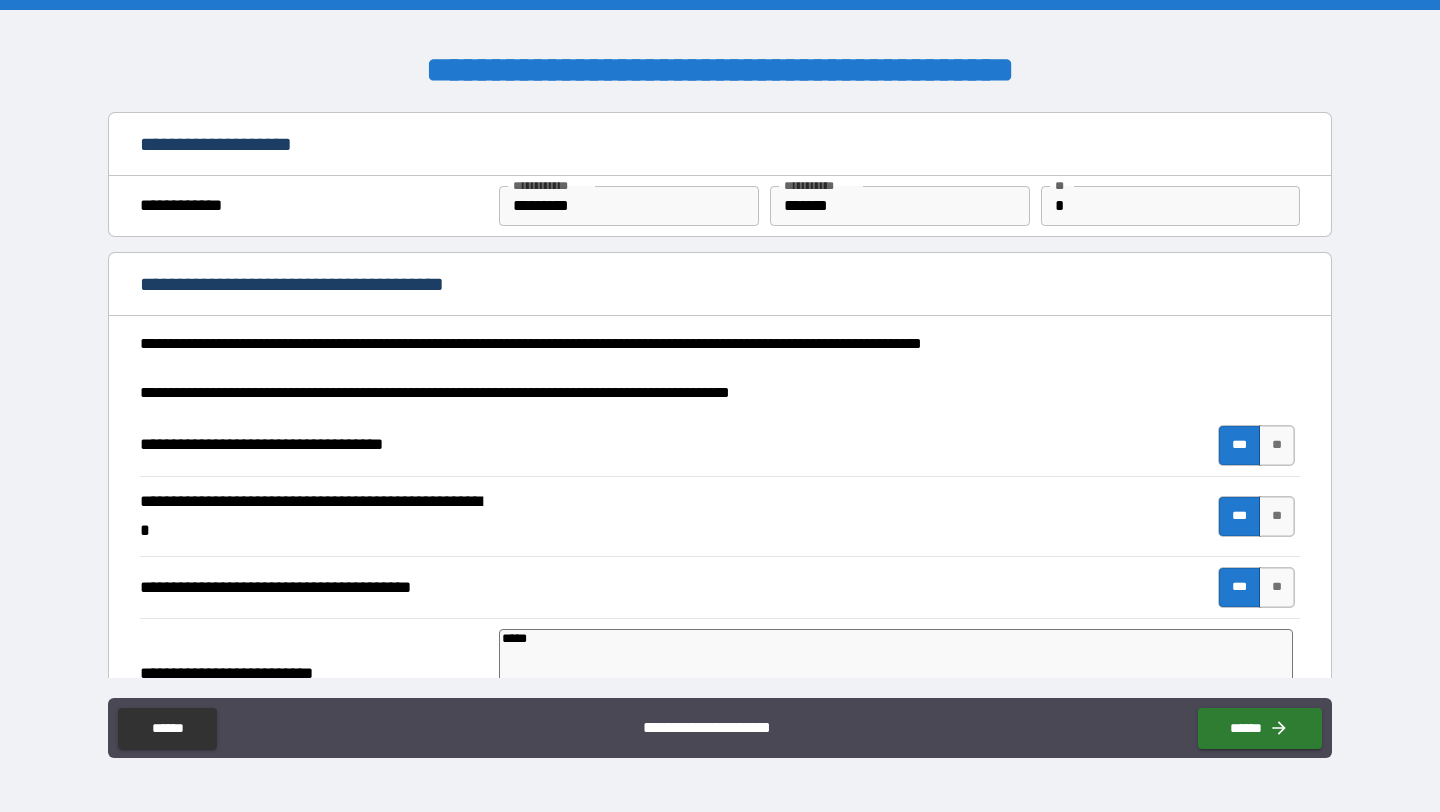 type on "*" 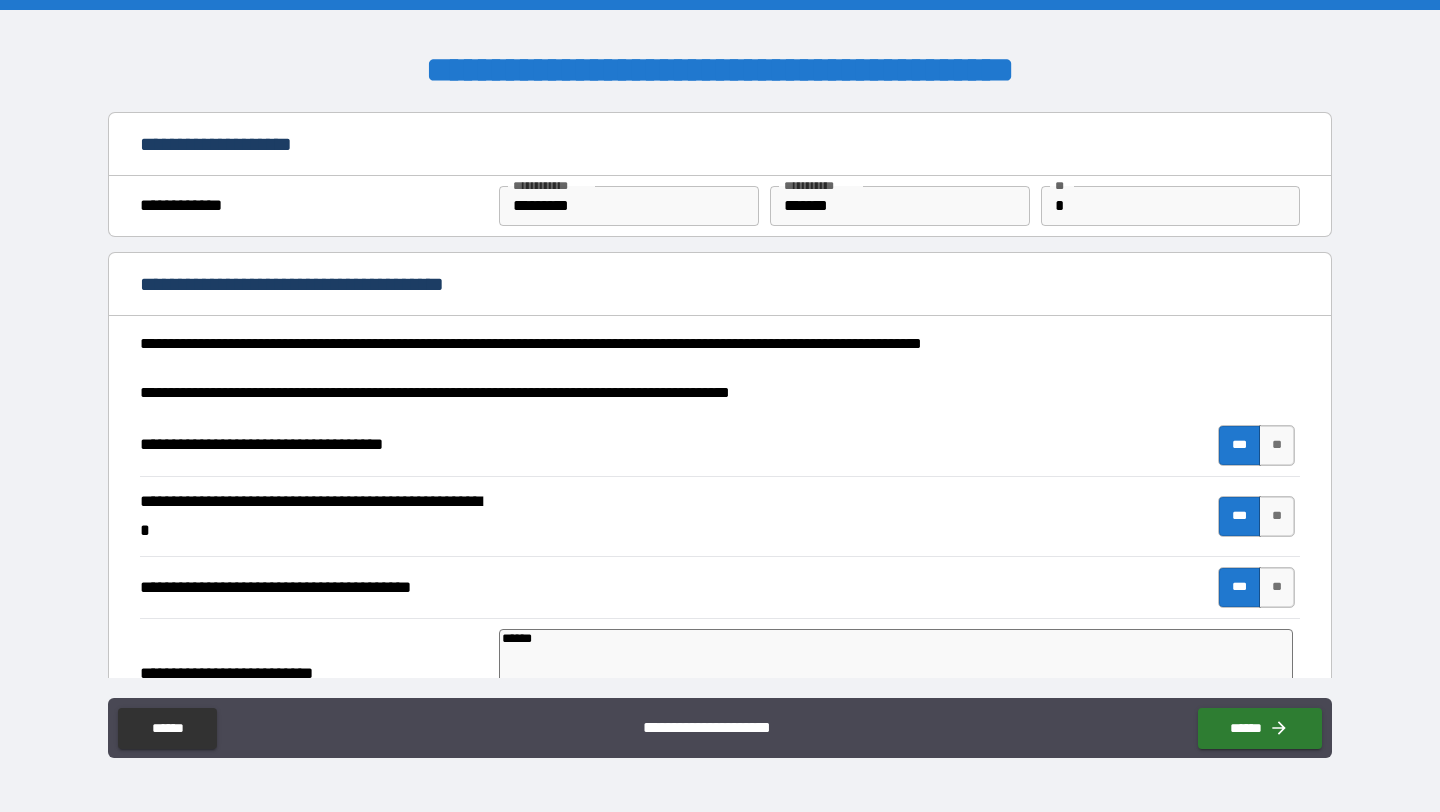 type on "*" 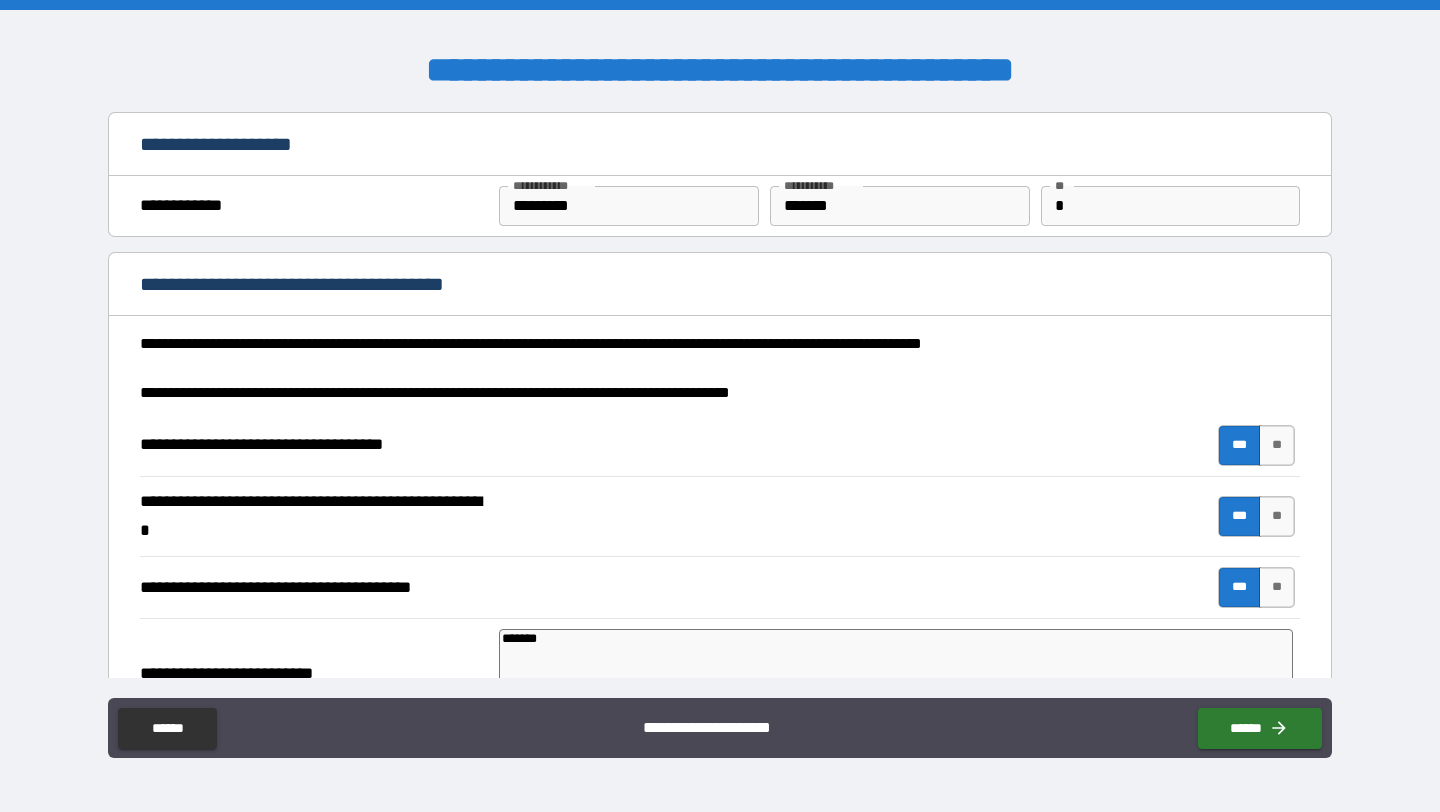 type on "*" 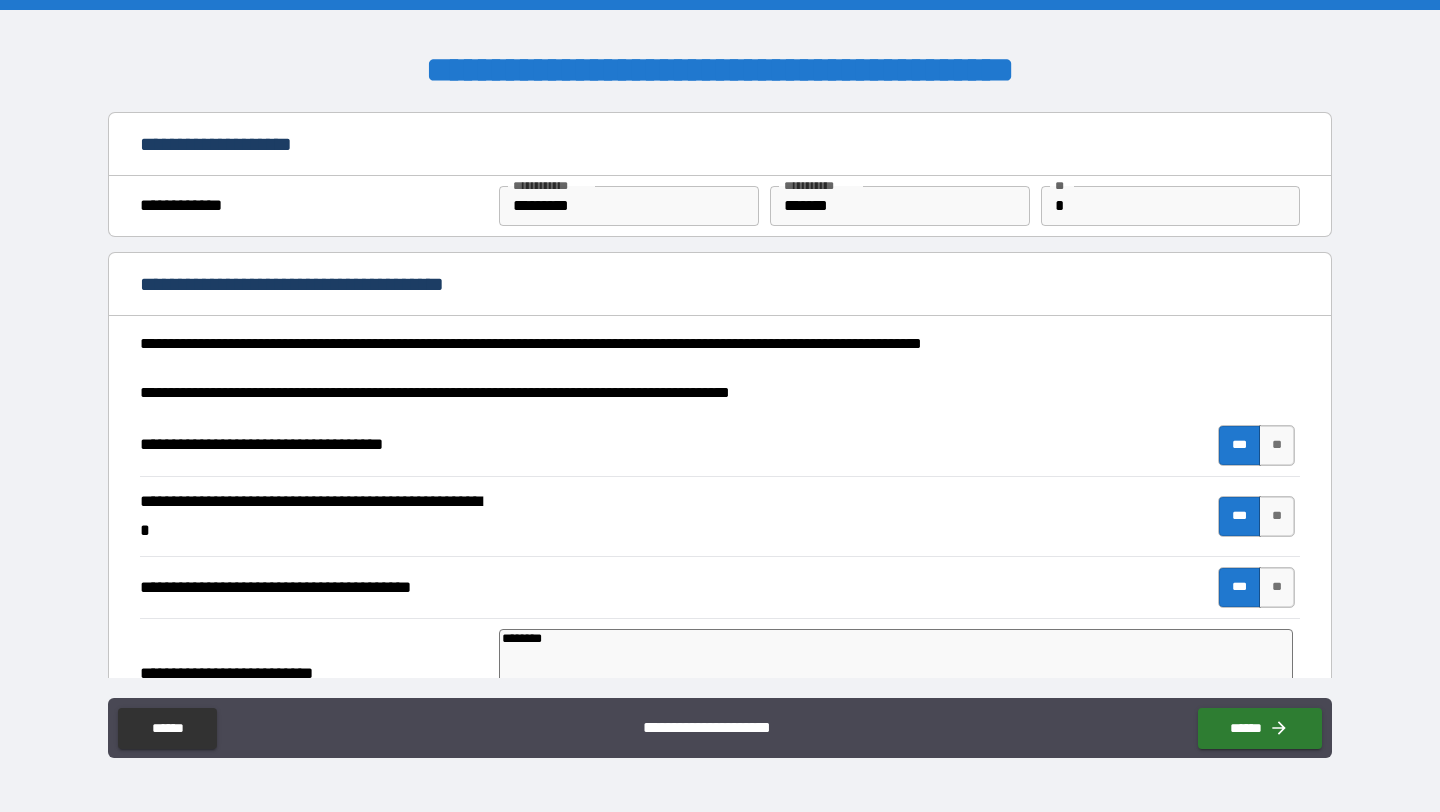 type on "*********" 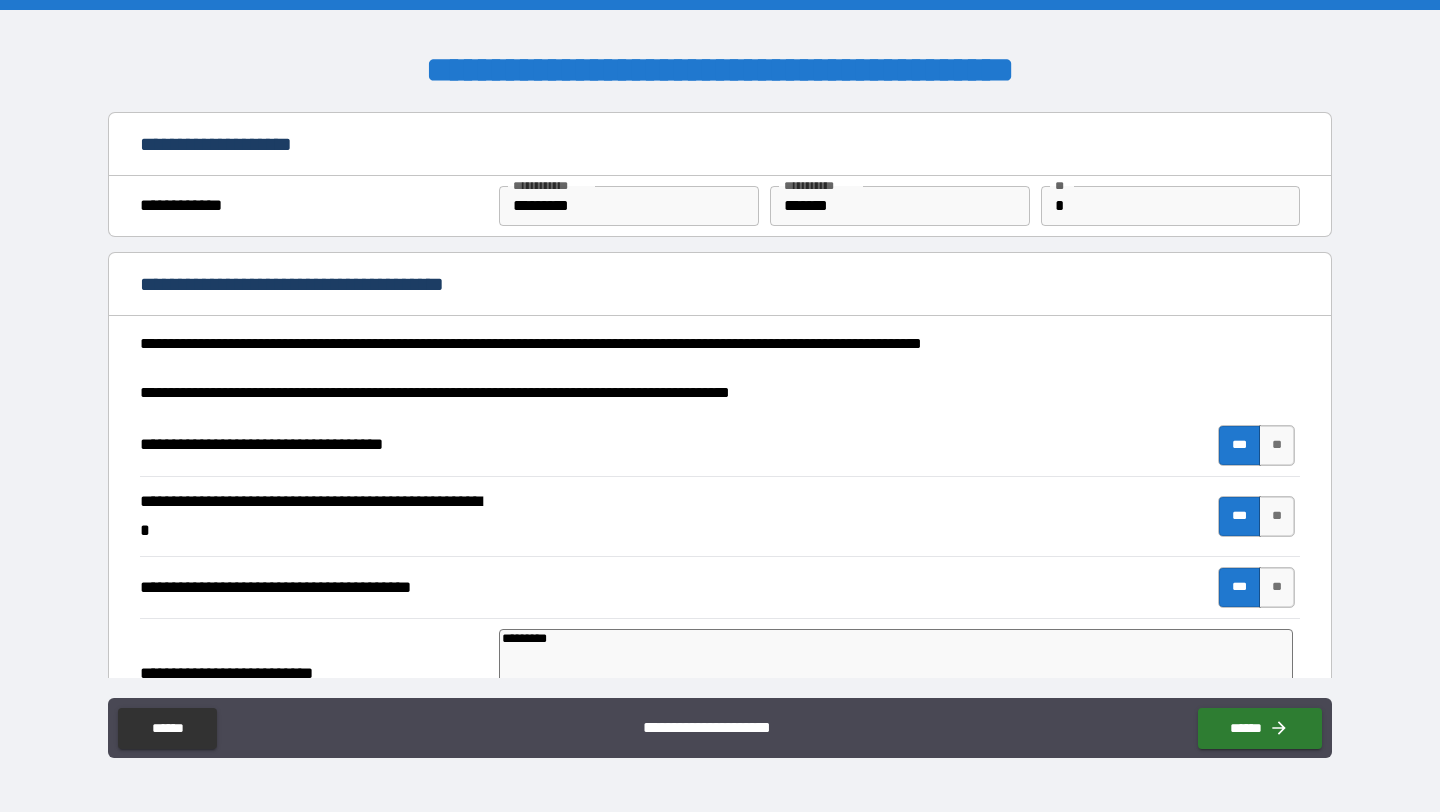 type on "**********" 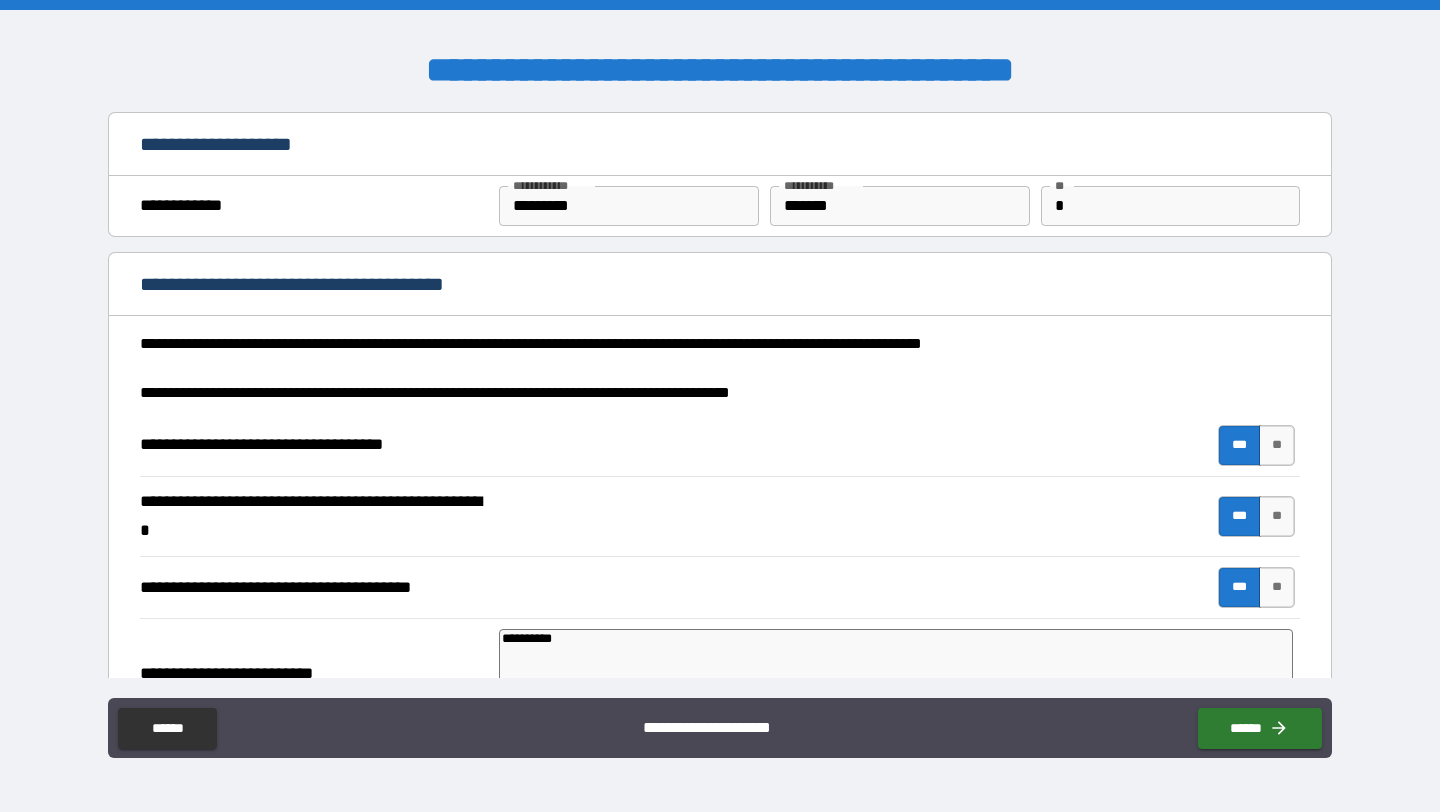 type on "*" 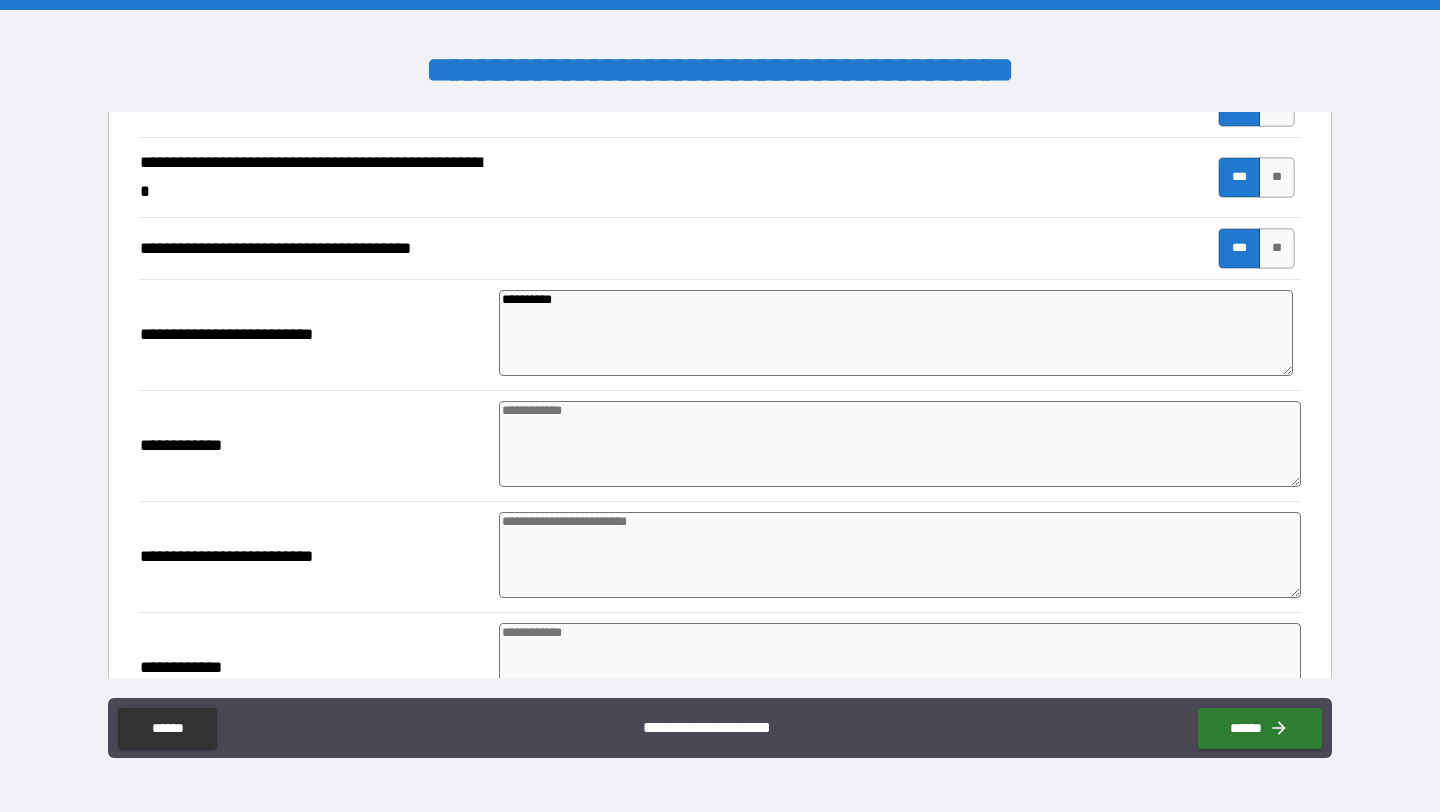 scroll, scrollTop: 341, scrollLeft: 0, axis: vertical 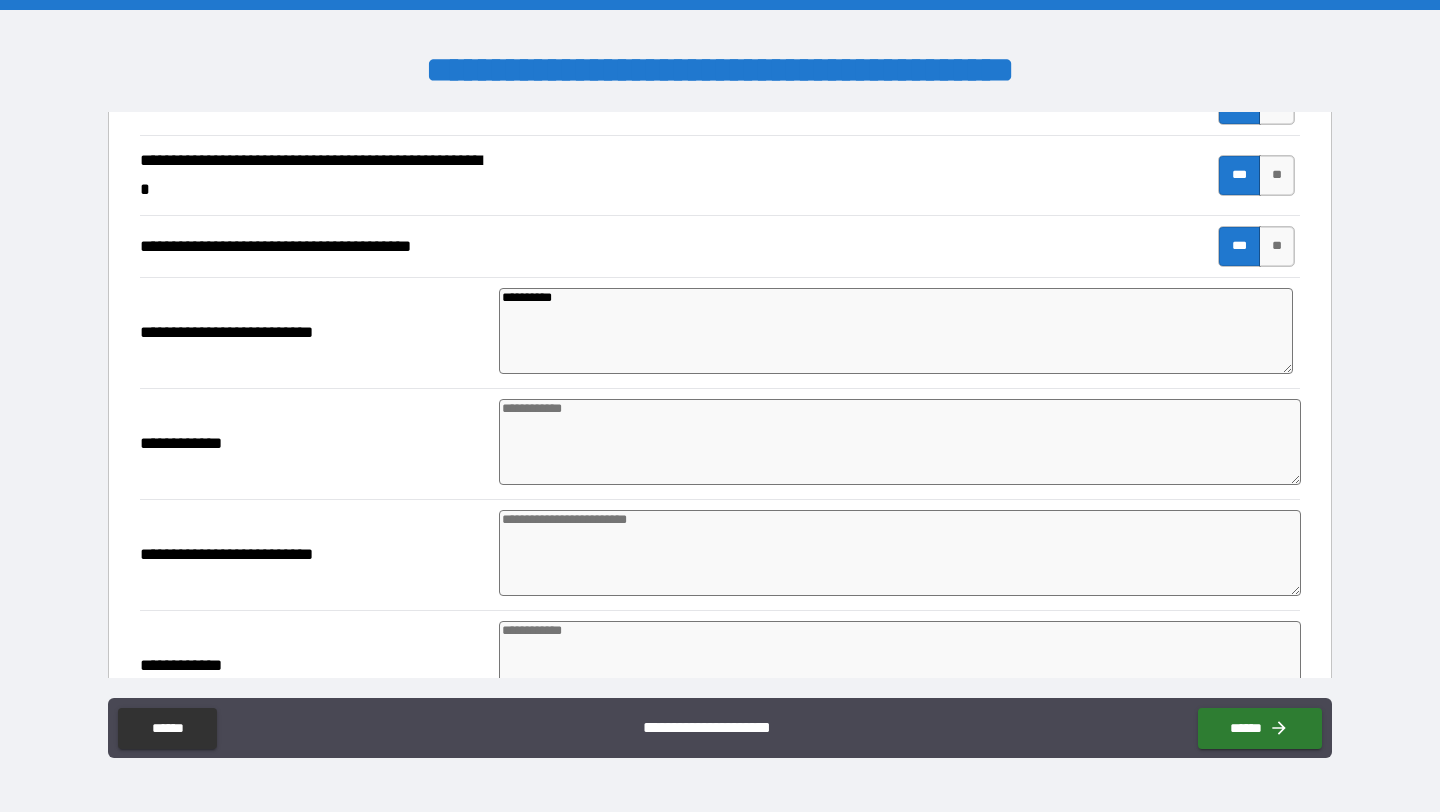 type on "**********" 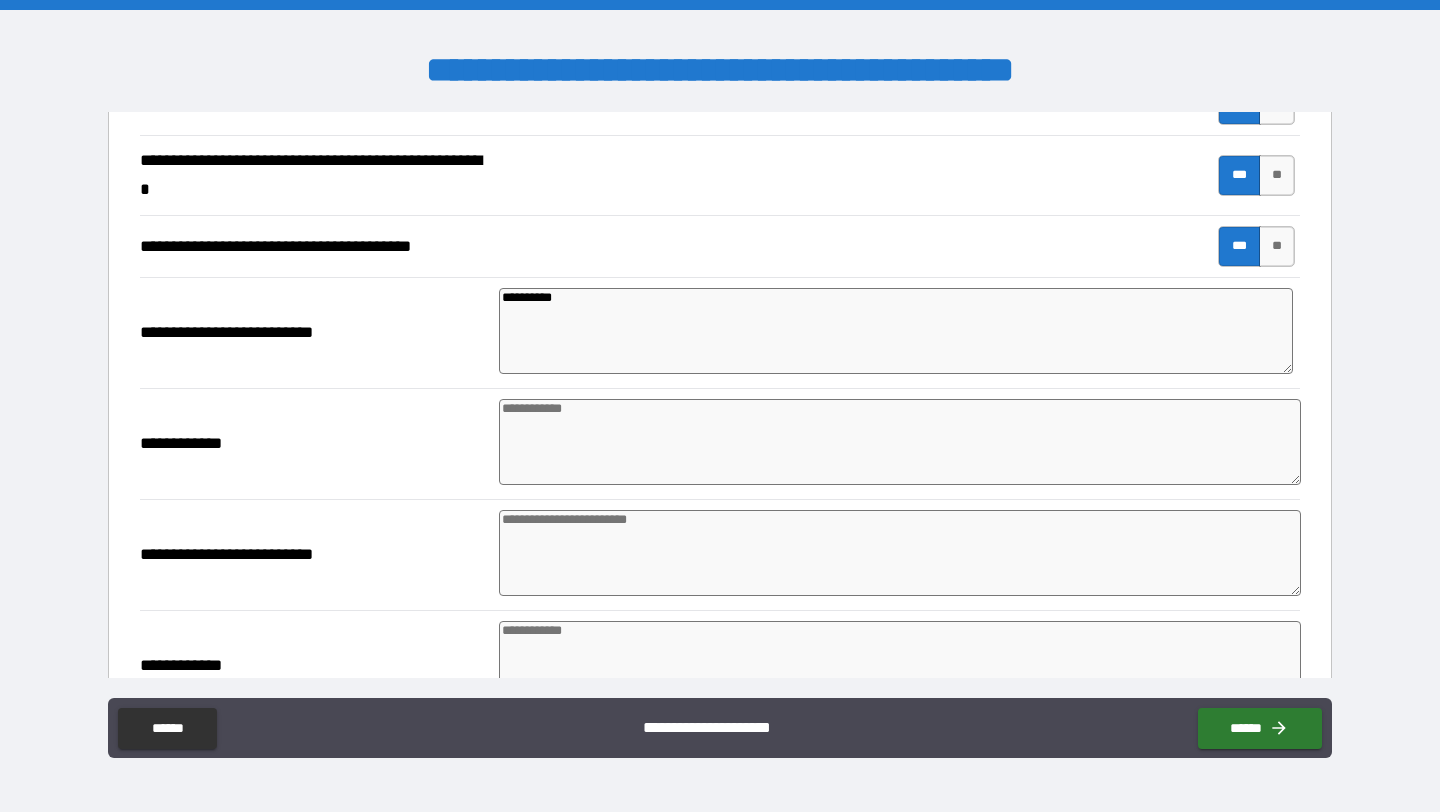 type on "*" 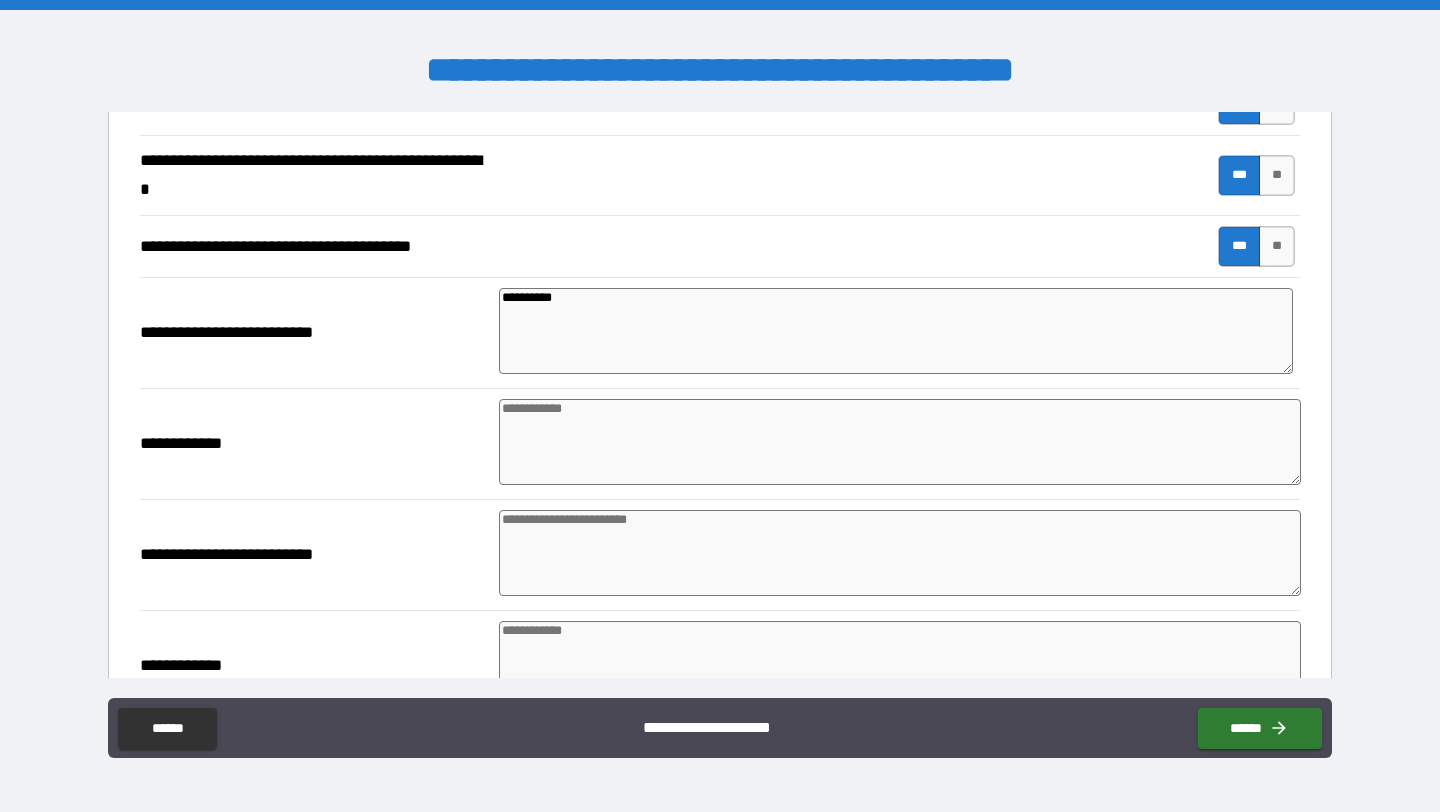 type on "*" 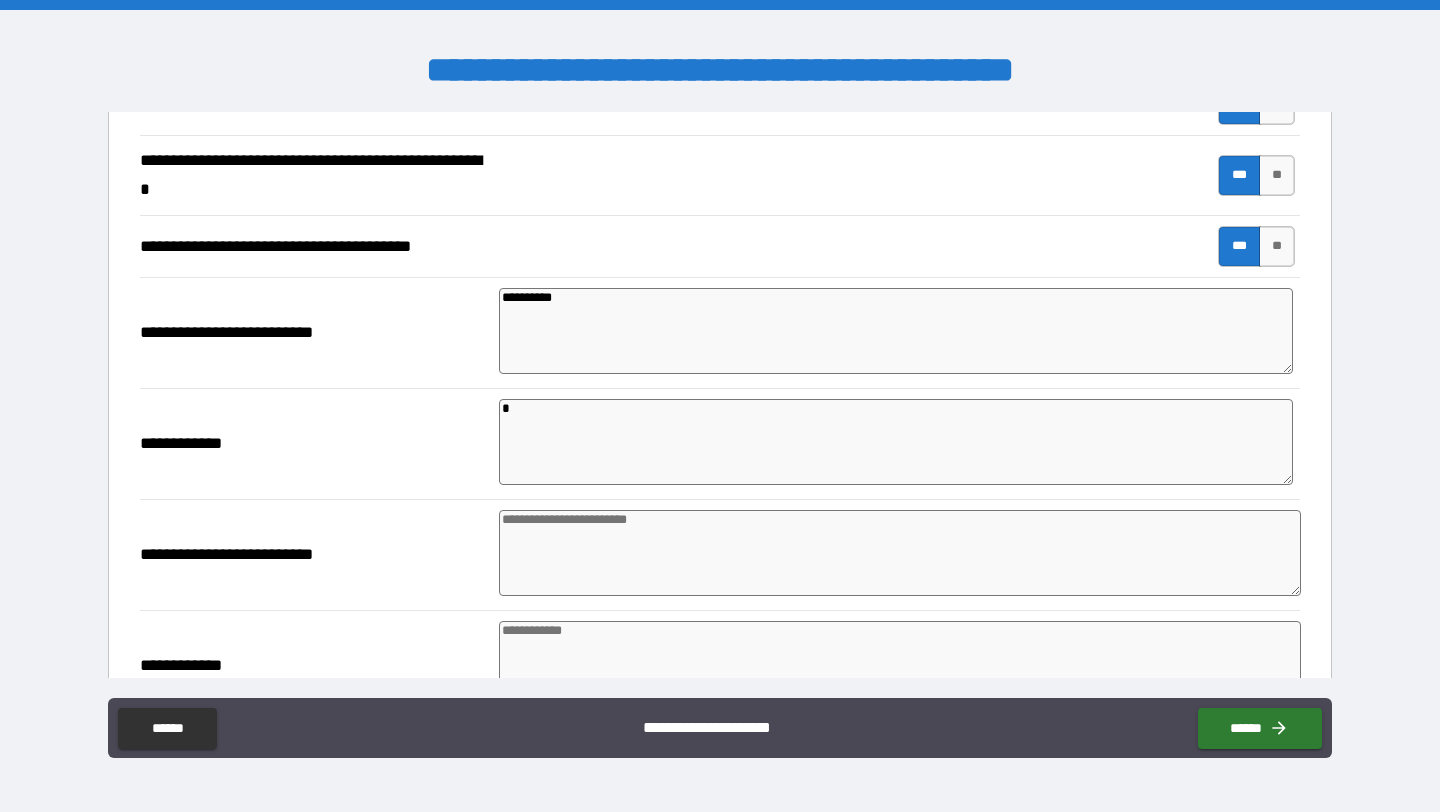 type on "*" 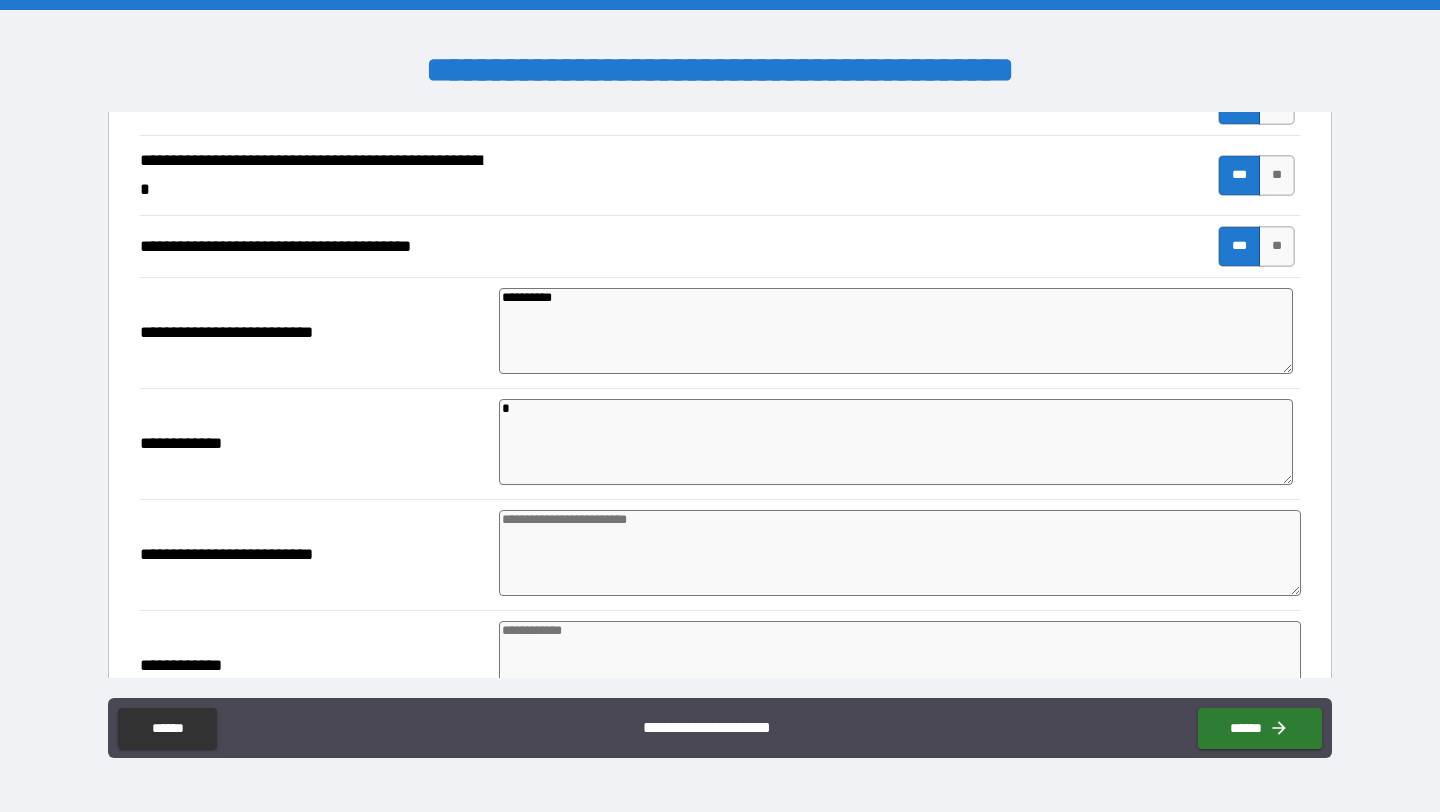 type on "**" 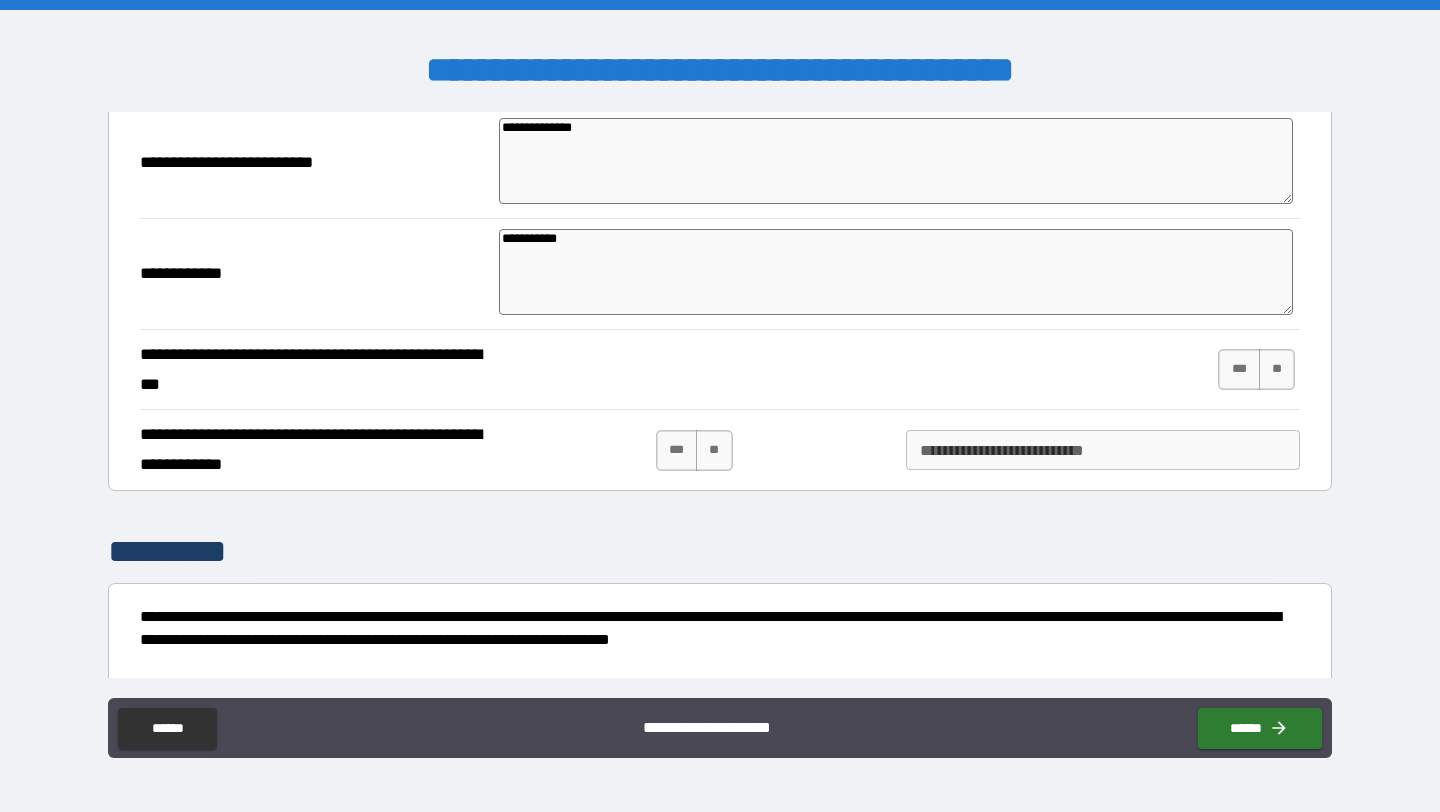 scroll, scrollTop: 737, scrollLeft: 0, axis: vertical 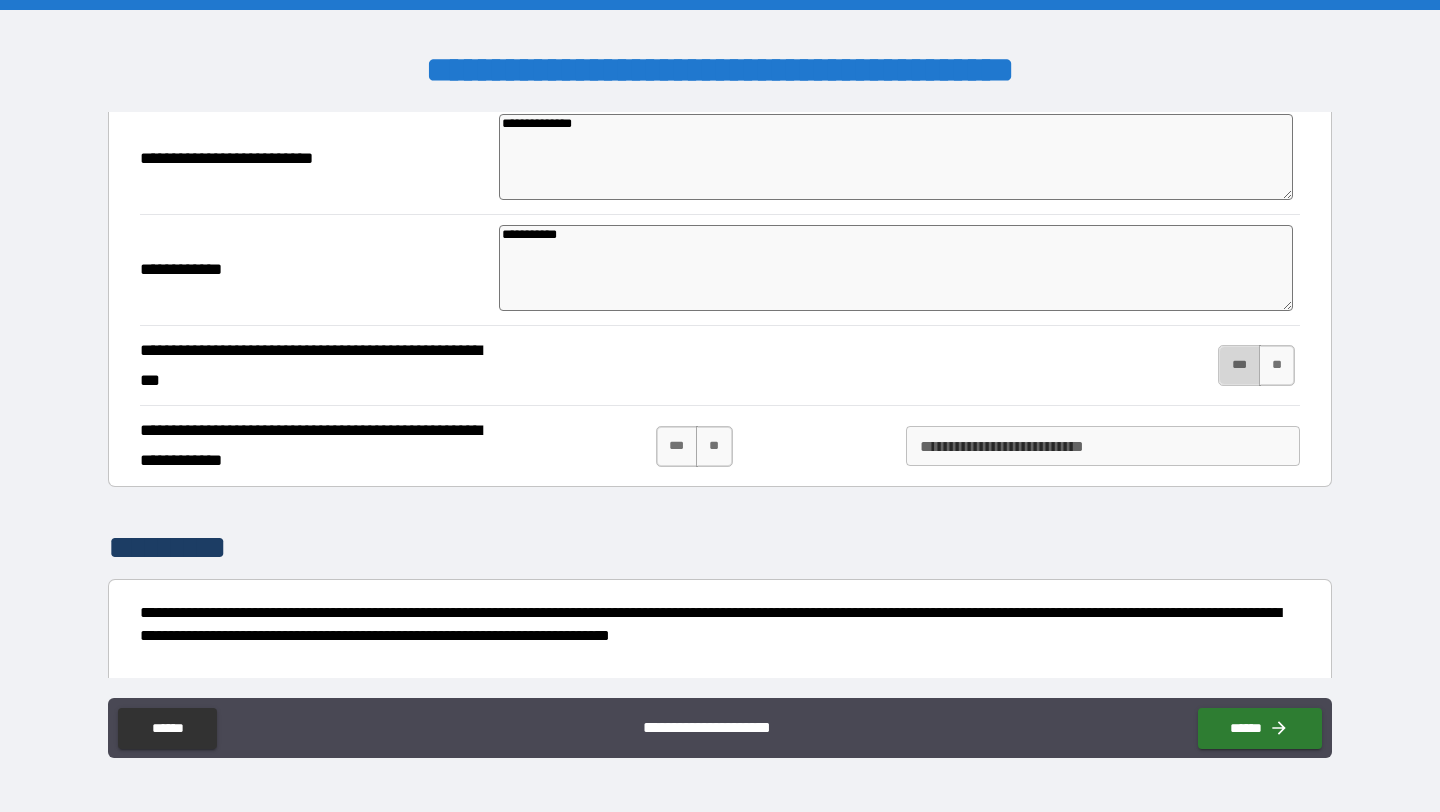 click on "***" at bounding box center (1239, 365) 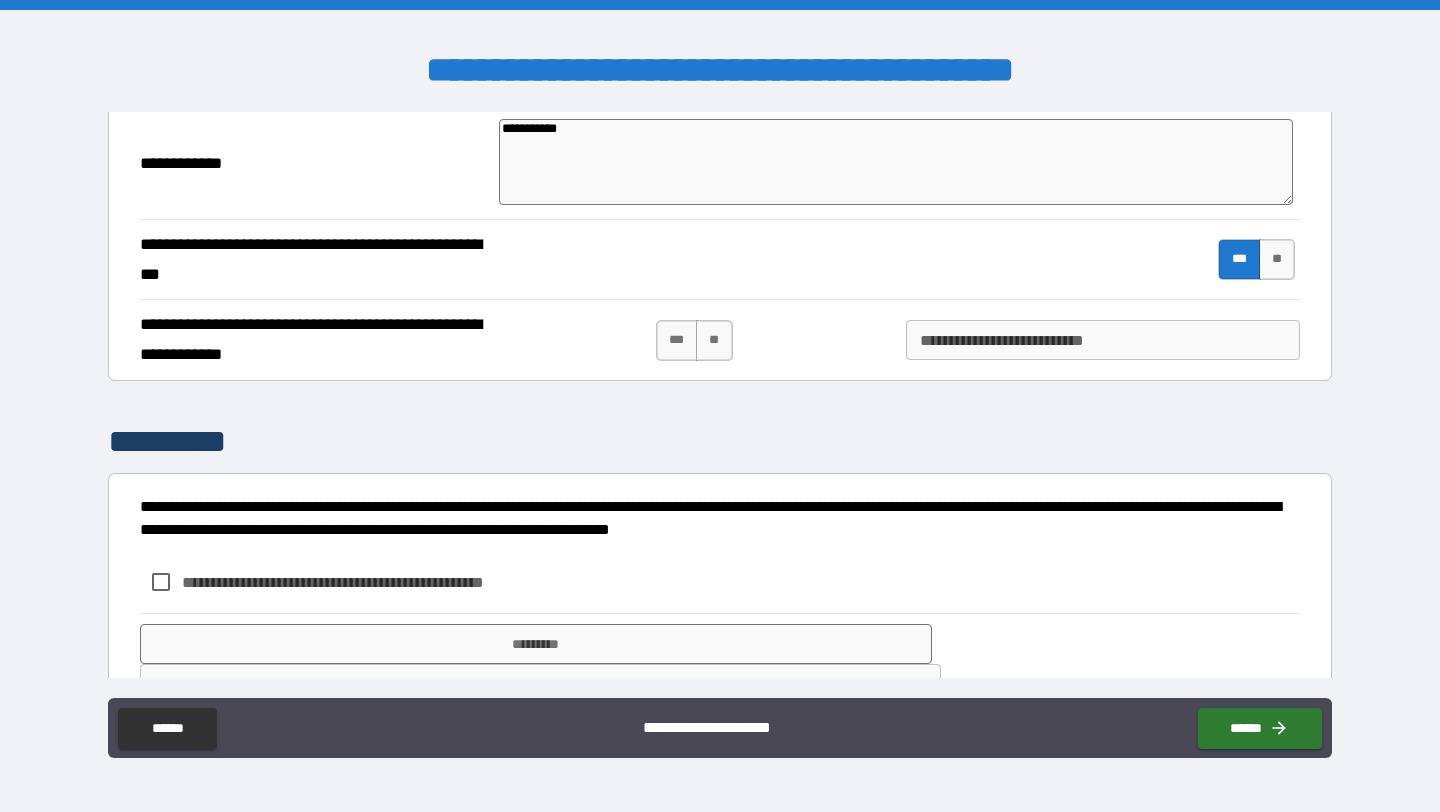 scroll, scrollTop: 900, scrollLeft: 0, axis: vertical 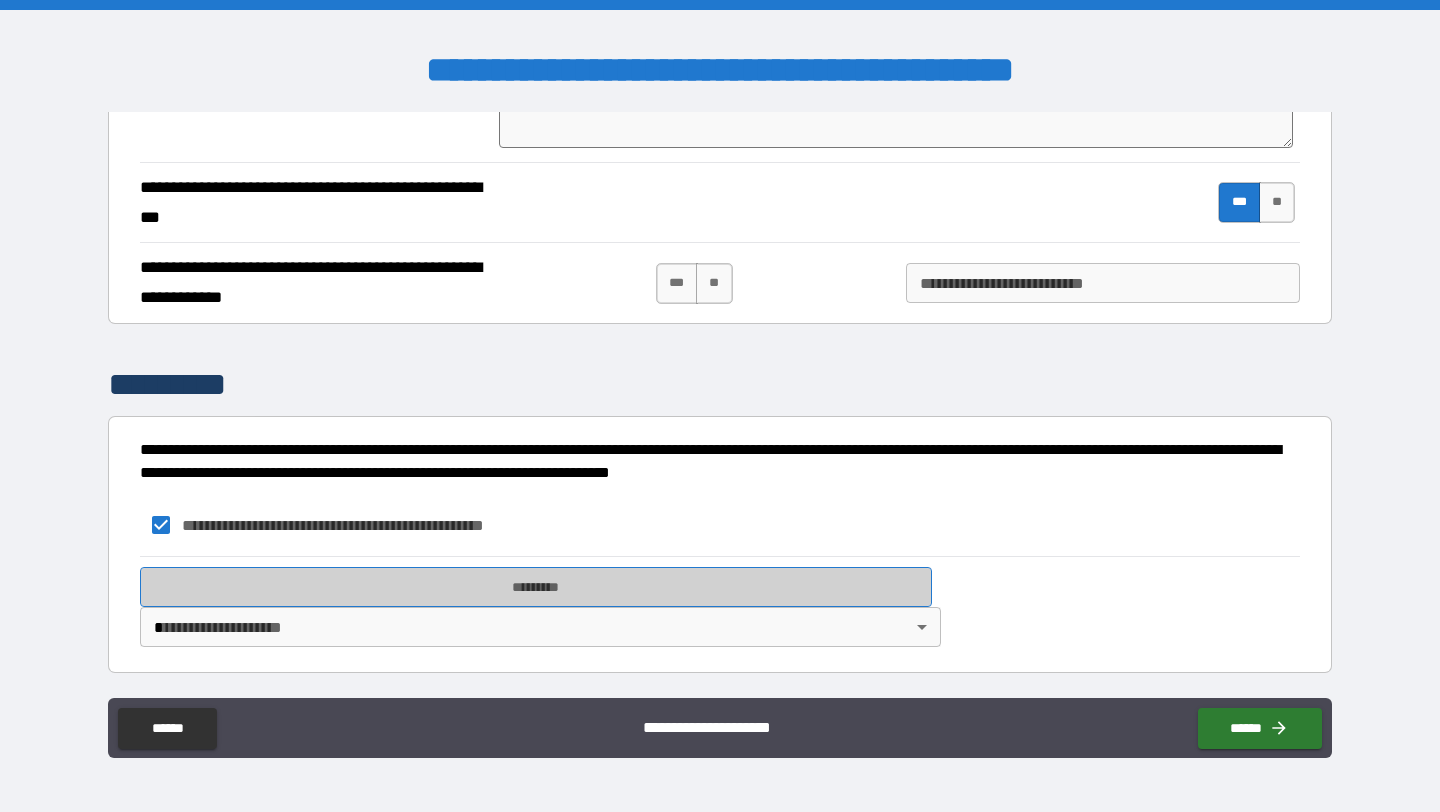 click on "*********" at bounding box center (536, 587) 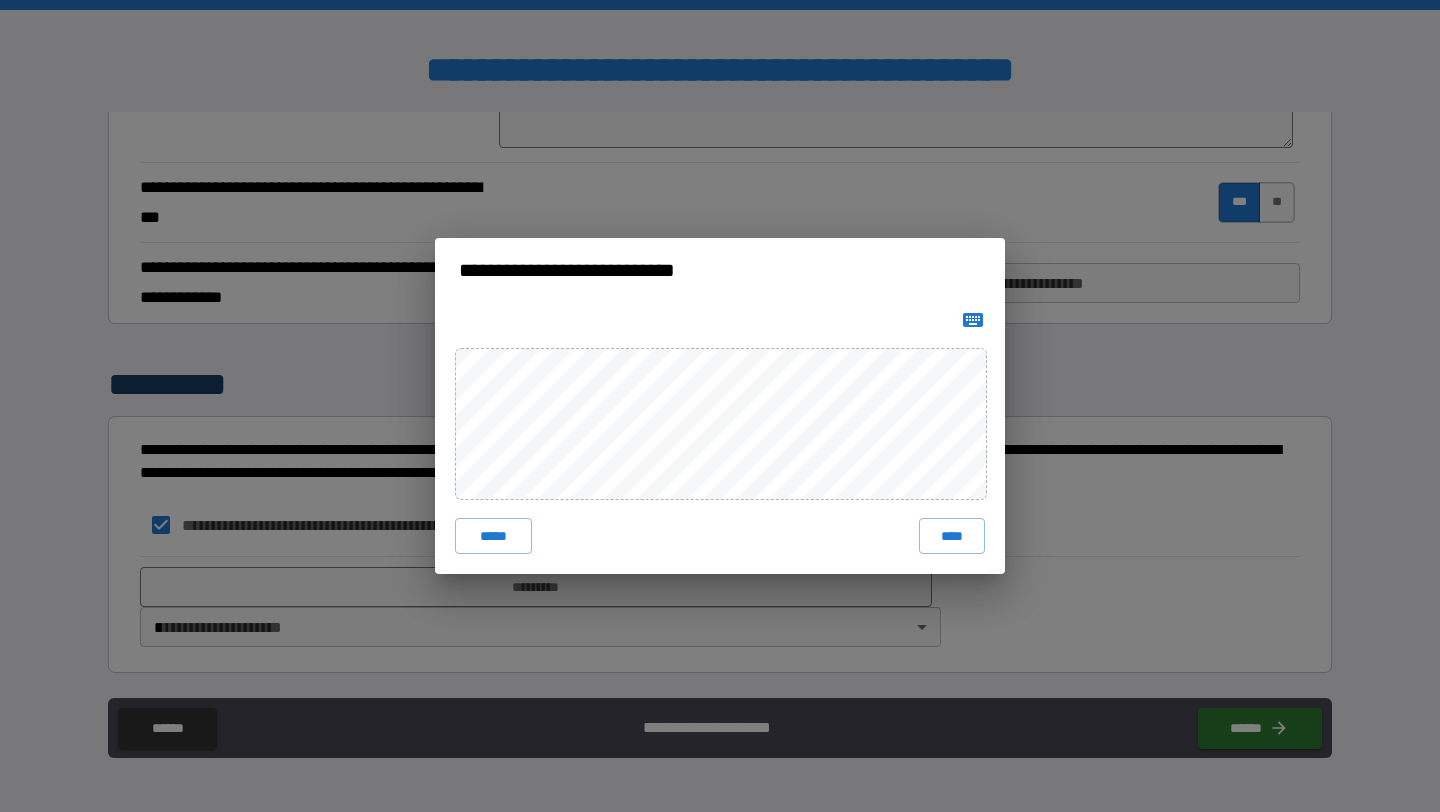 click on "***** ****" at bounding box center (720, 438) 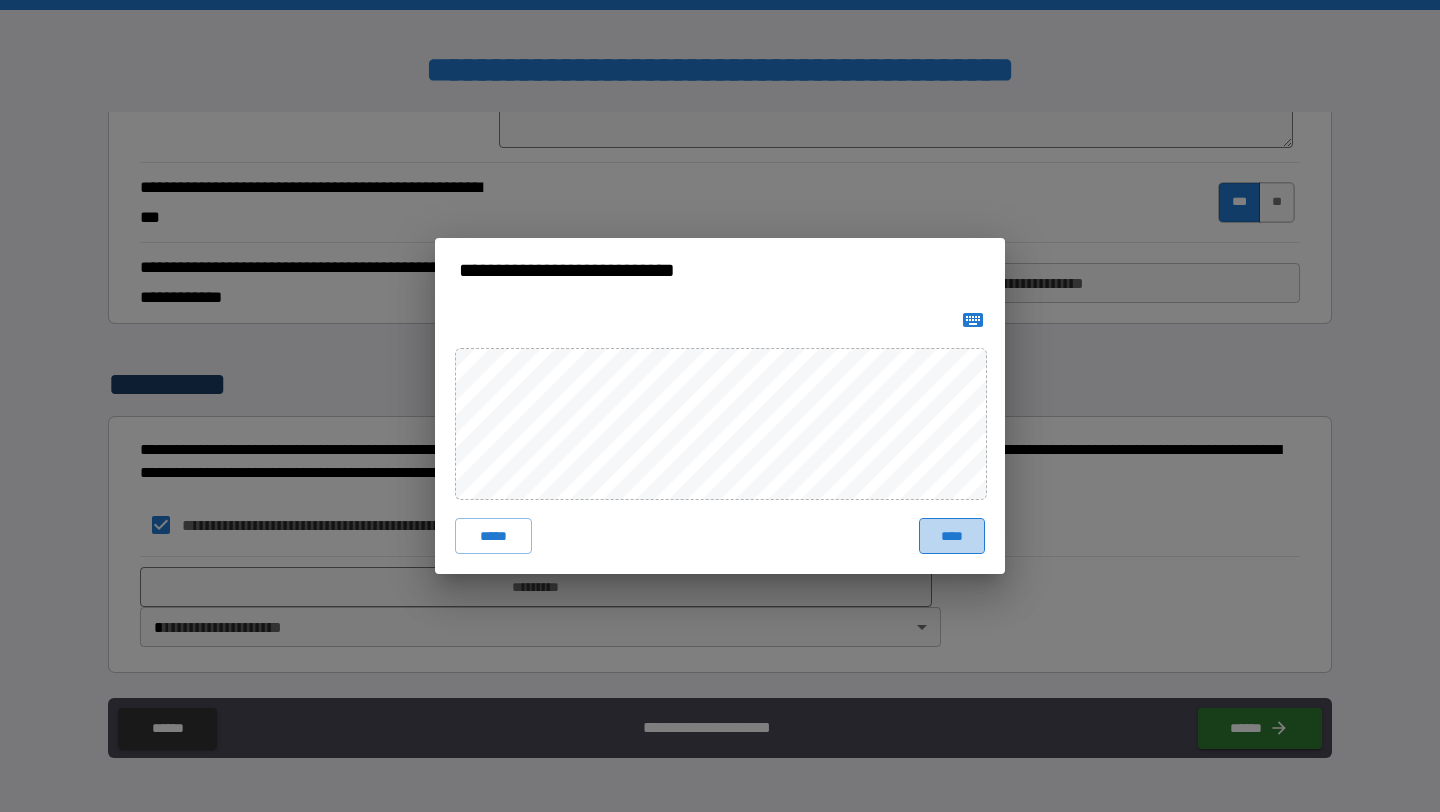 click on "****" at bounding box center [952, 536] 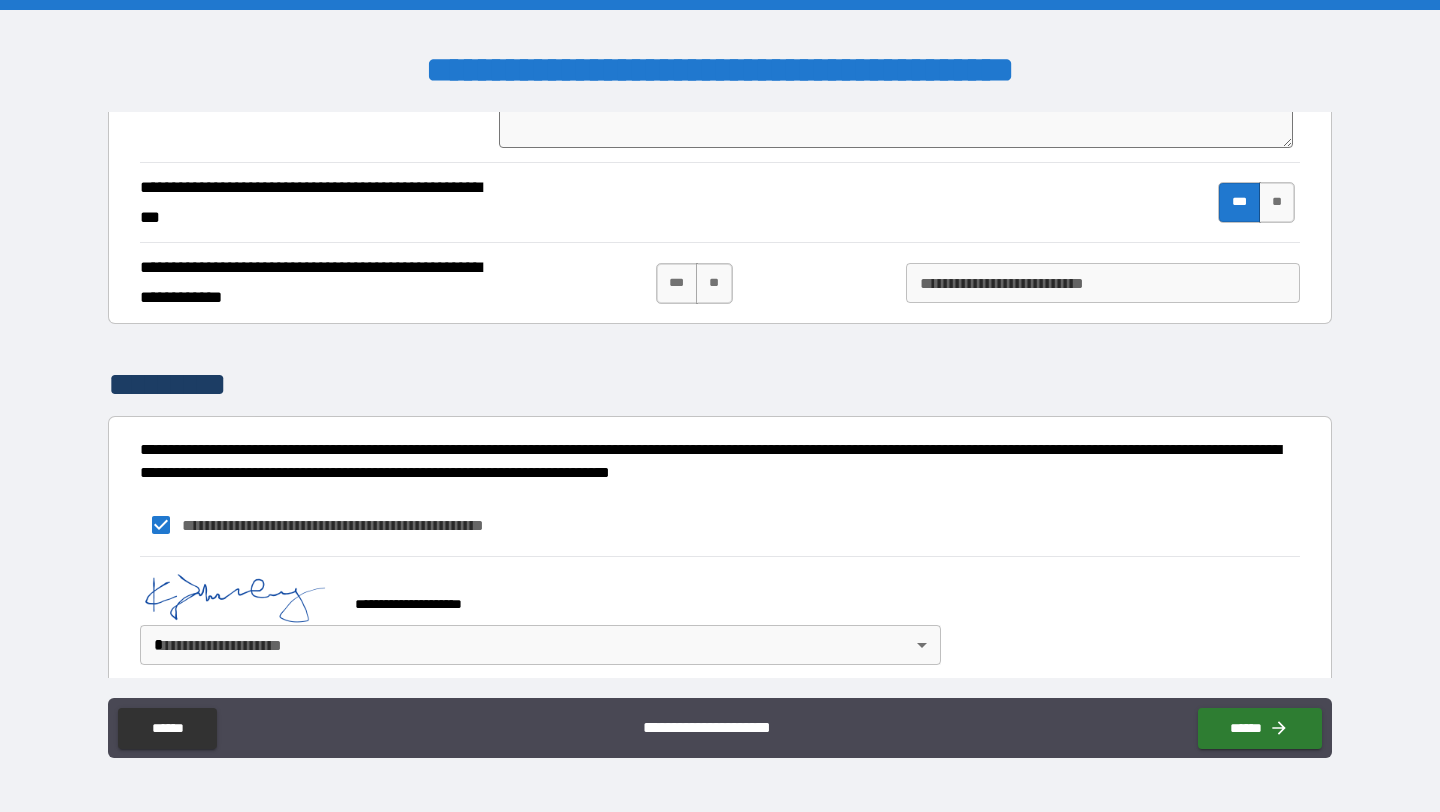click on "**********" at bounding box center (720, 406) 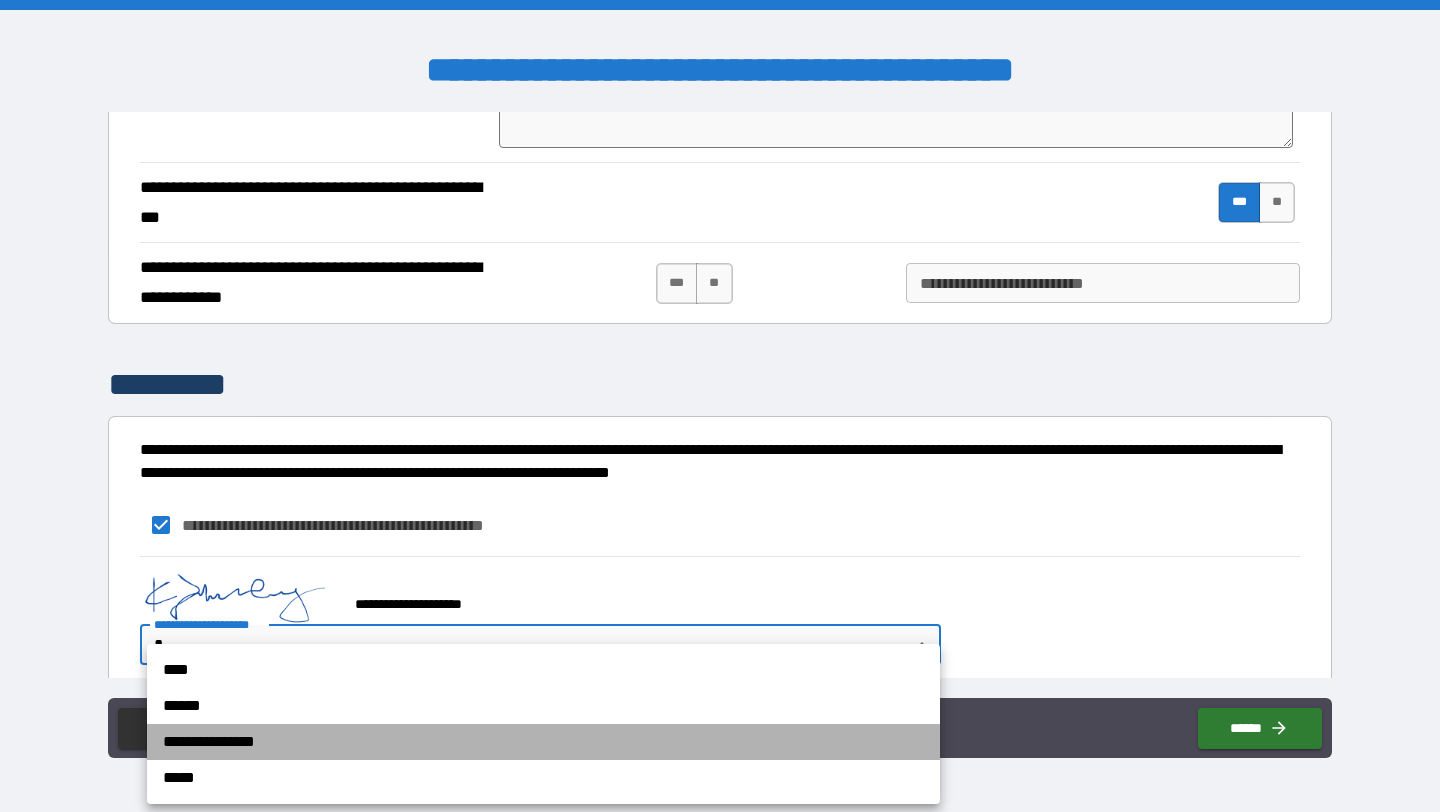 click on "**********" at bounding box center (543, 742) 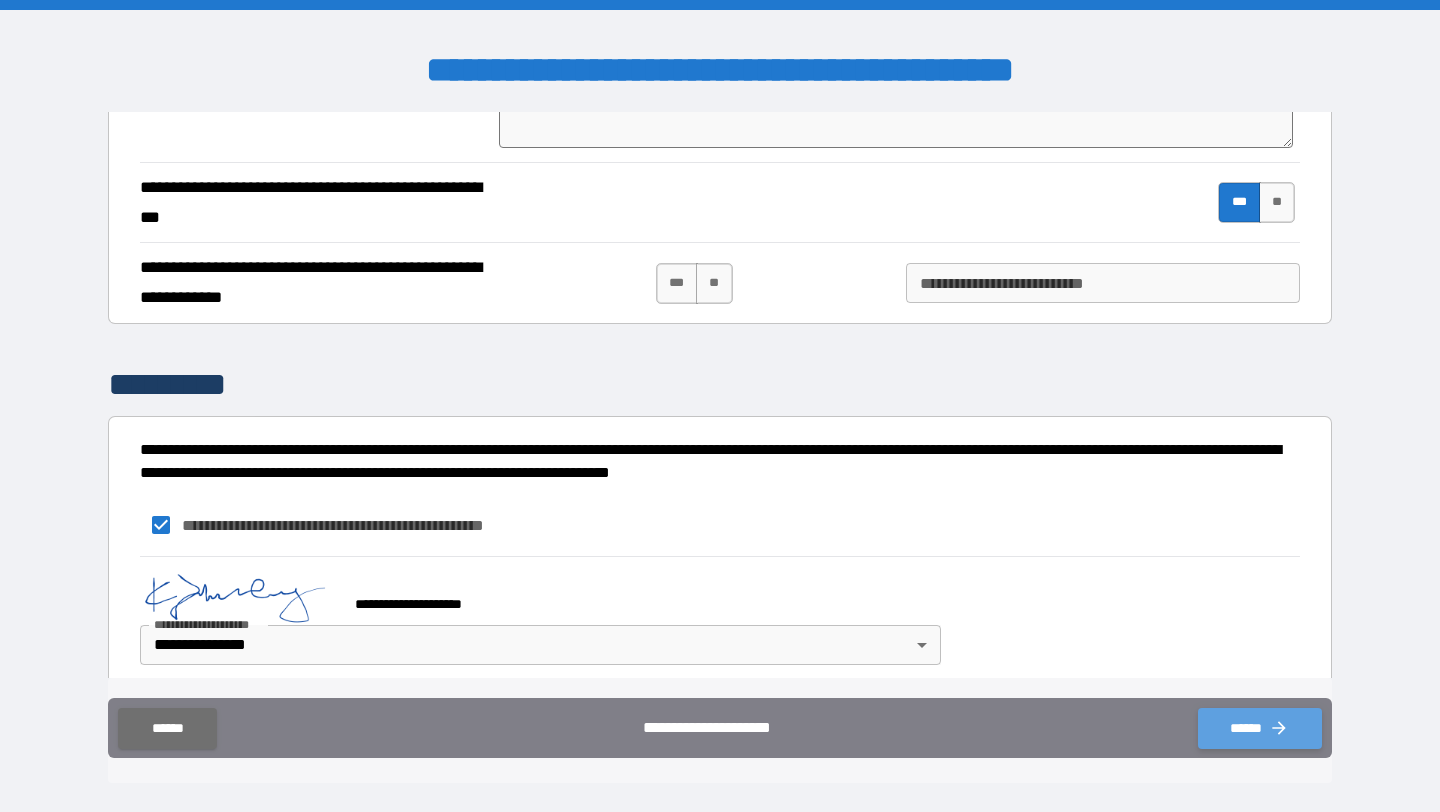 click on "******" at bounding box center [1260, 728] 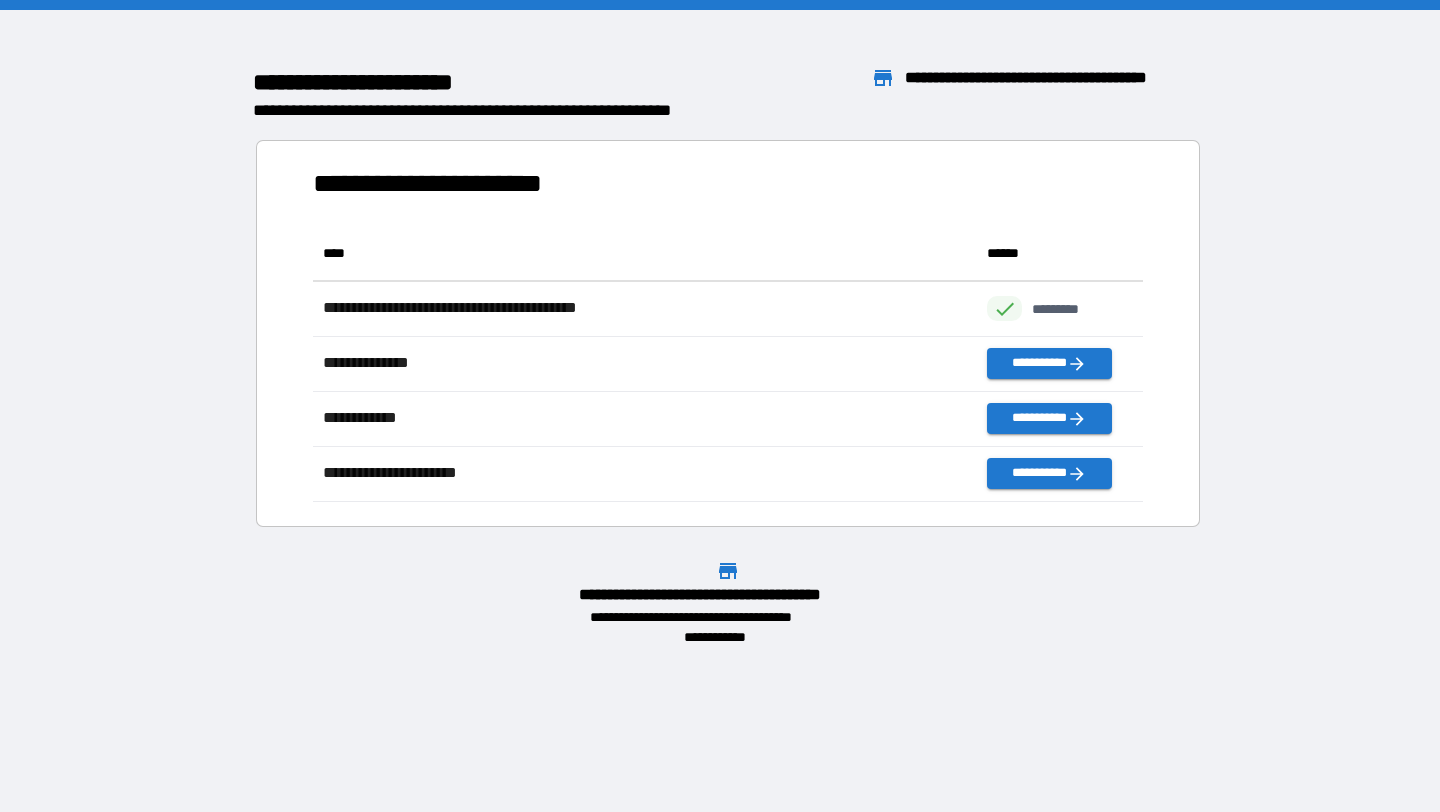 scroll, scrollTop: 1, scrollLeft: 1, axis: both 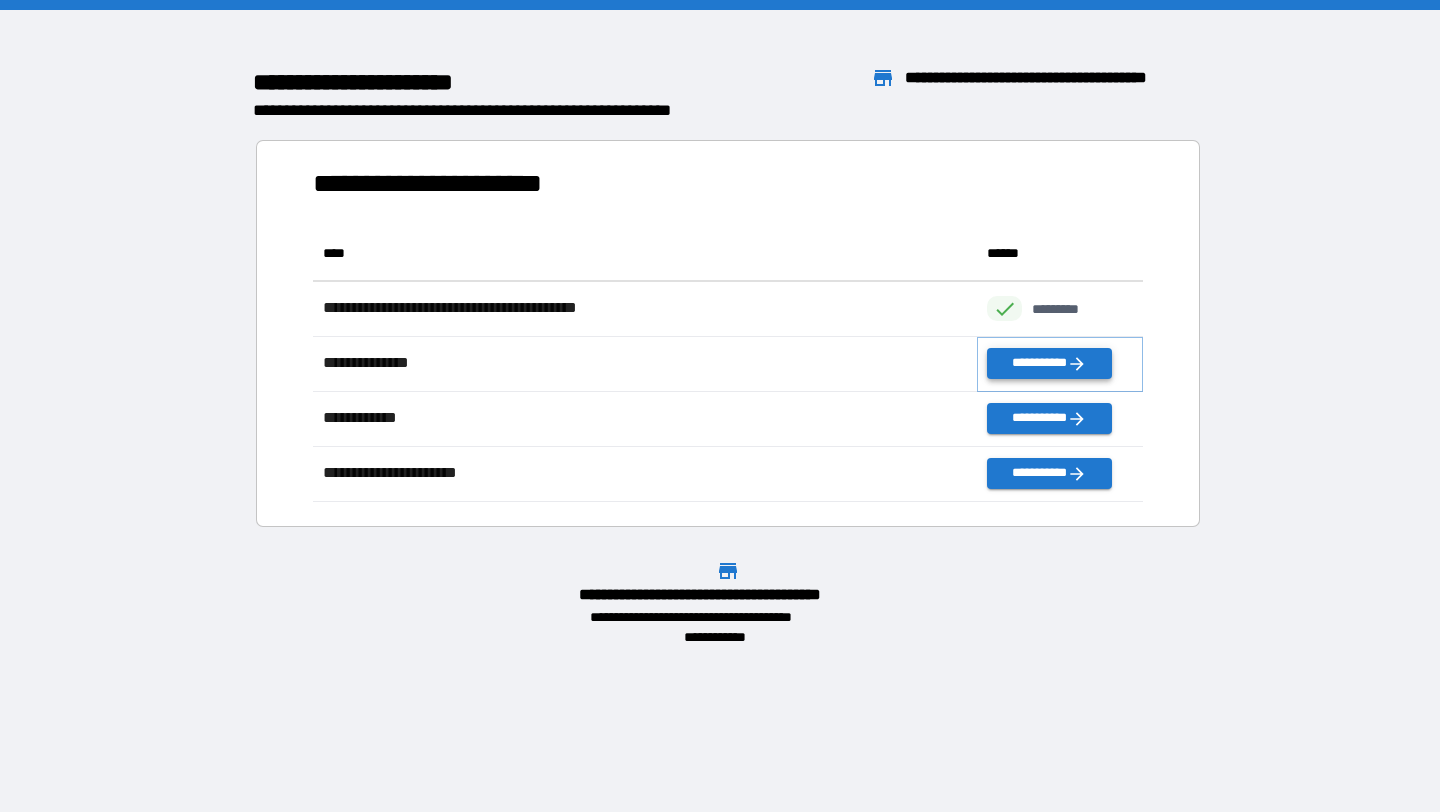 click on "**********" at bounding box center [1049, 363] 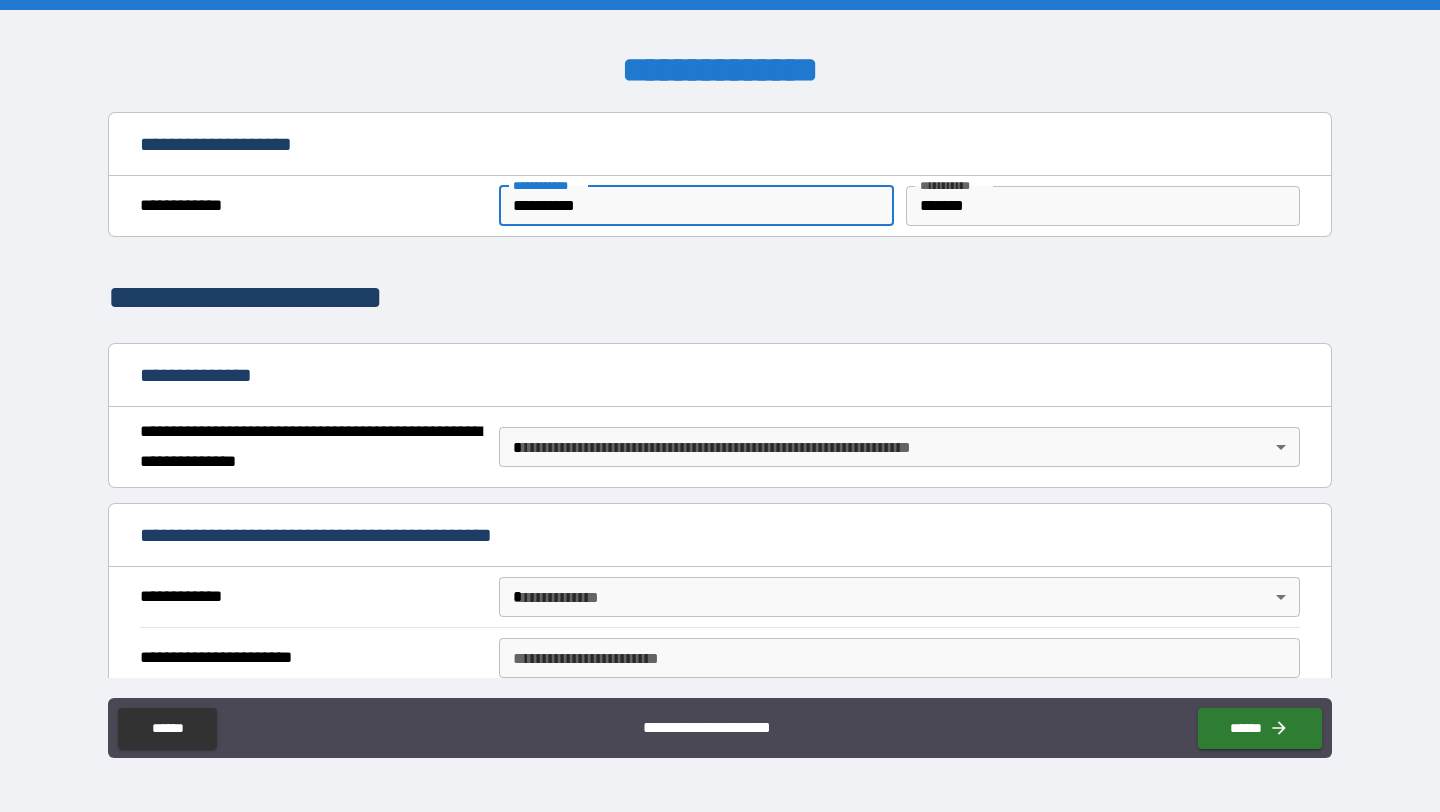 click on "**********" at bounding box center [696, 206] 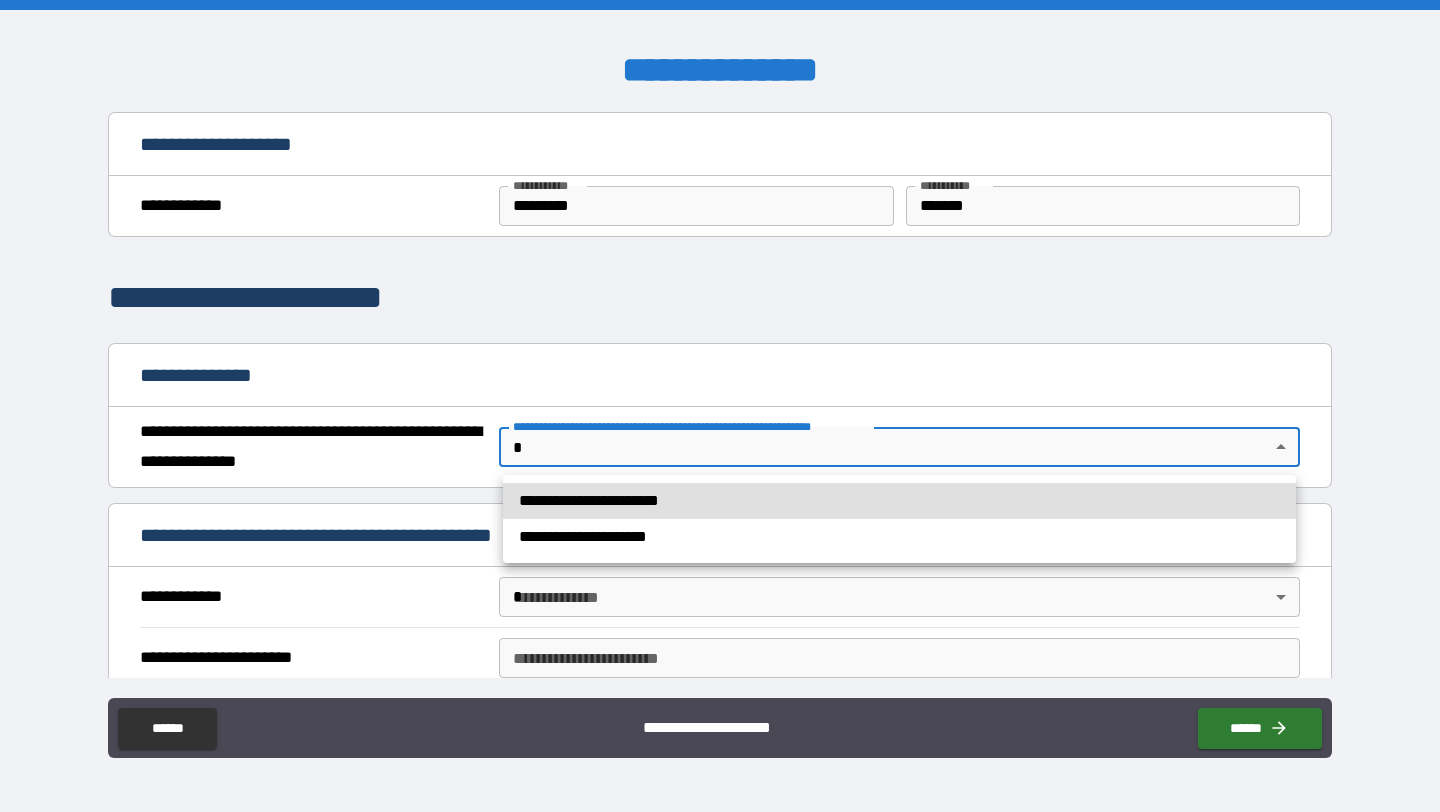 click on "**********" at bounding box center [720, 406] 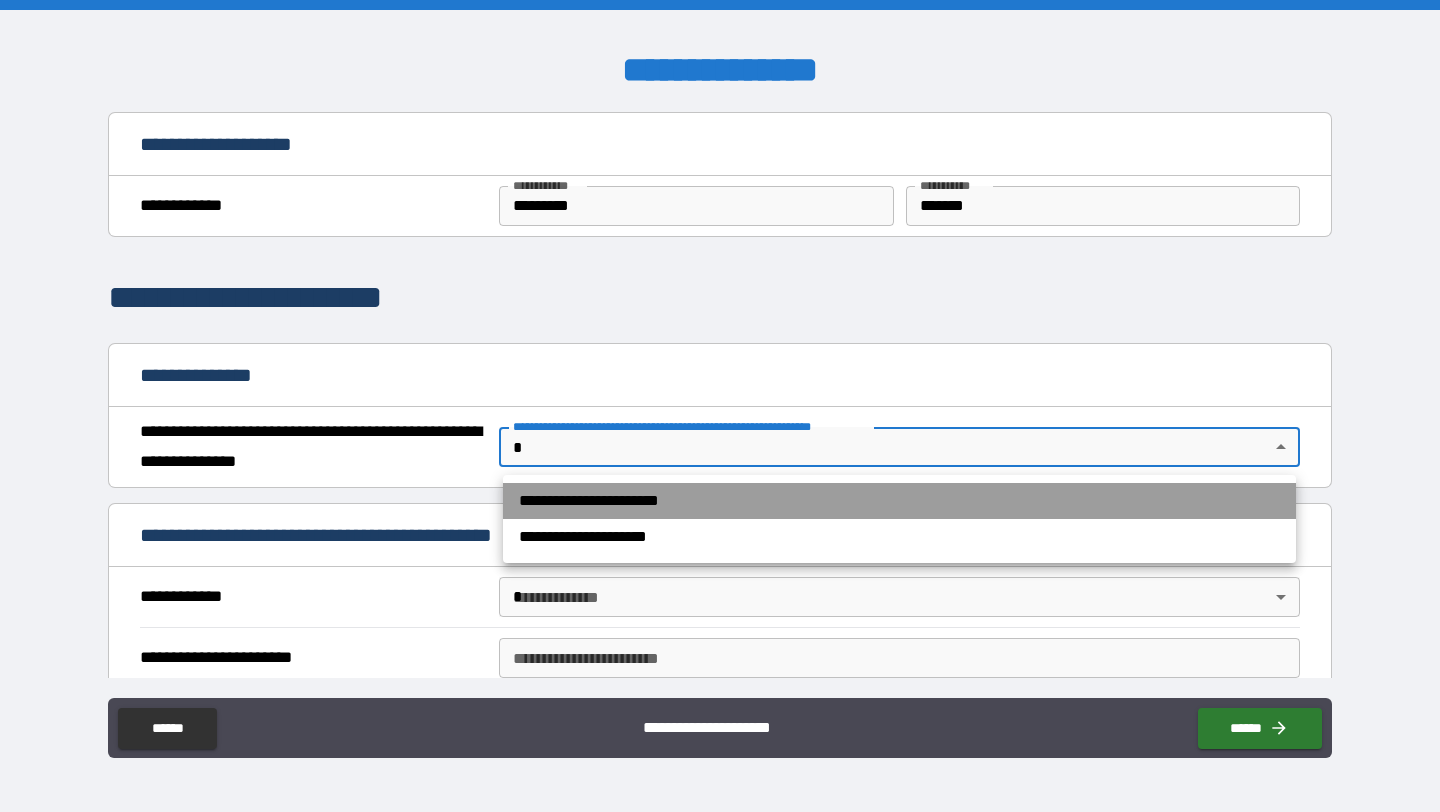 click on "**********" at bounding box center (899, 501) 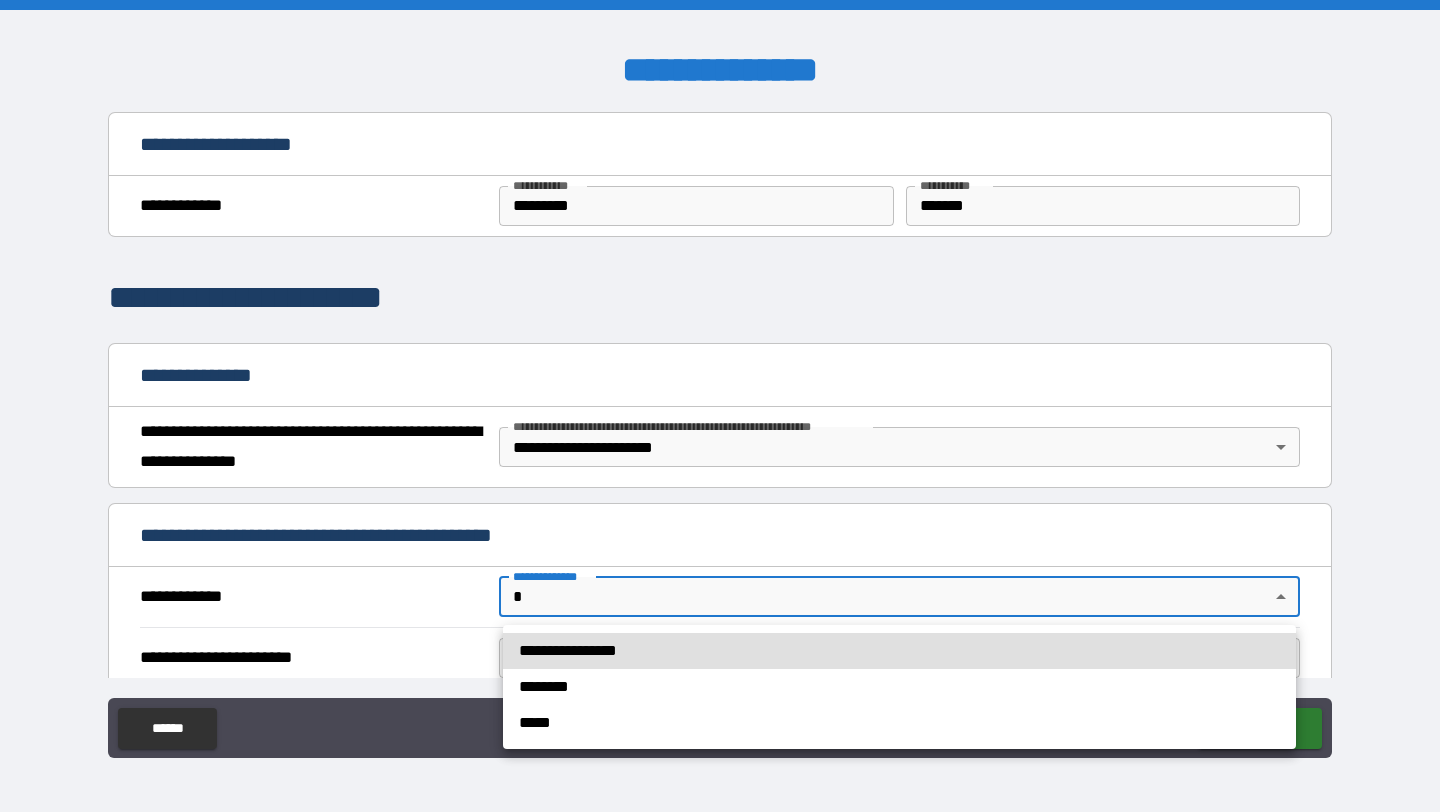 click on "**********" at bounding box center (720, 406) 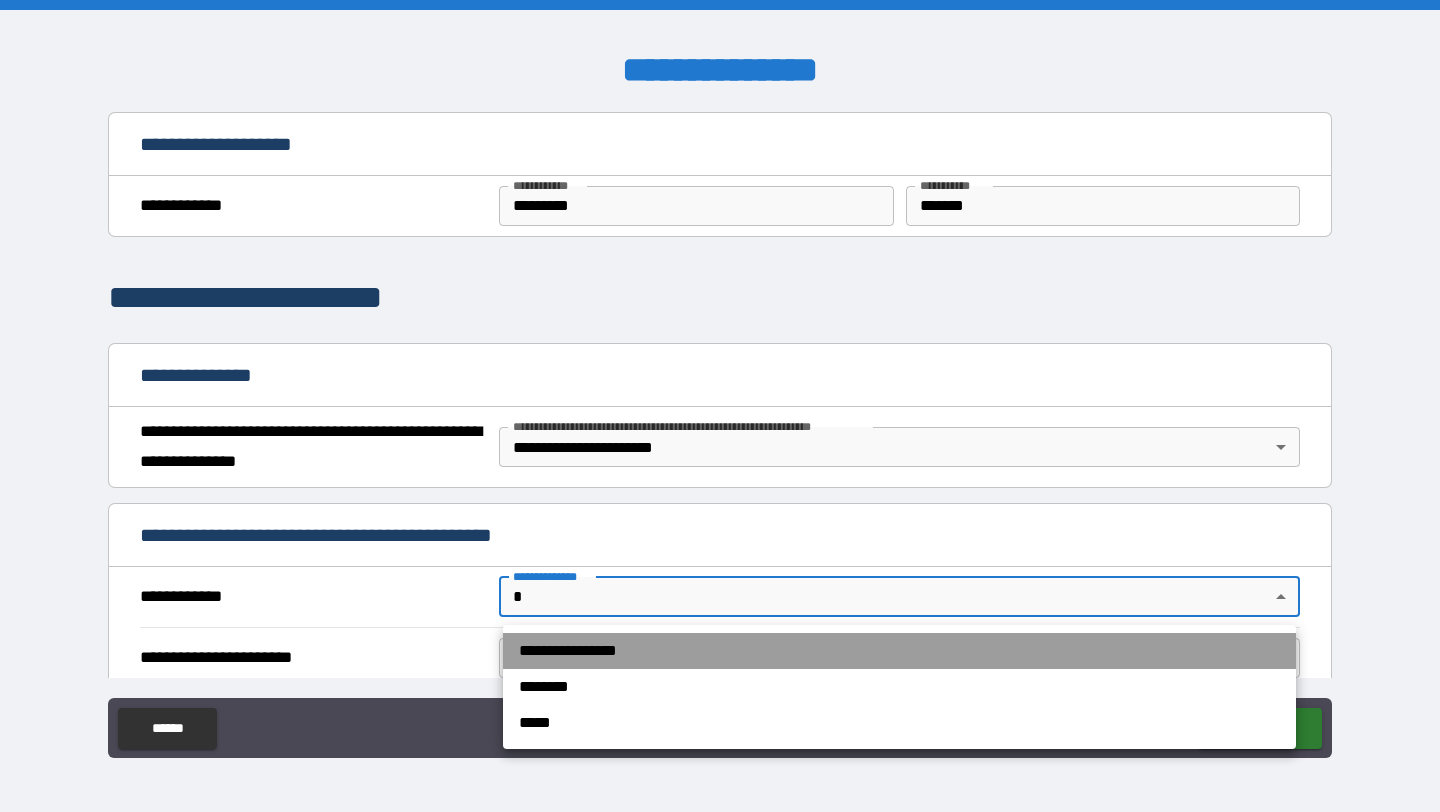 click on "**********" at bounding box center (899, 651) 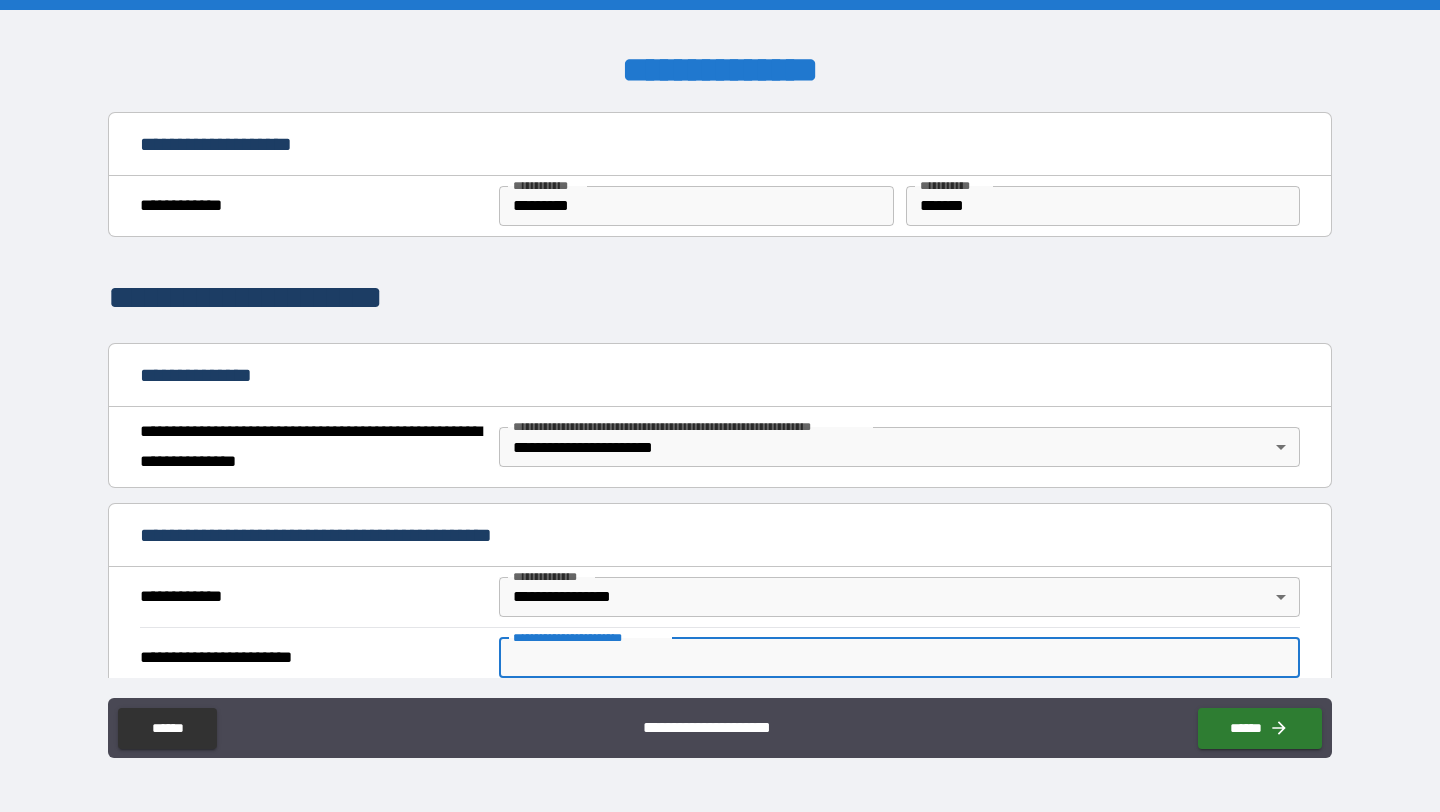 click on "**********" at bounding box center [899, 658] 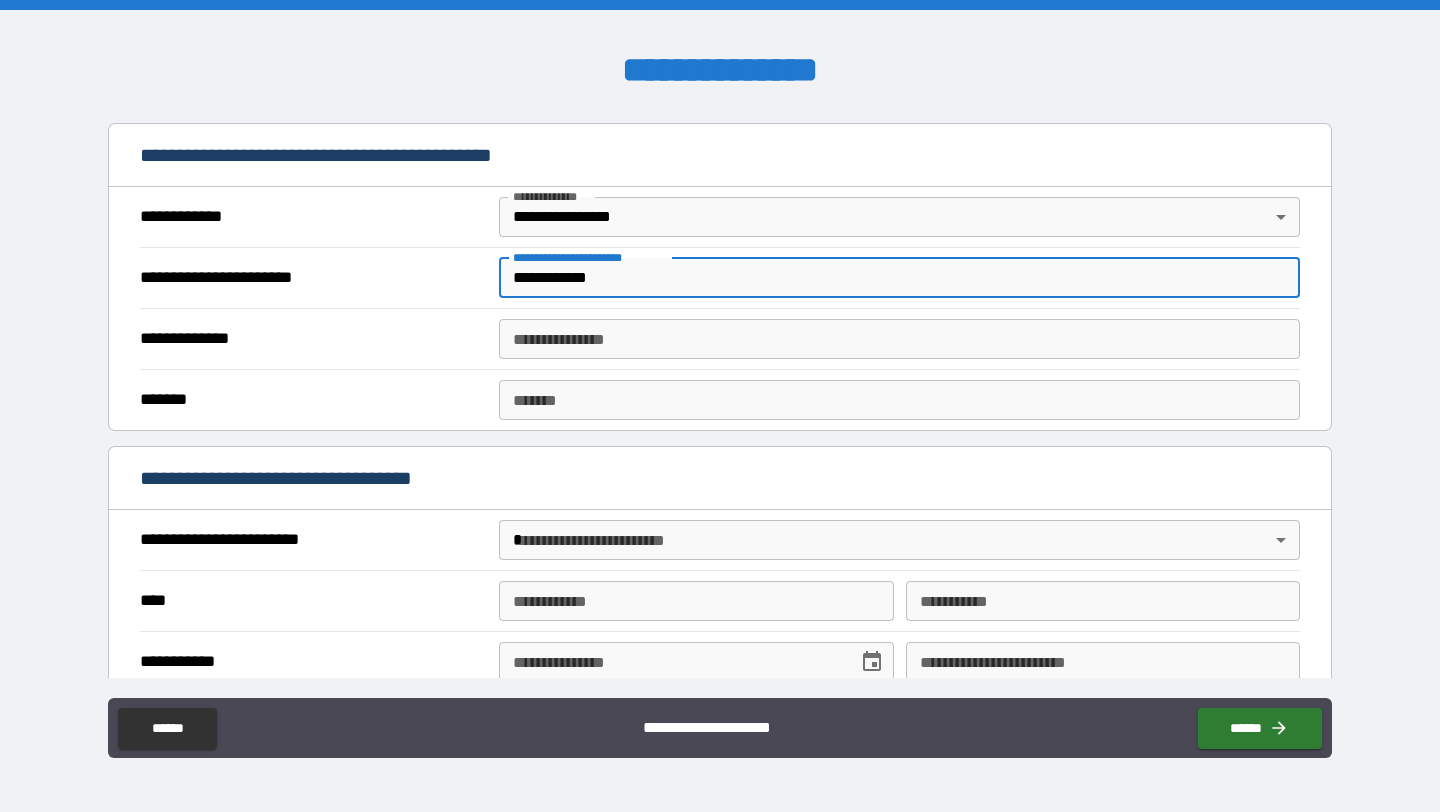 scroll, scrollTop: 391, scrollLeft: 0, axis: vertical 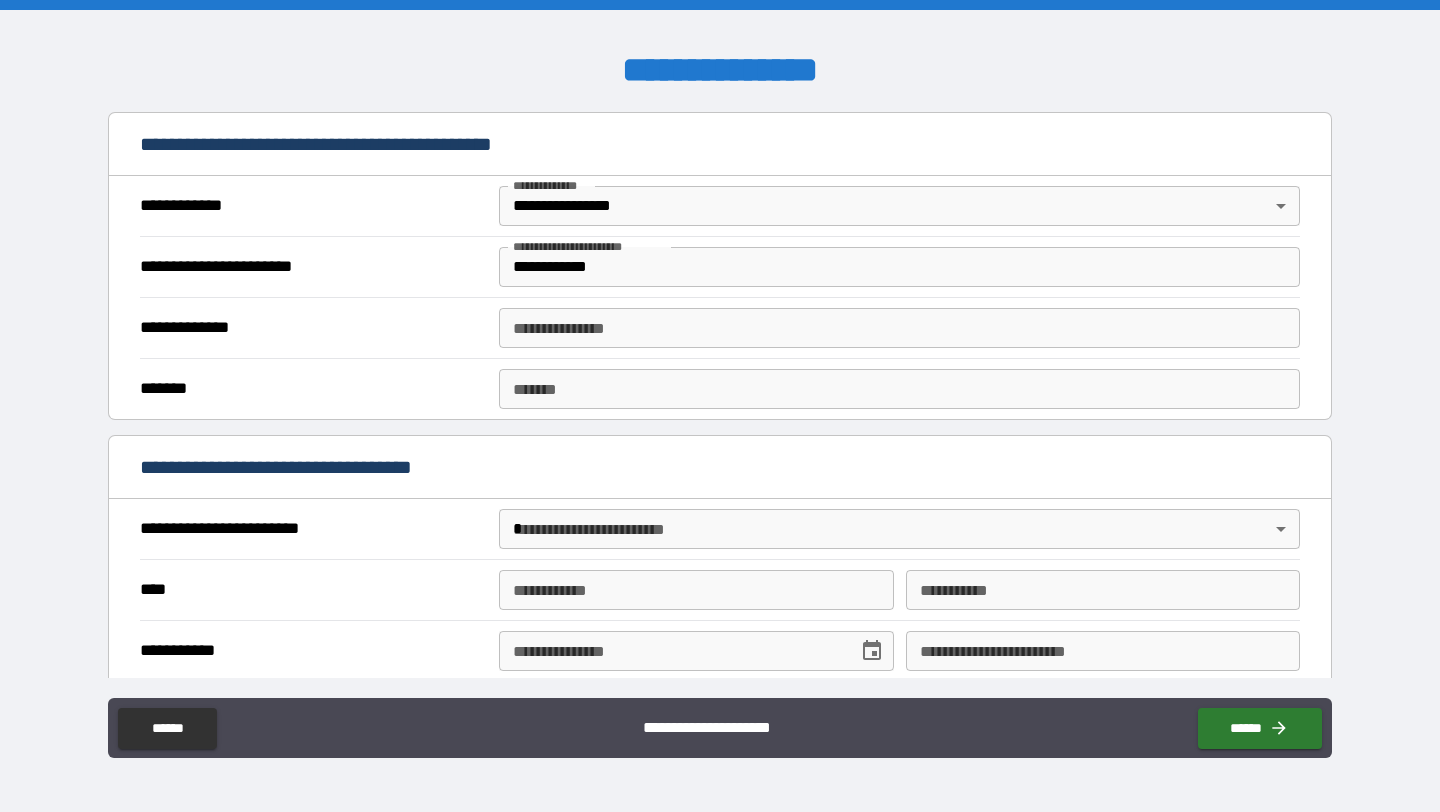 click on "**********" at bounding box center [720, 327] 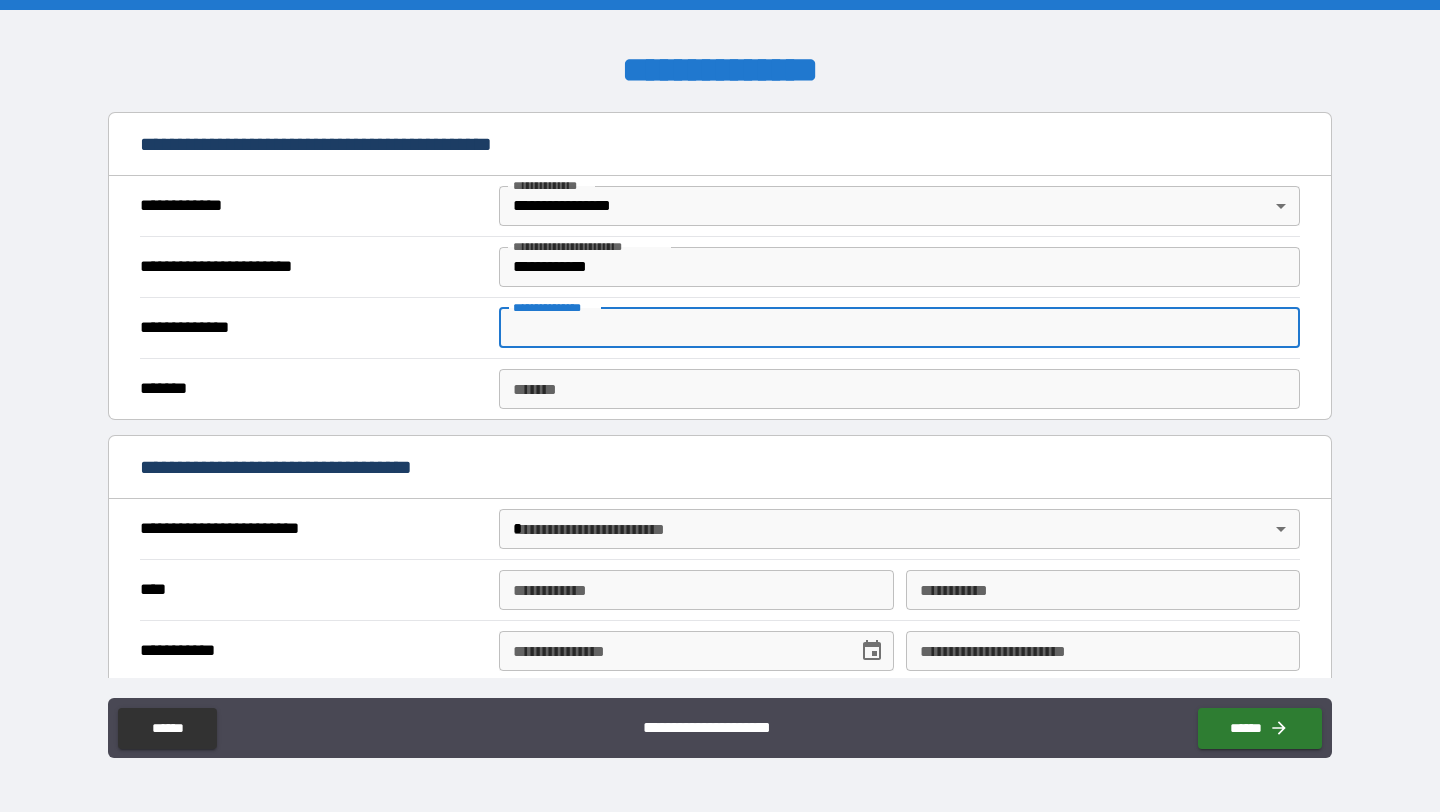 click on "**********" at bounding box center [899, 328] 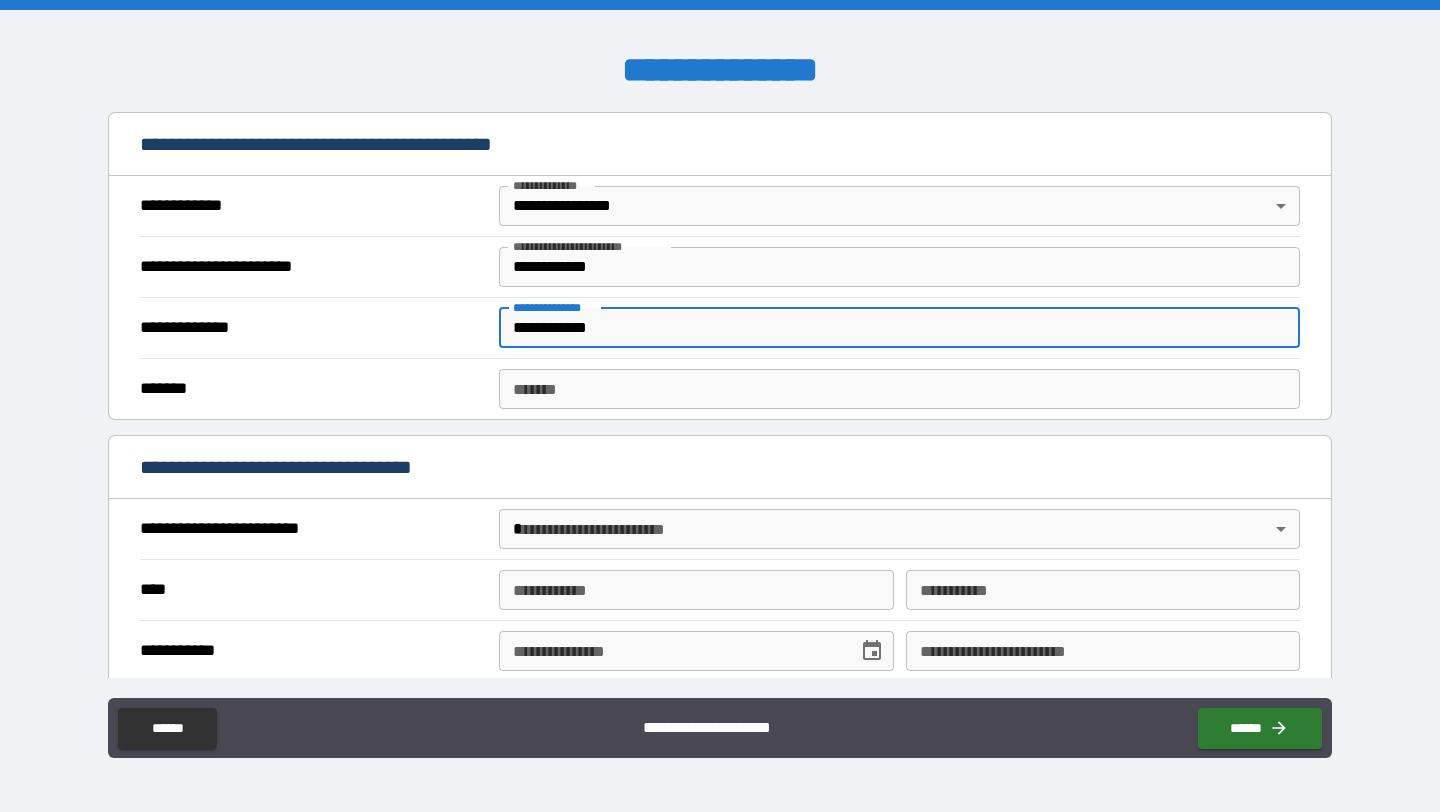 click on "*******" at bounding box center [899, 389] 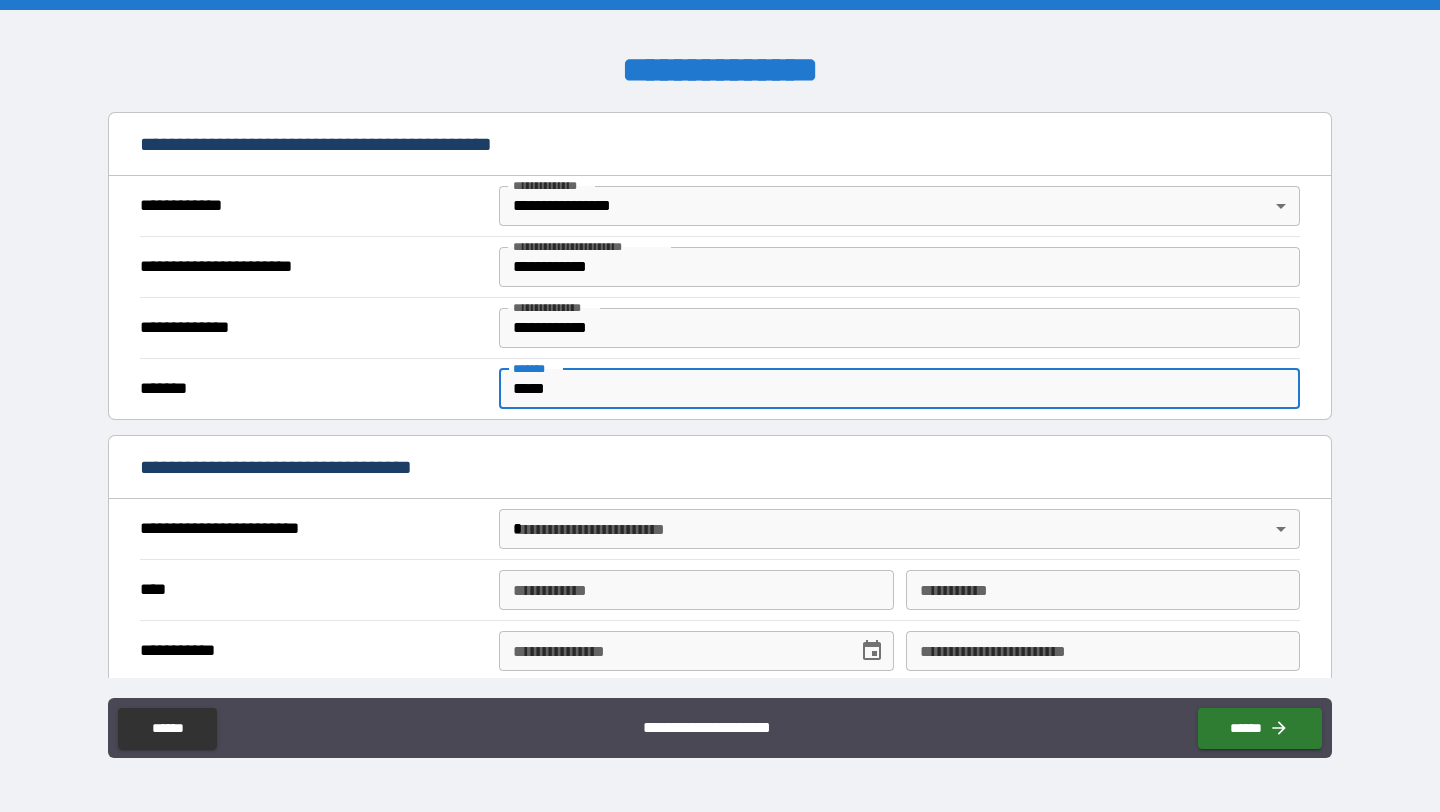 click on "**********" at bounding box center (720, 406) 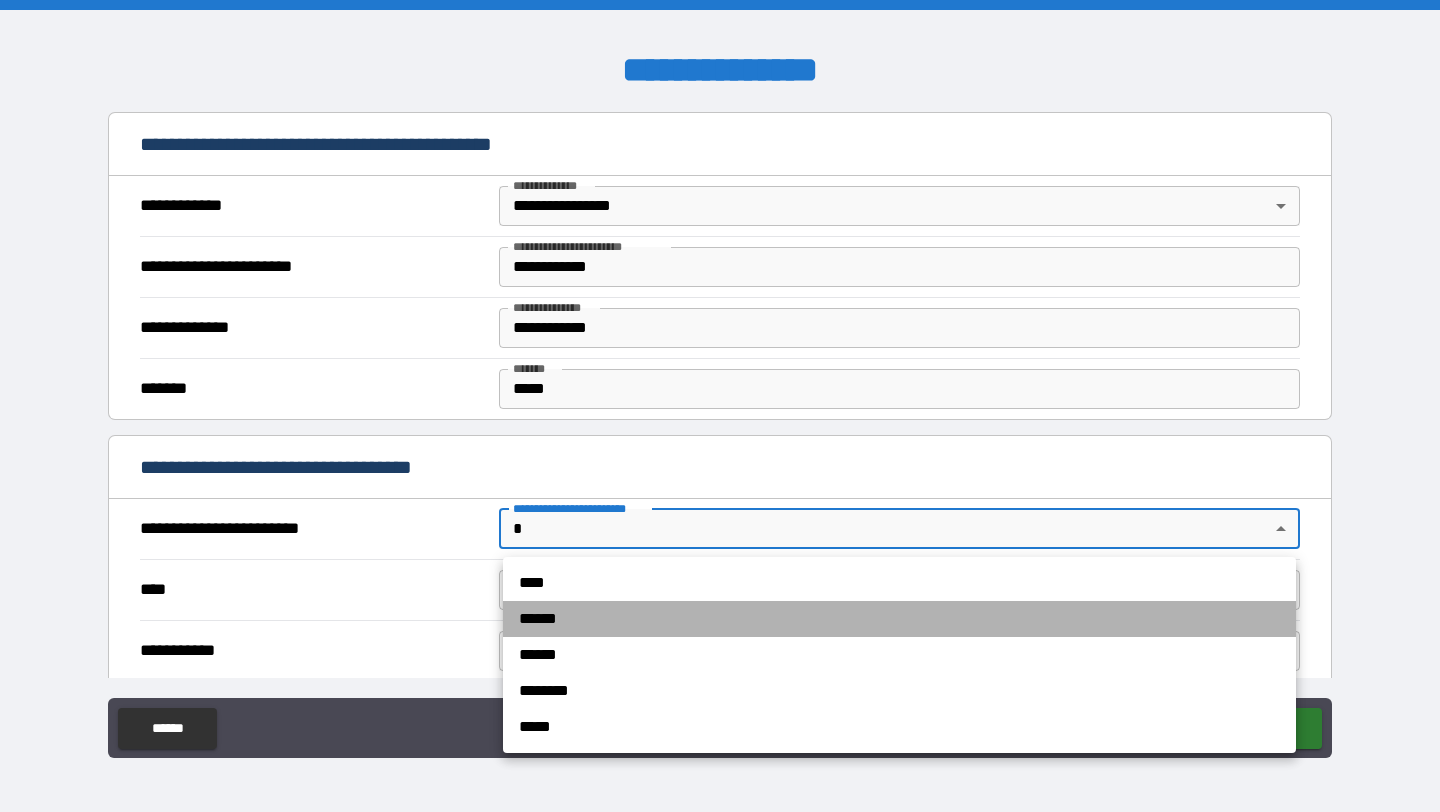 click on "******" at bounding box center (899, 619) 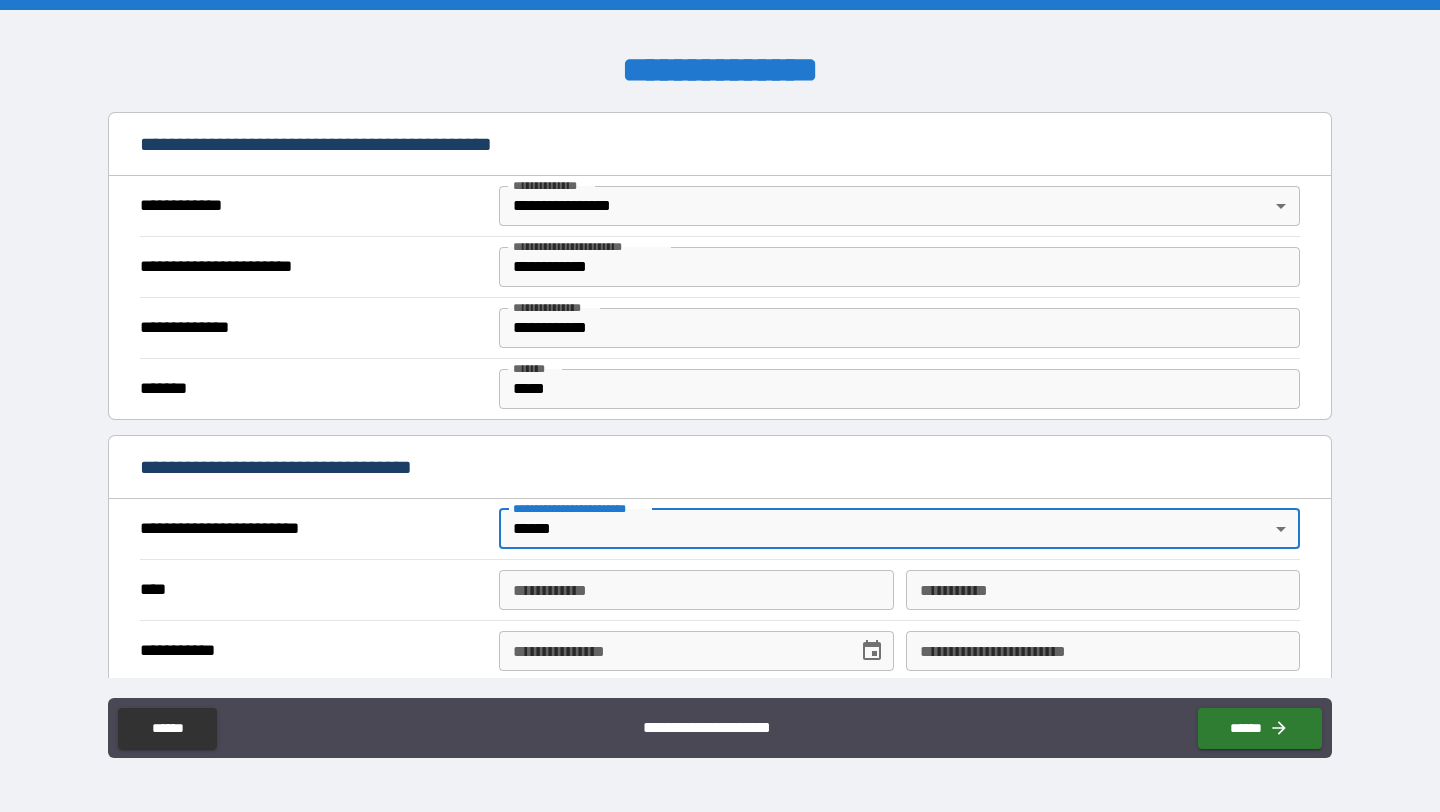 click on "**********" at bounding box center [696, 590] 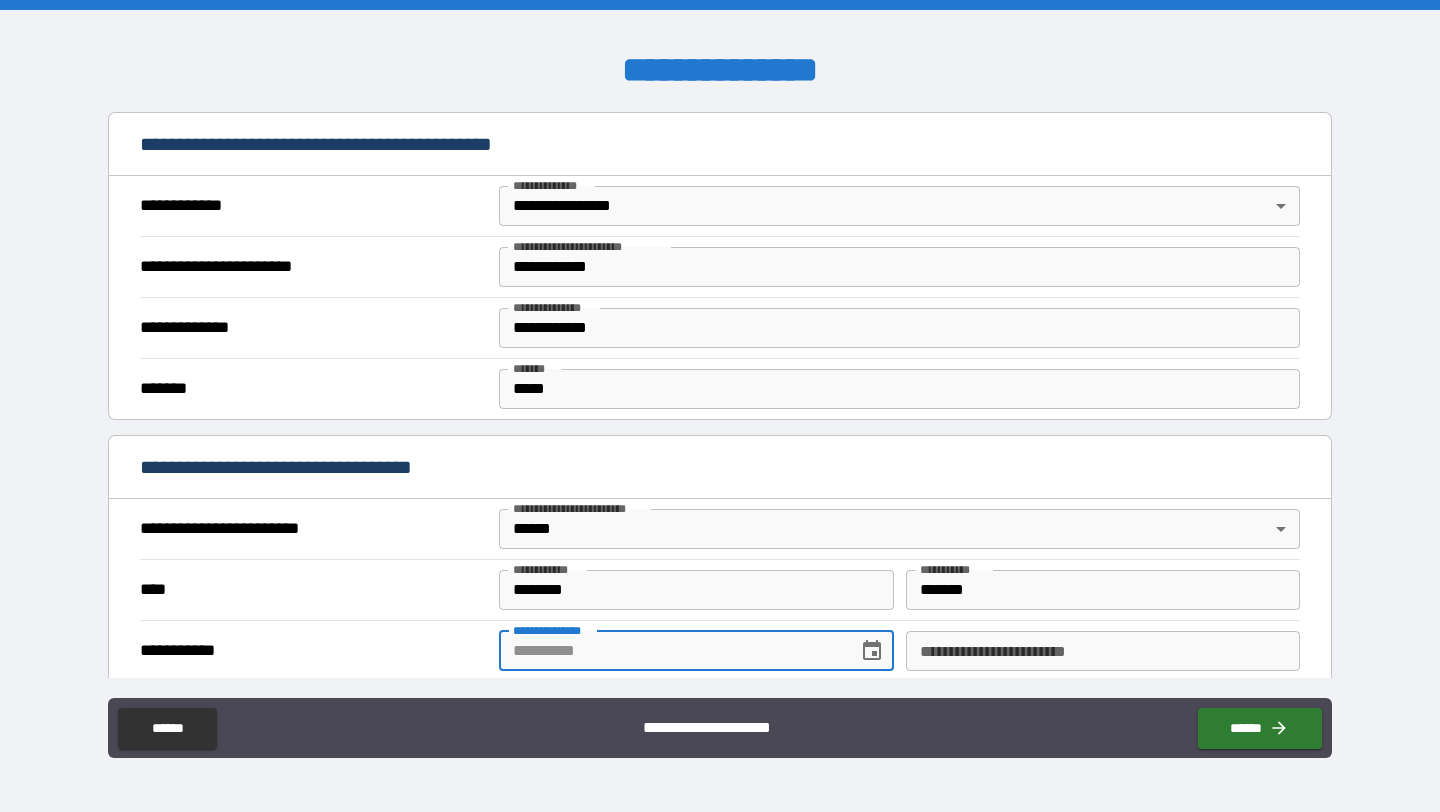 click on "**********" at bounding box center (671, 651) 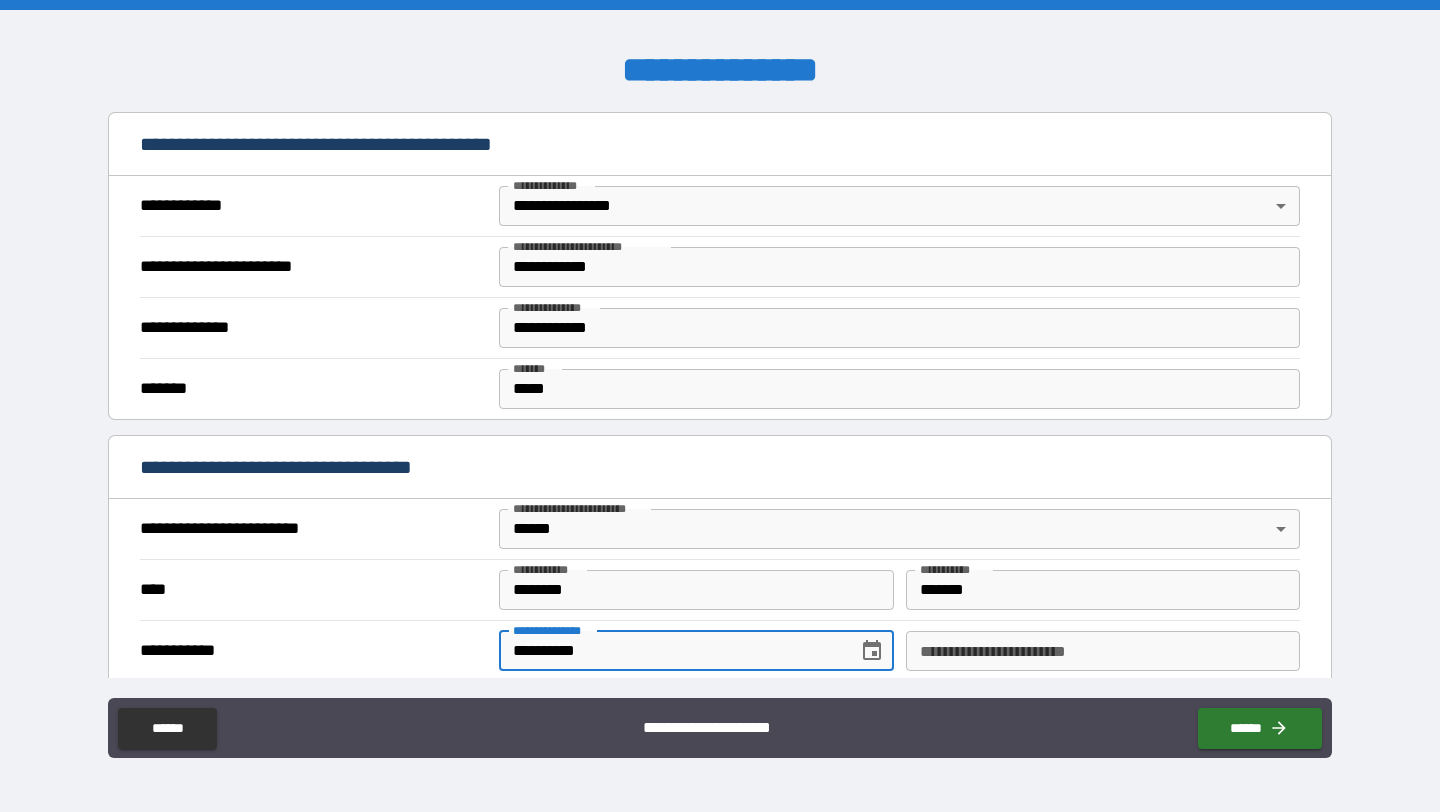 click on "**********" at bounding box center [1103, 651] 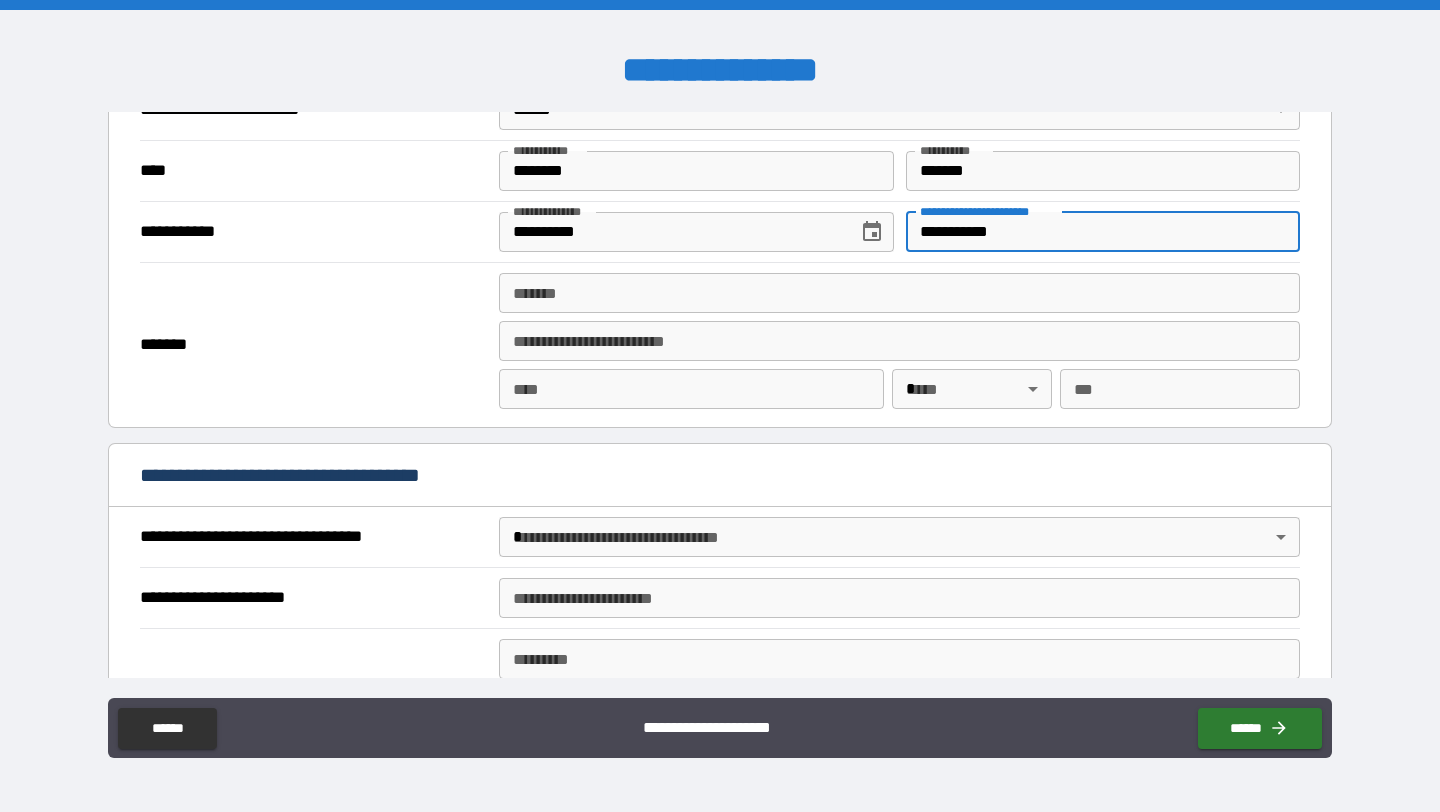 scroll, scrollTop: 823, scrollLeft: 0, axis: vertical 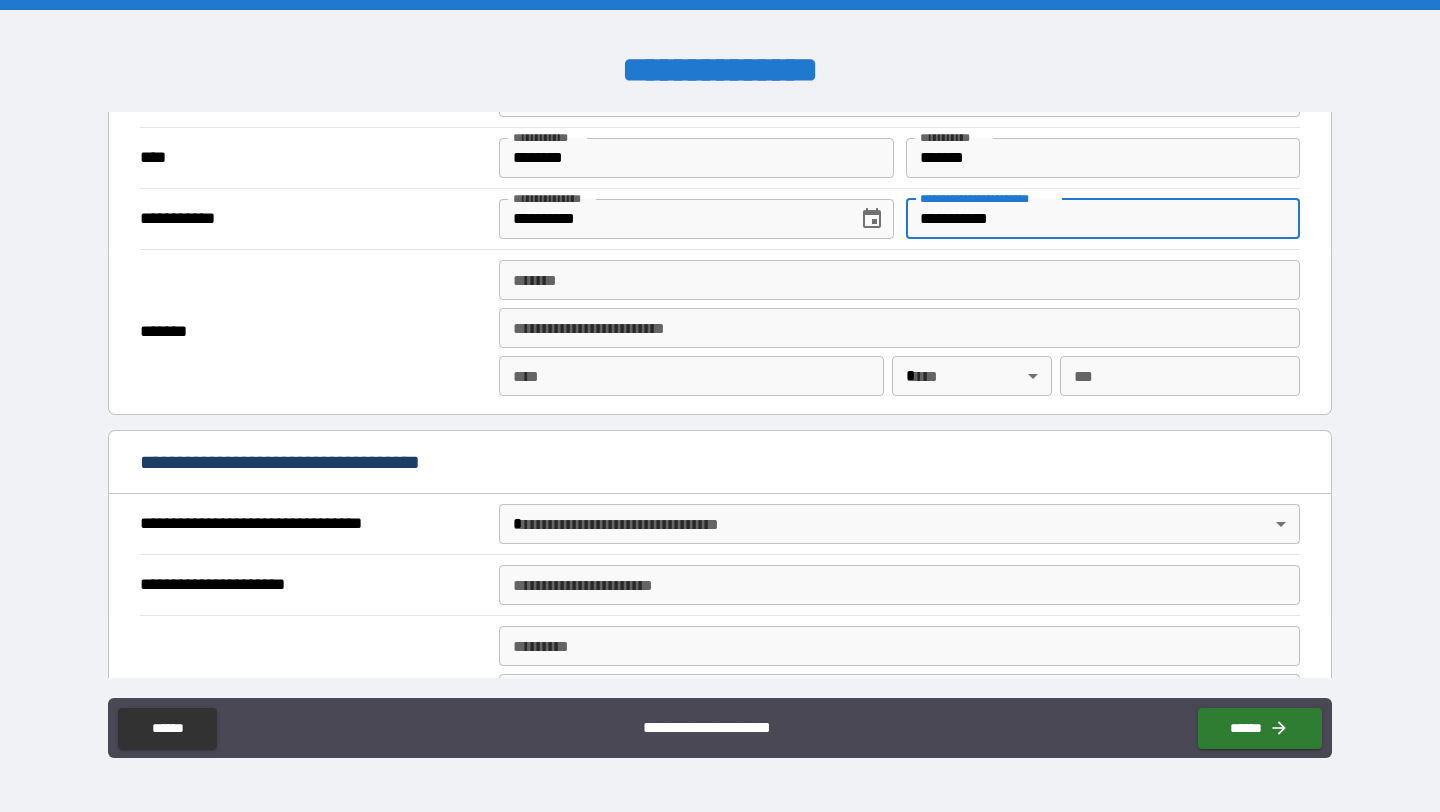 click on "*******" at bounding box center (899, 280) 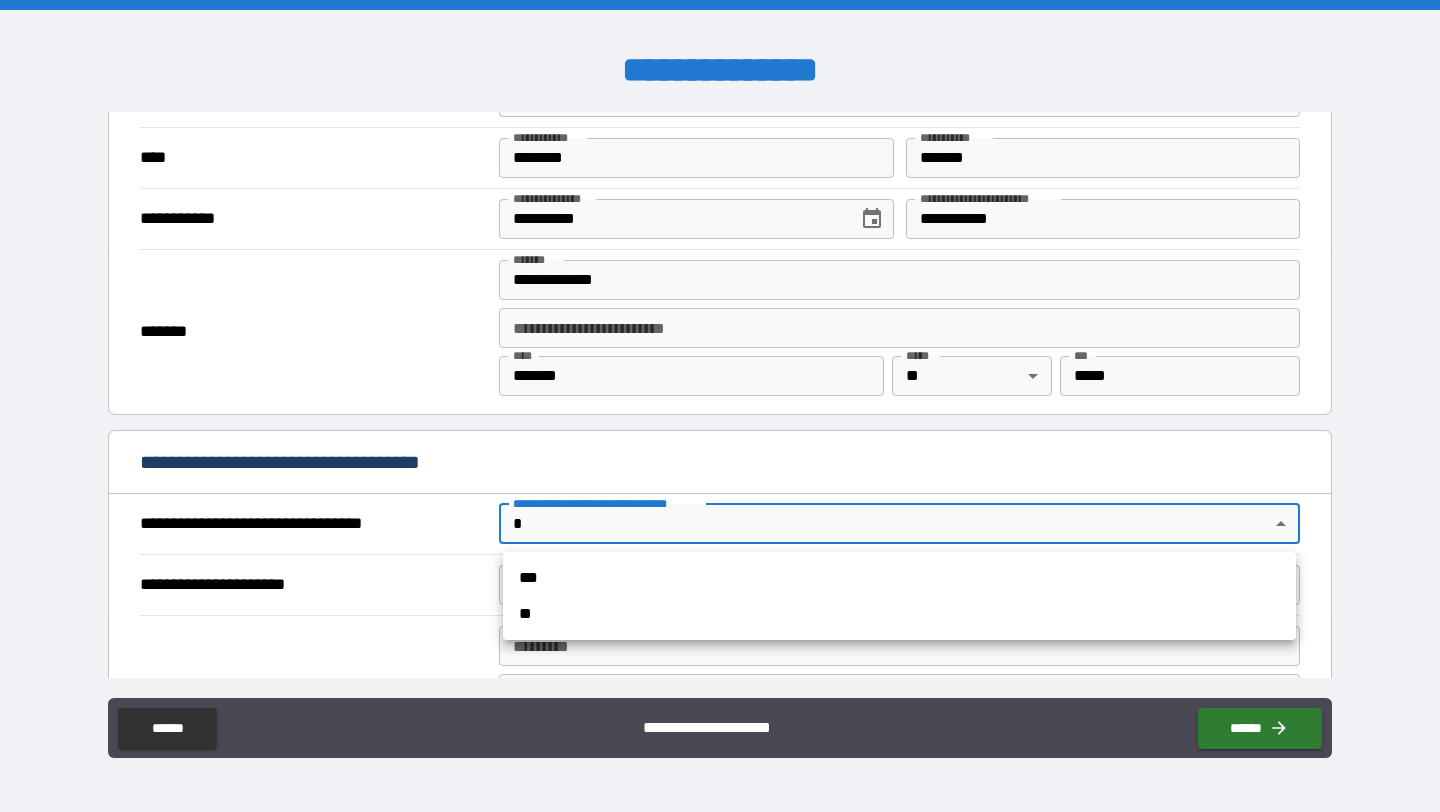 click on "**********" at bounding box center (720, 406) 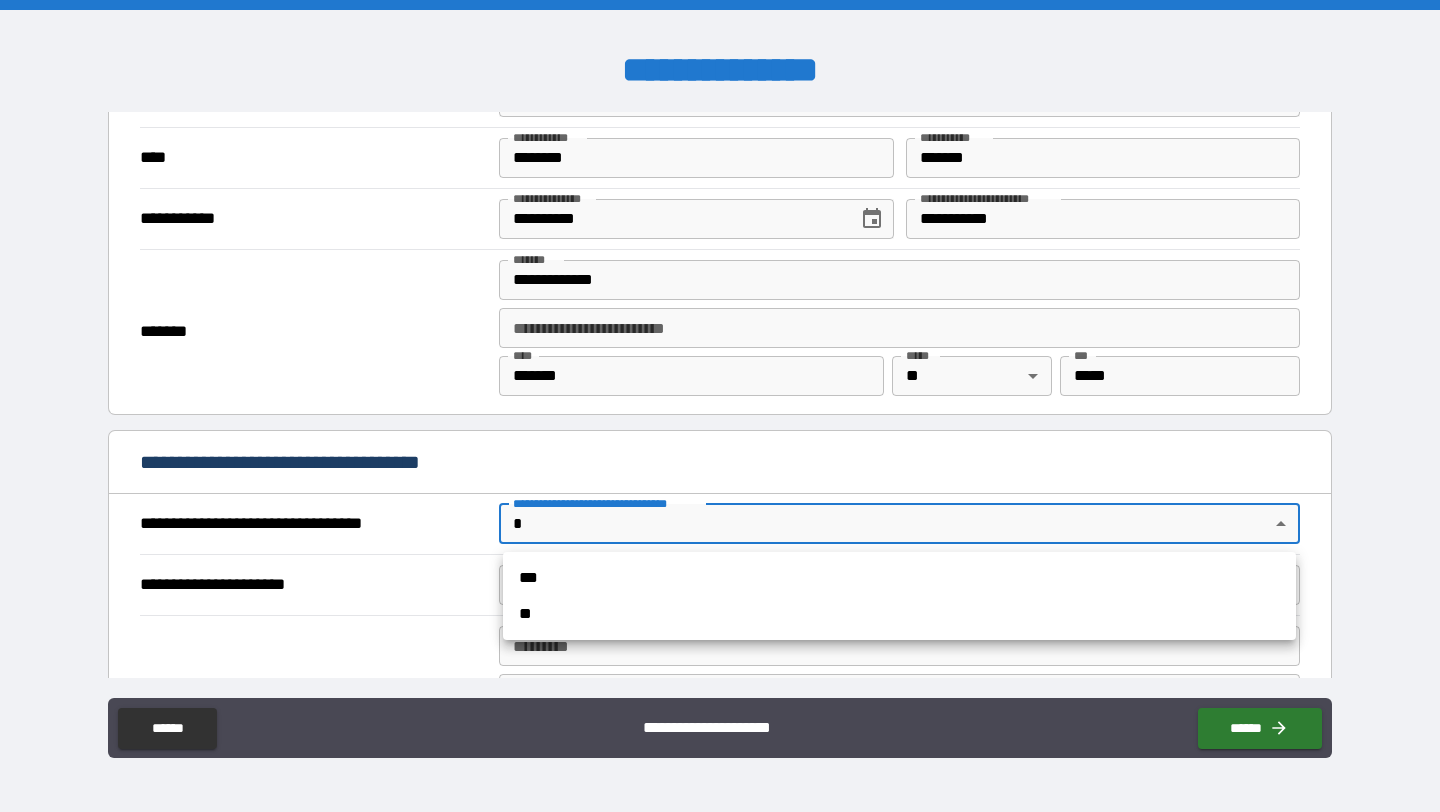 click on "***" at bounding box center [899, 578] 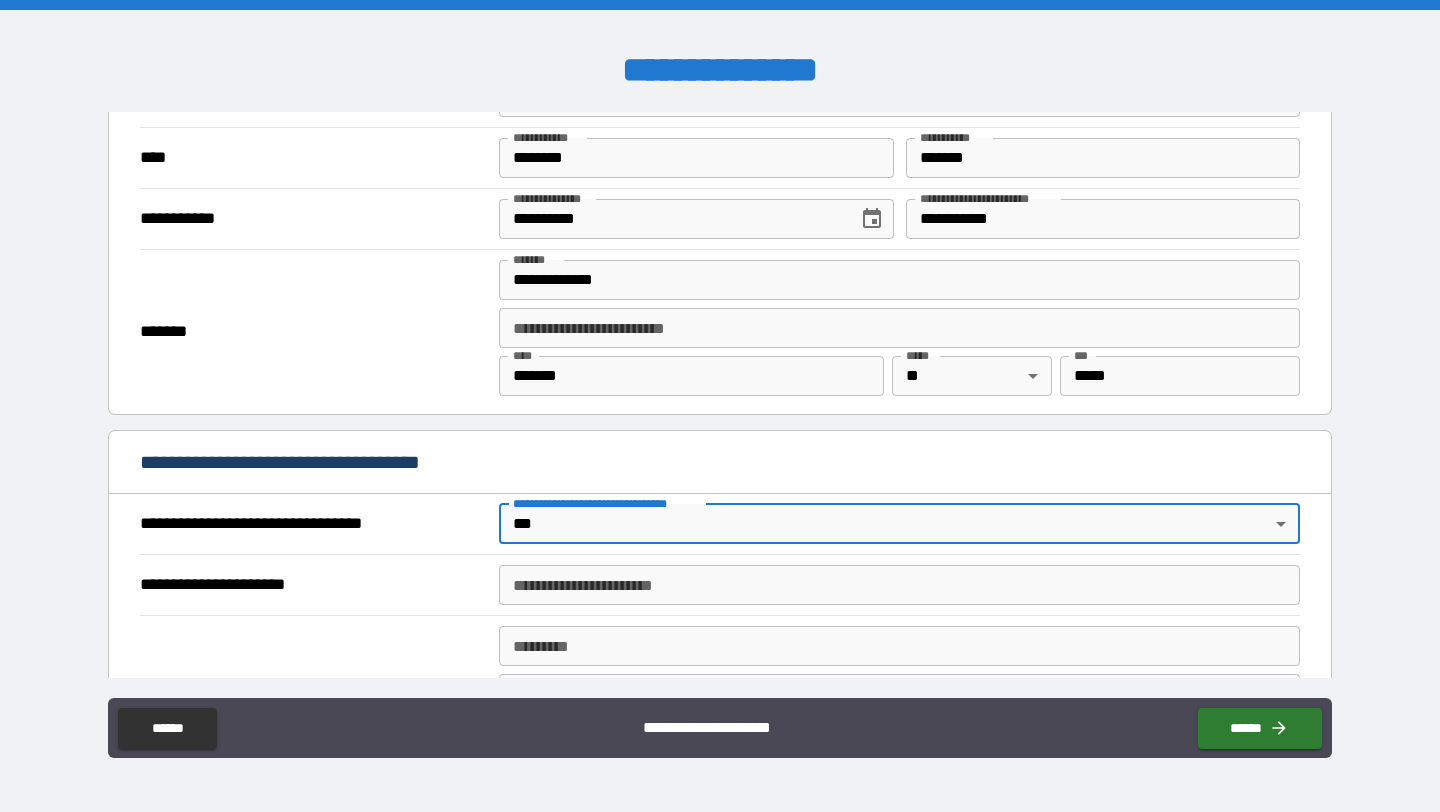 click on "**********" at bounding box center [899, 585] 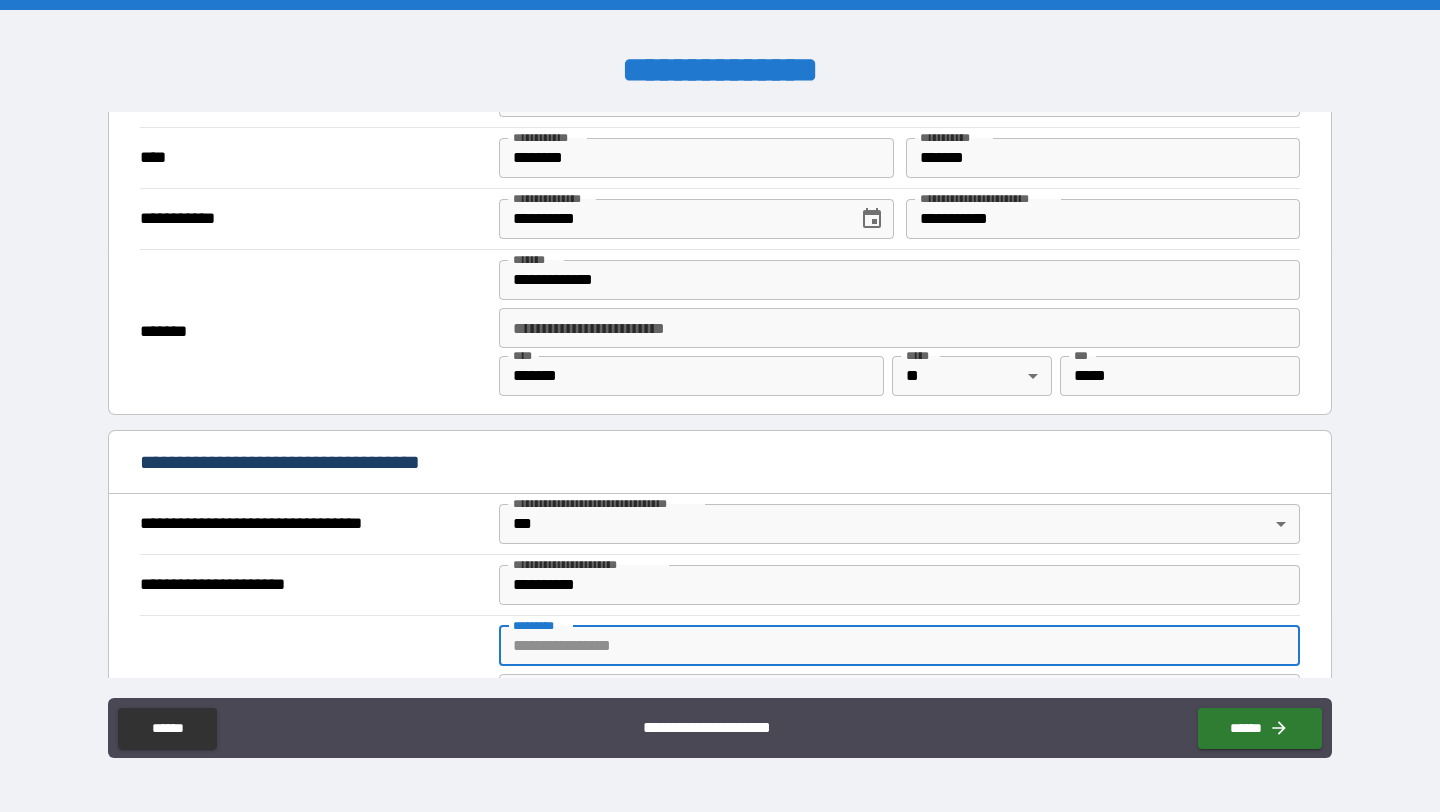 click on "*******   *" at bounding box center (899, 646) 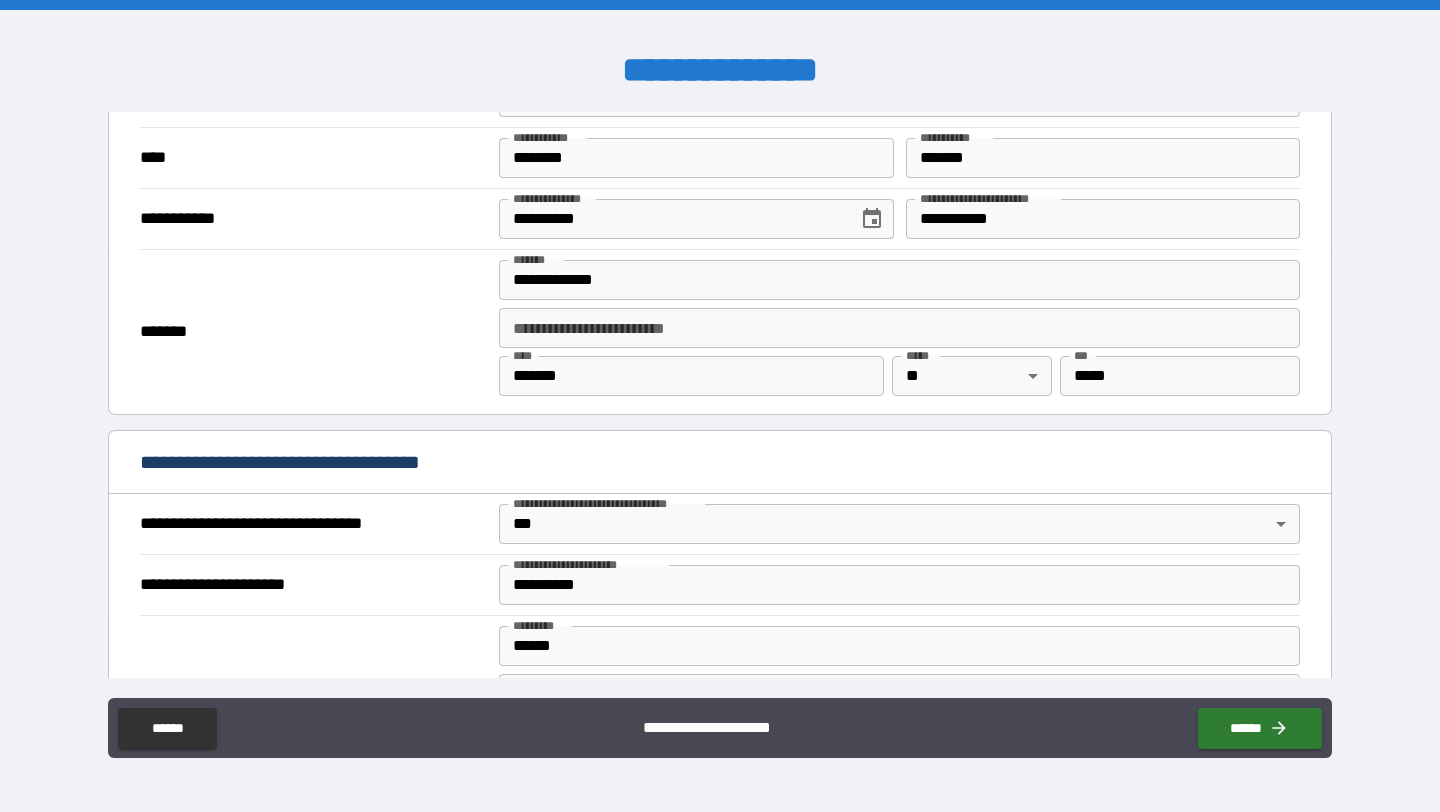 click on "**********" at bounding box center (720, 408) 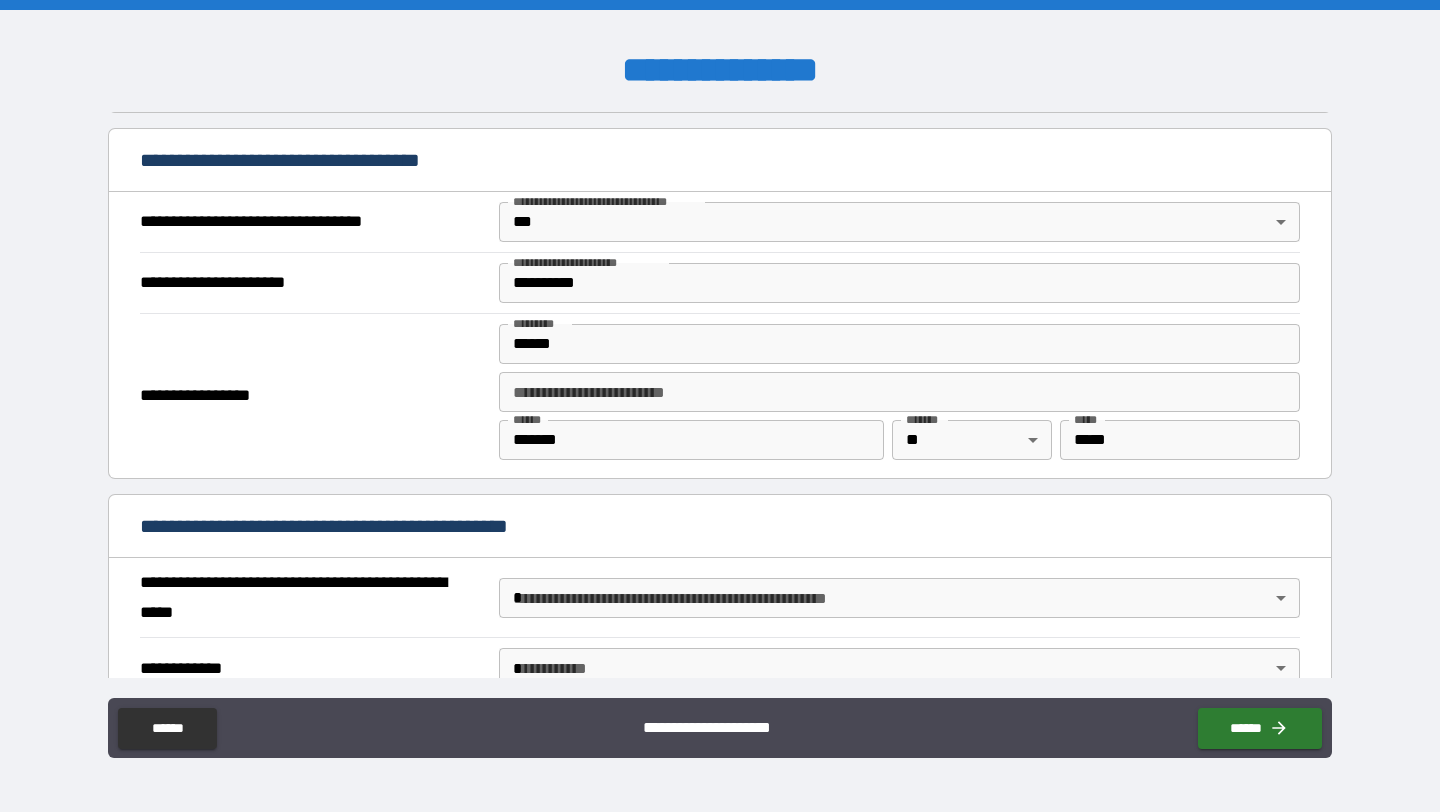 scroll, scrollTop: 1154, scrollLeft: 0, axis: vertical 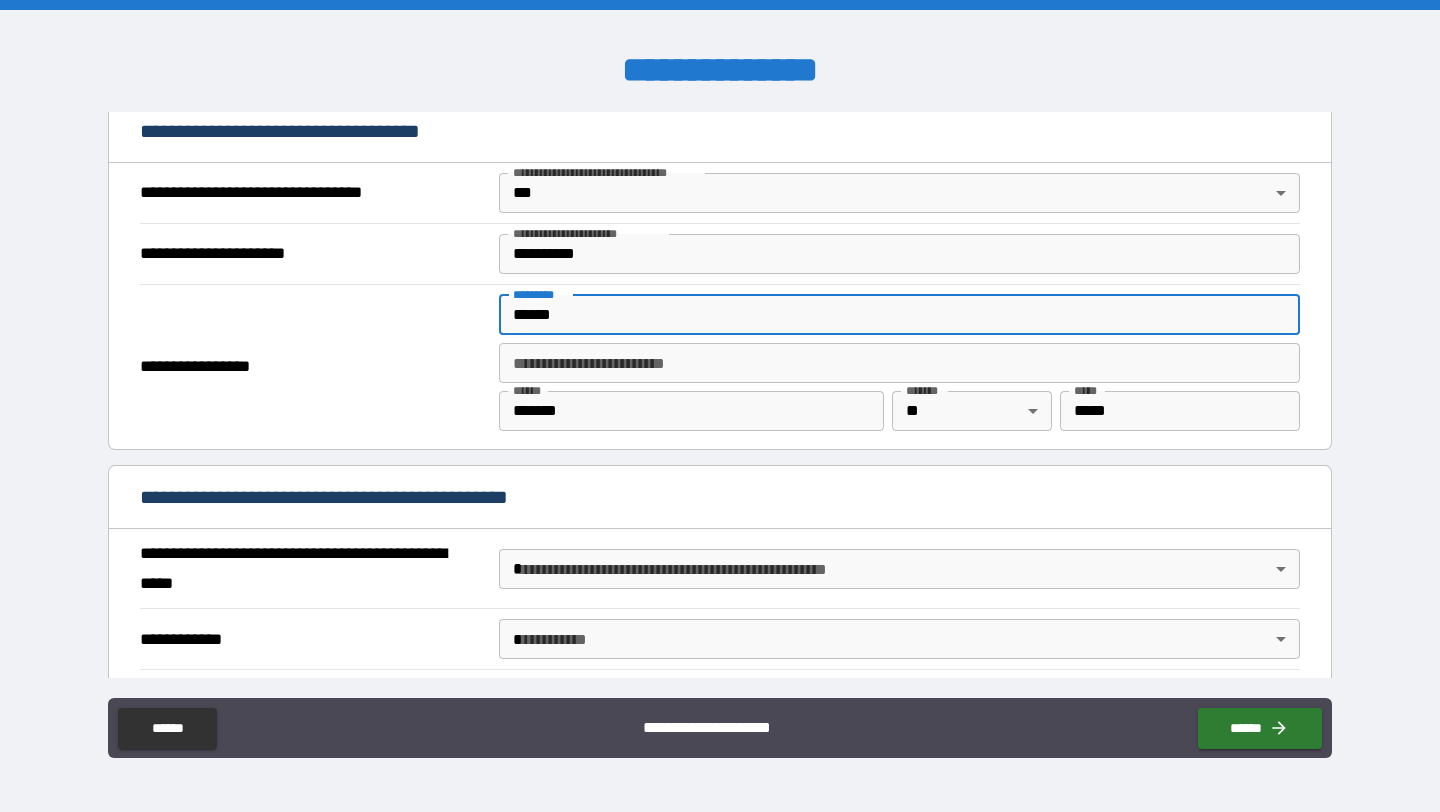 click on "*****" at bounding box center [899, 315] 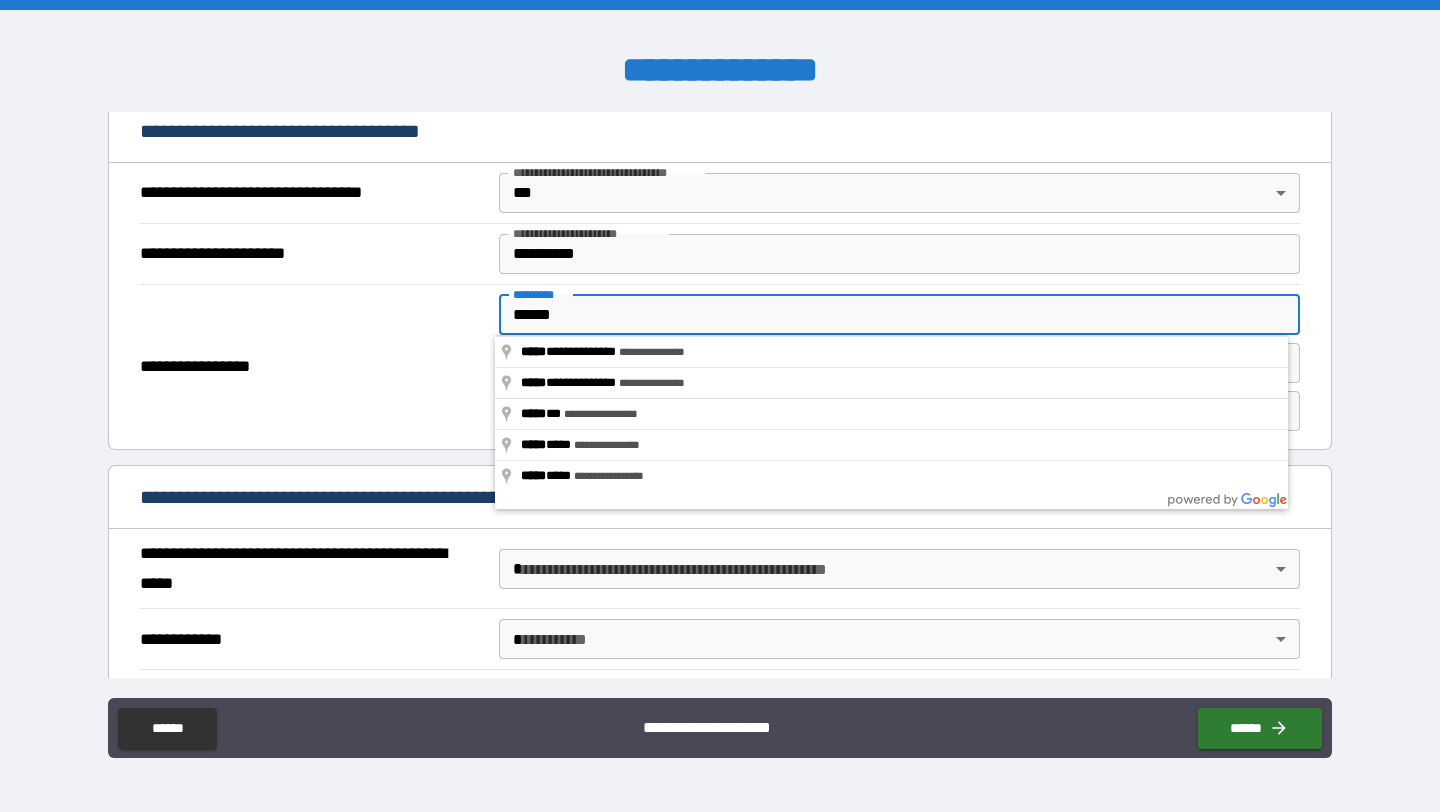 click on "*****" at bounding box center [899, 315] 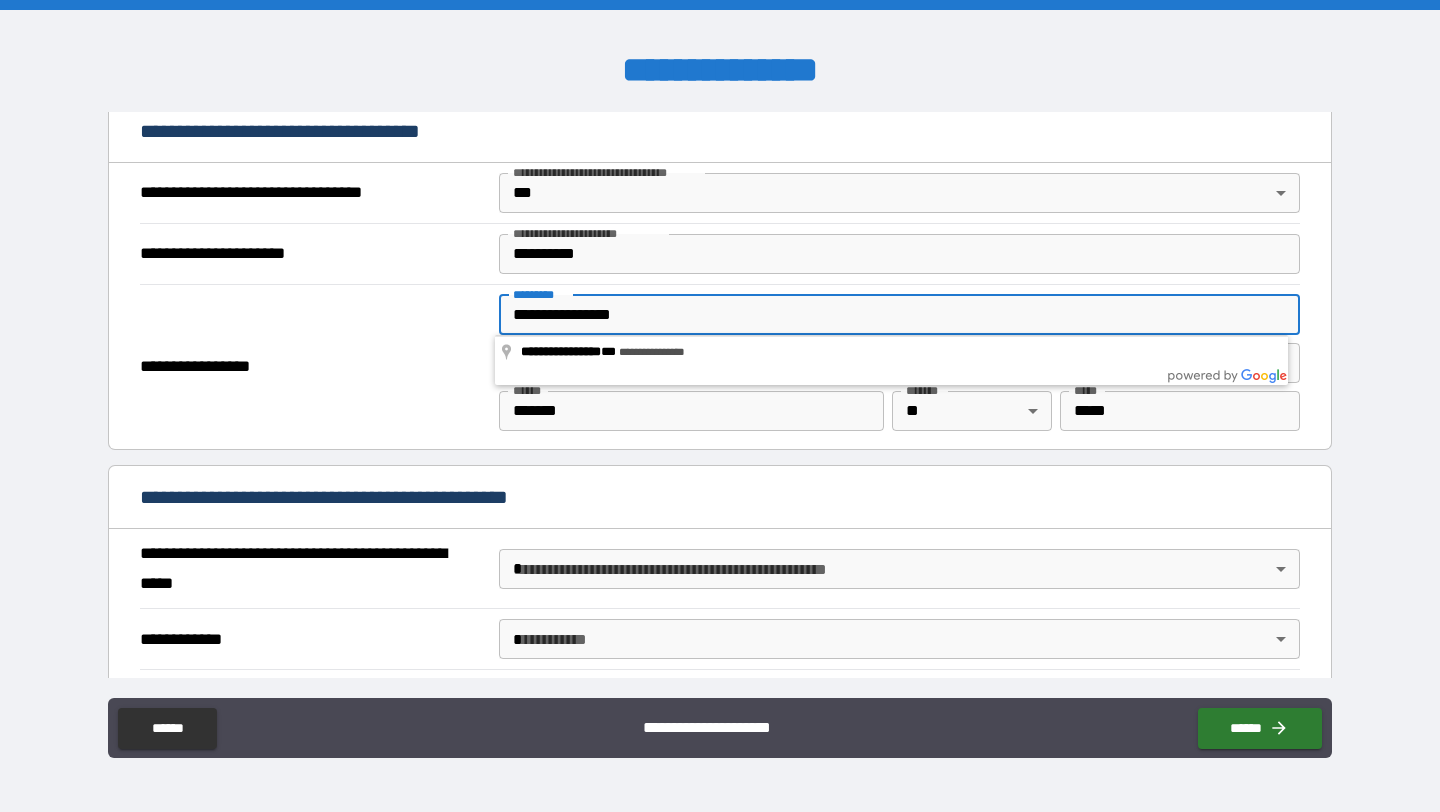 click on "**********" at bounding box center (720, 408) 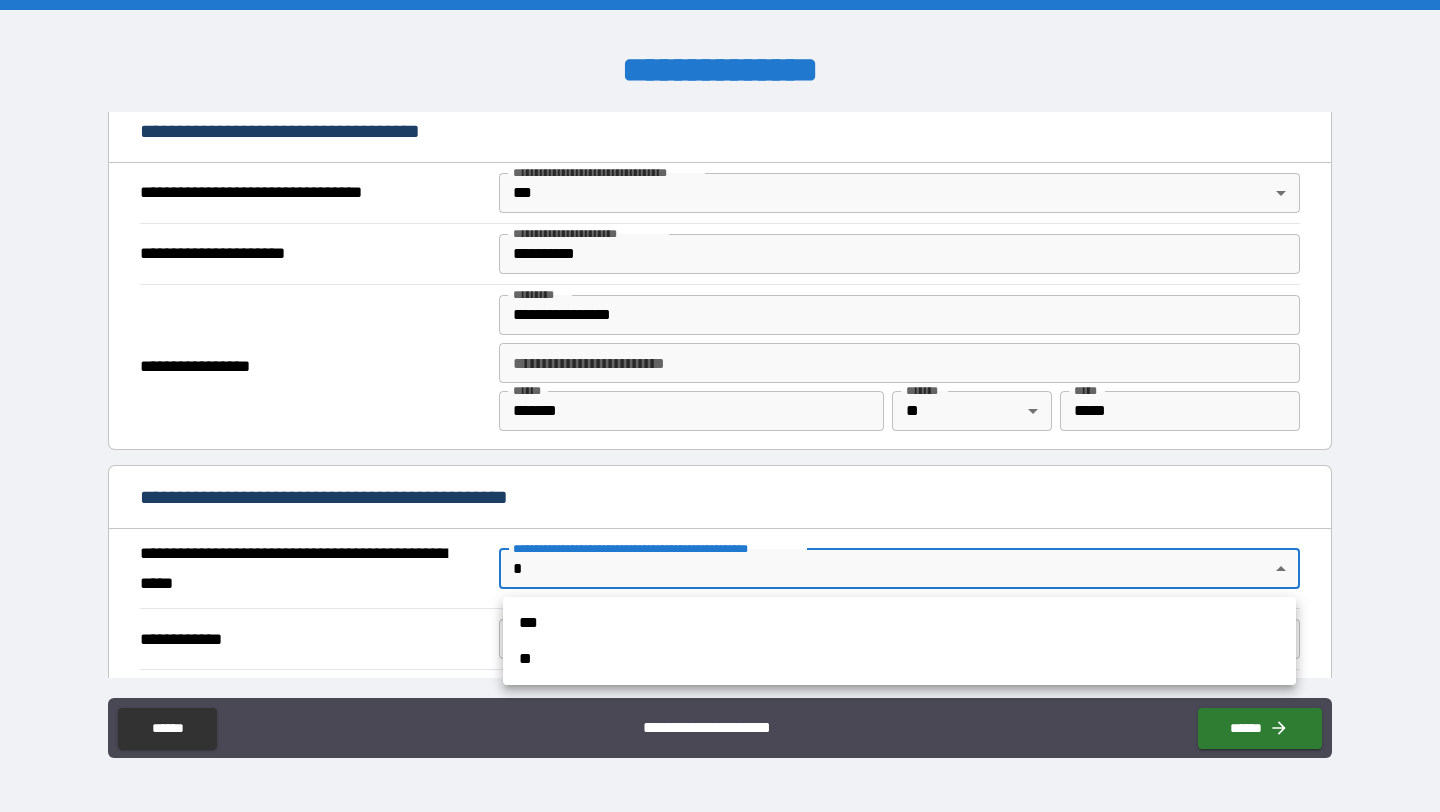 click on "**********" at bounding box center (720, 406) 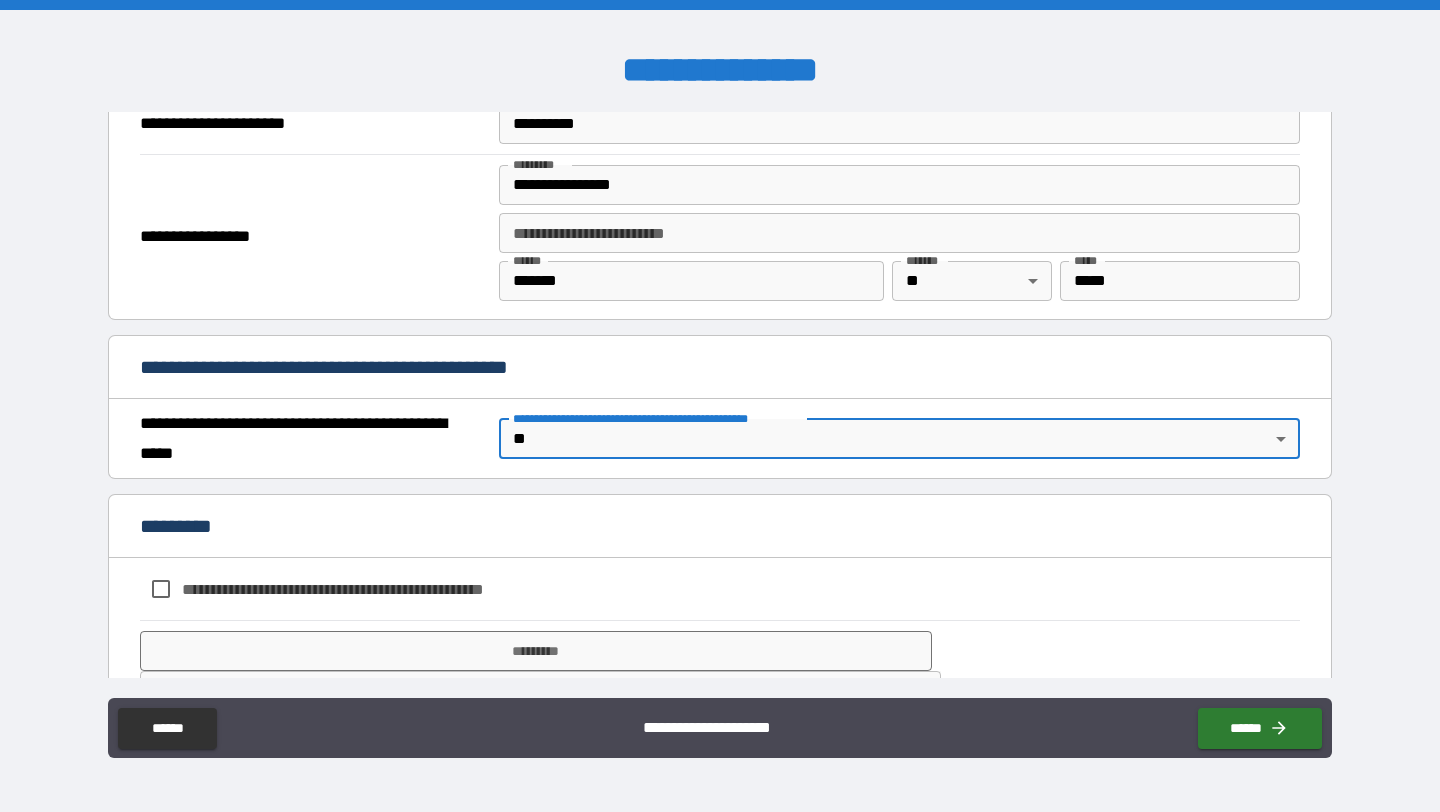 scroll, scrollTop: 1348, scrollLeft: 0, axis: vertical 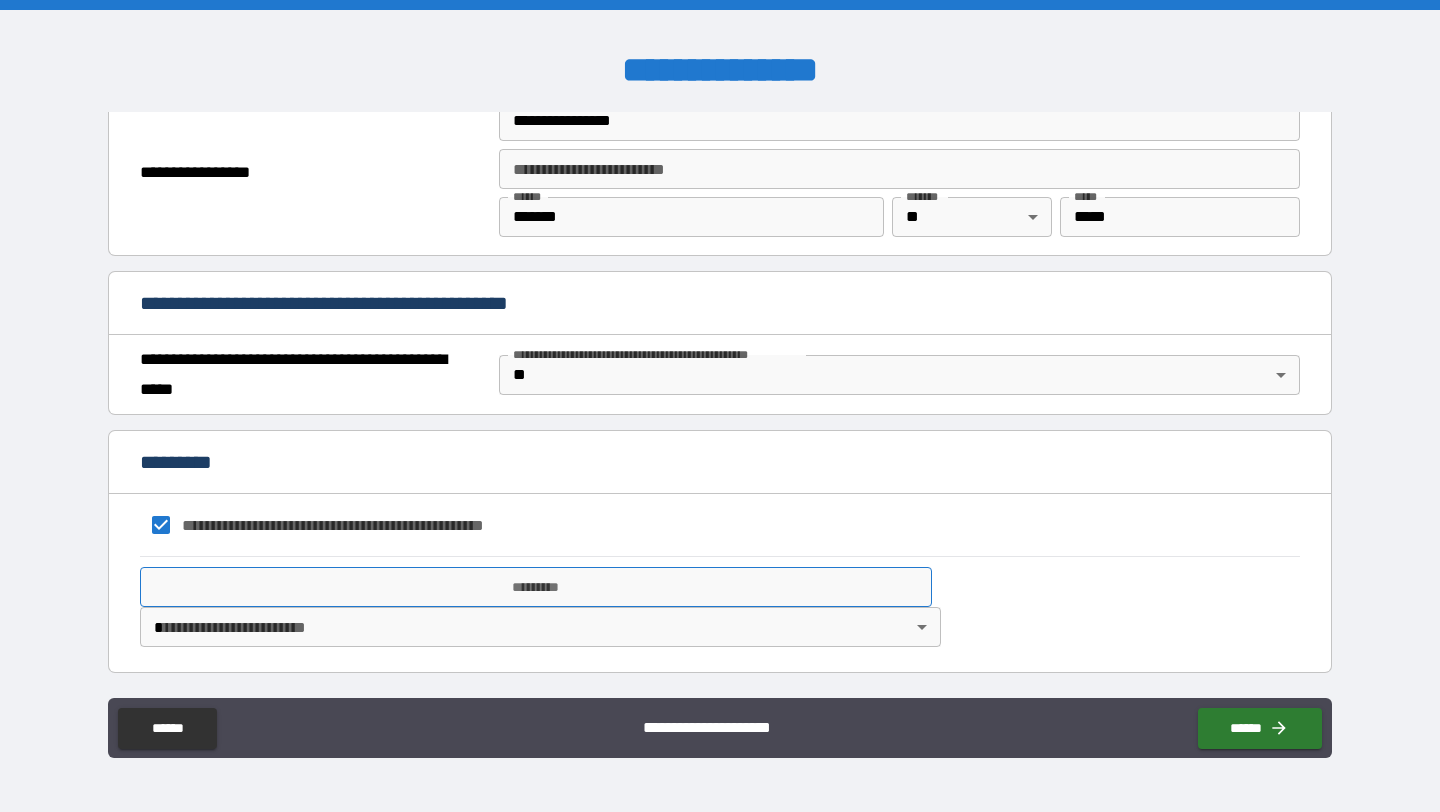click on "*********" at bounding box center (536, 587) 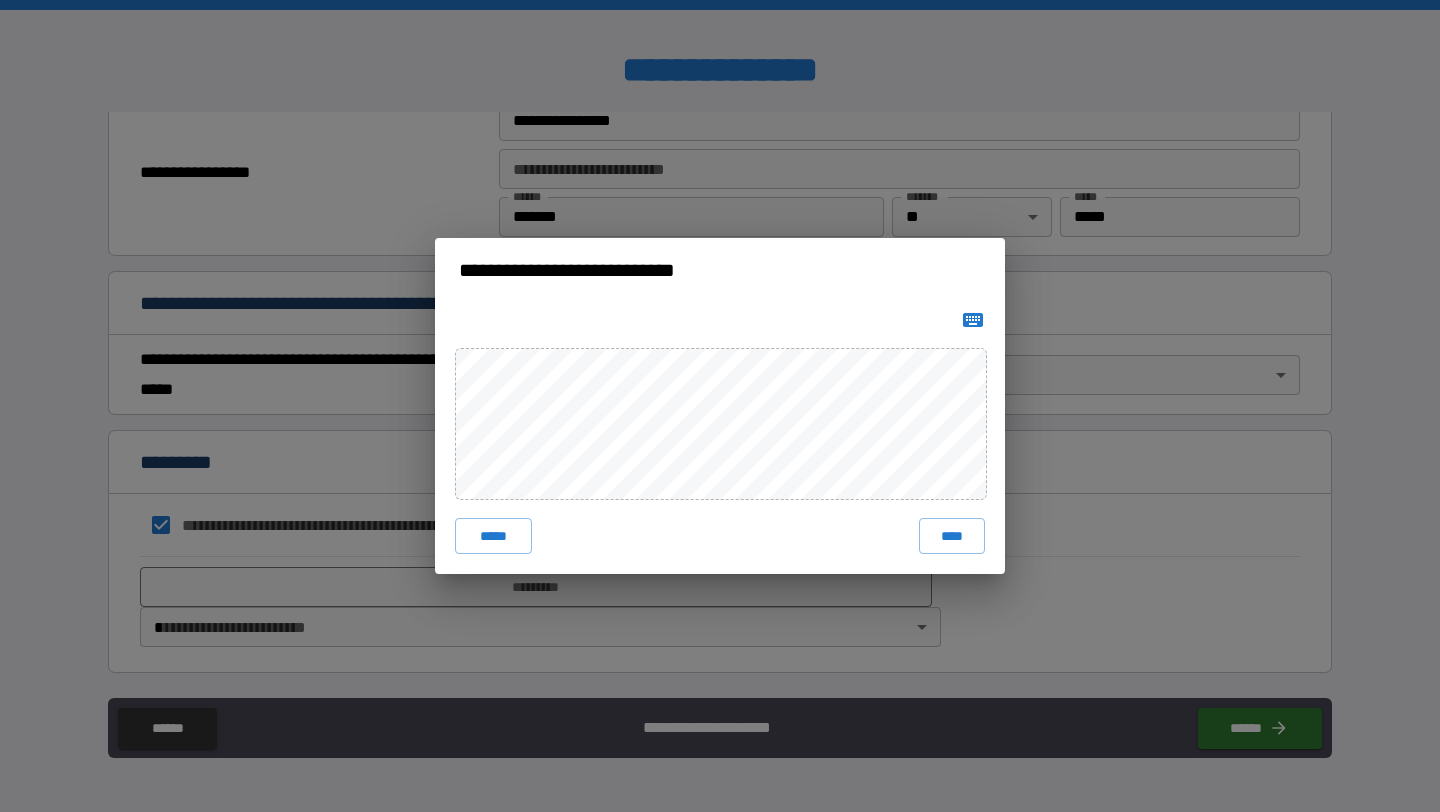 click on "****" at bounding box center [952, 536] 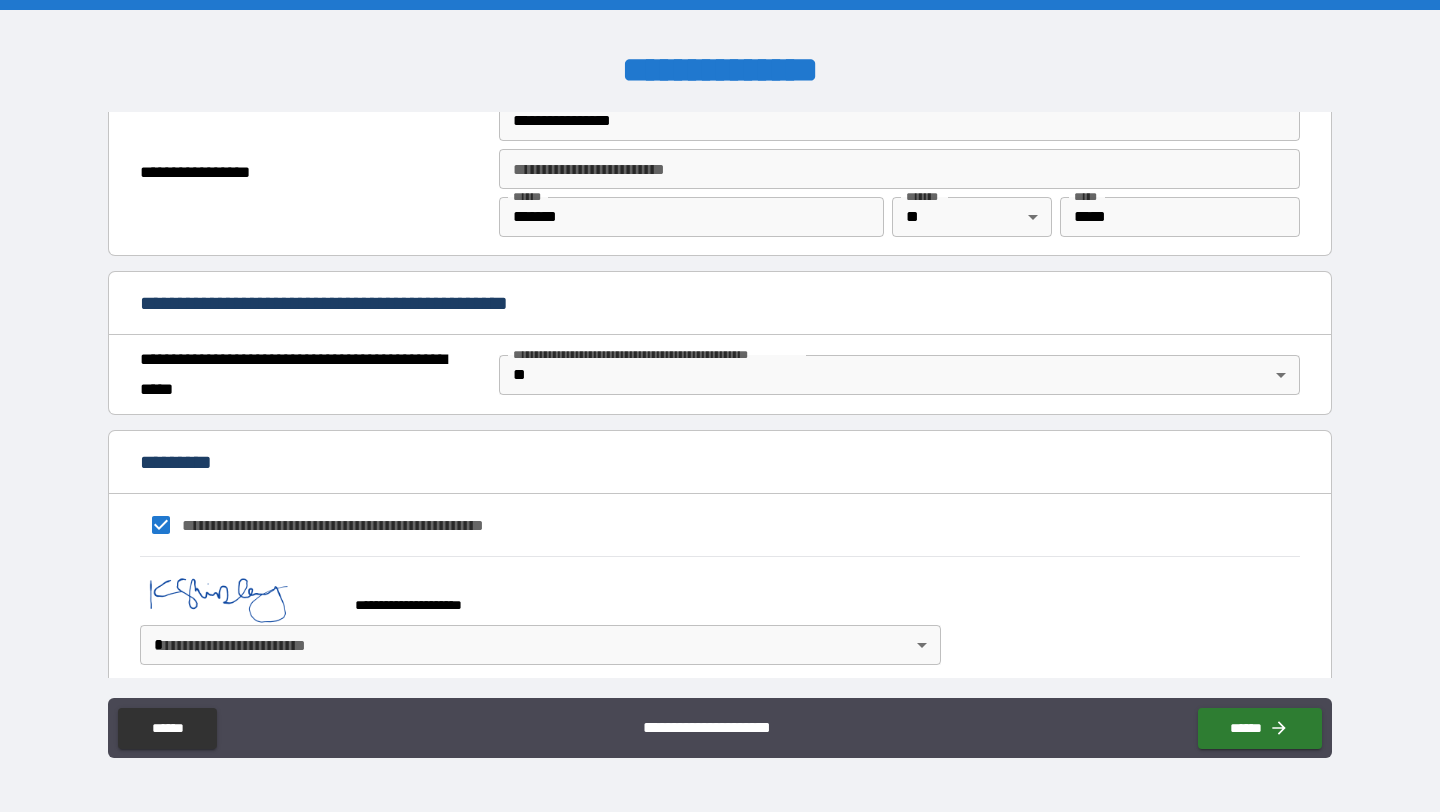 click on "**********" at bounding box center [720, 406] 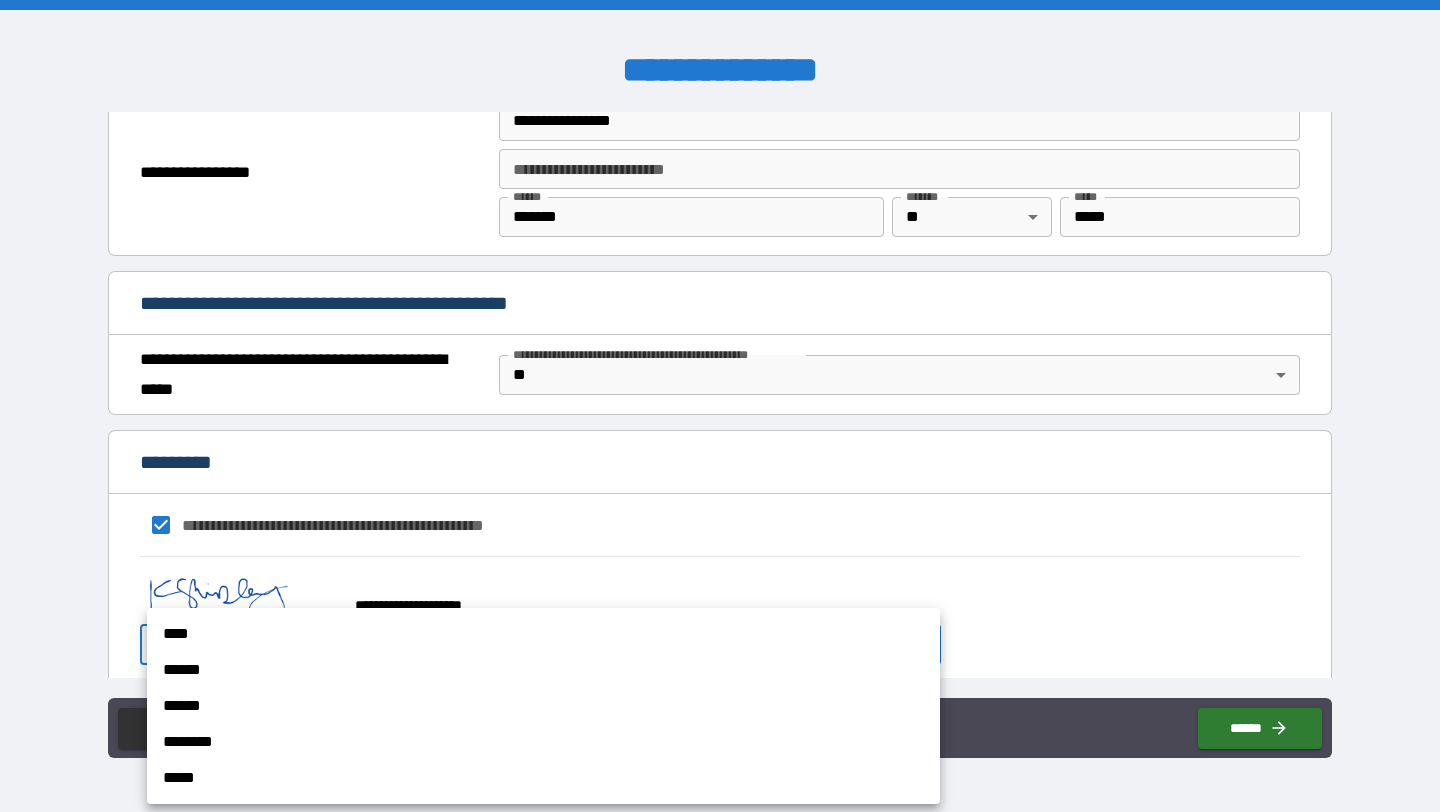 click on "******" at bounding box center (543, 670) 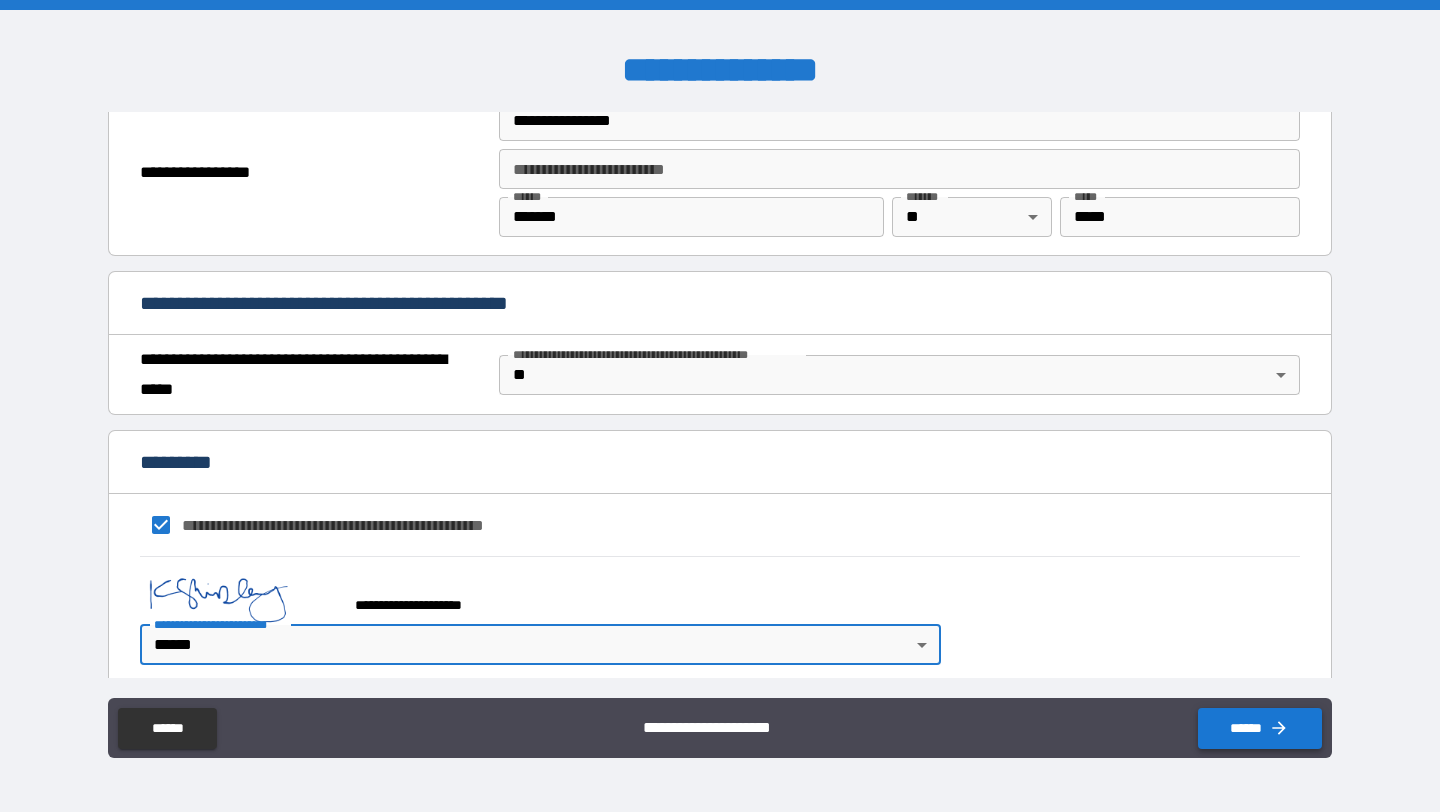 click 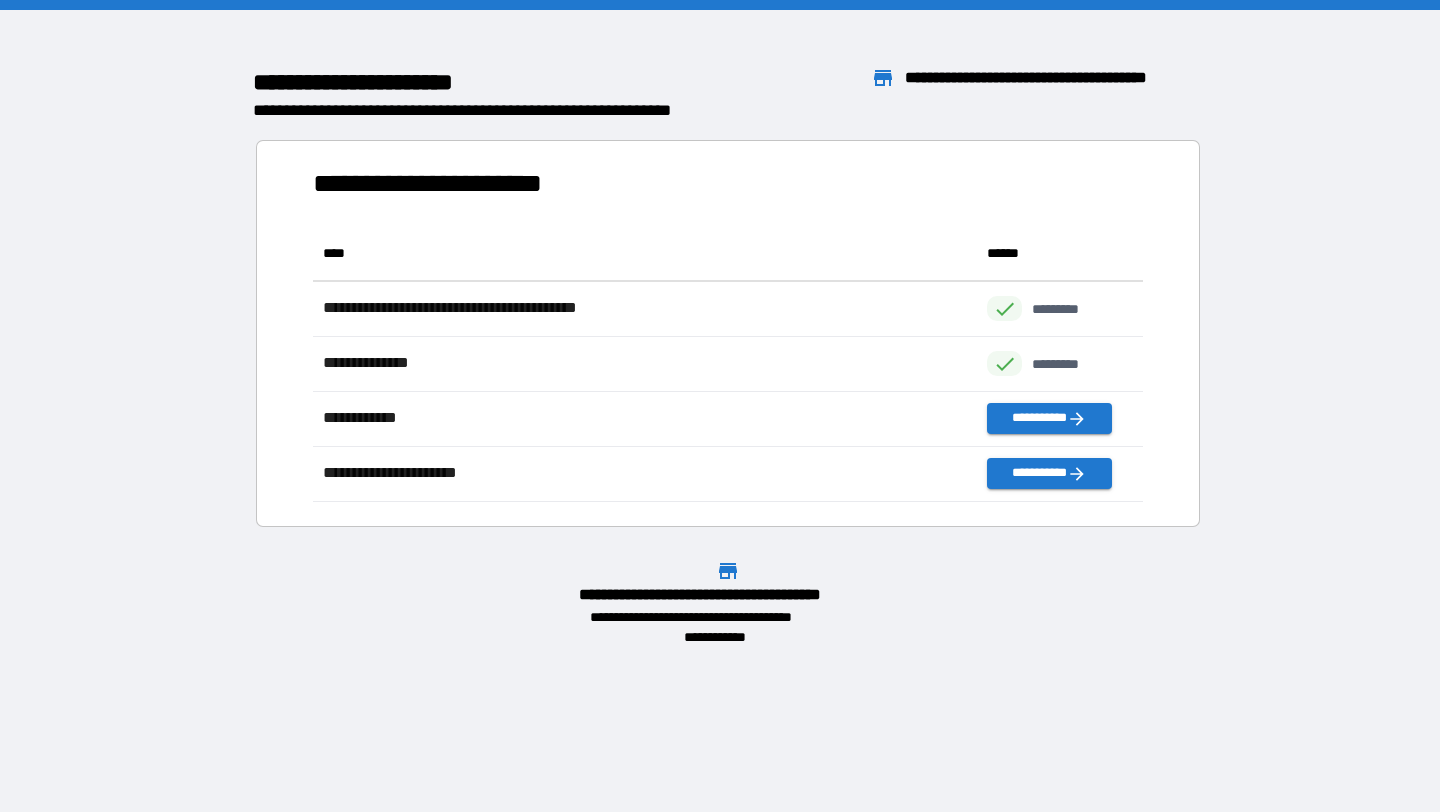 scroll, scrollTop: 1, scrollLeft: 1, axis: both 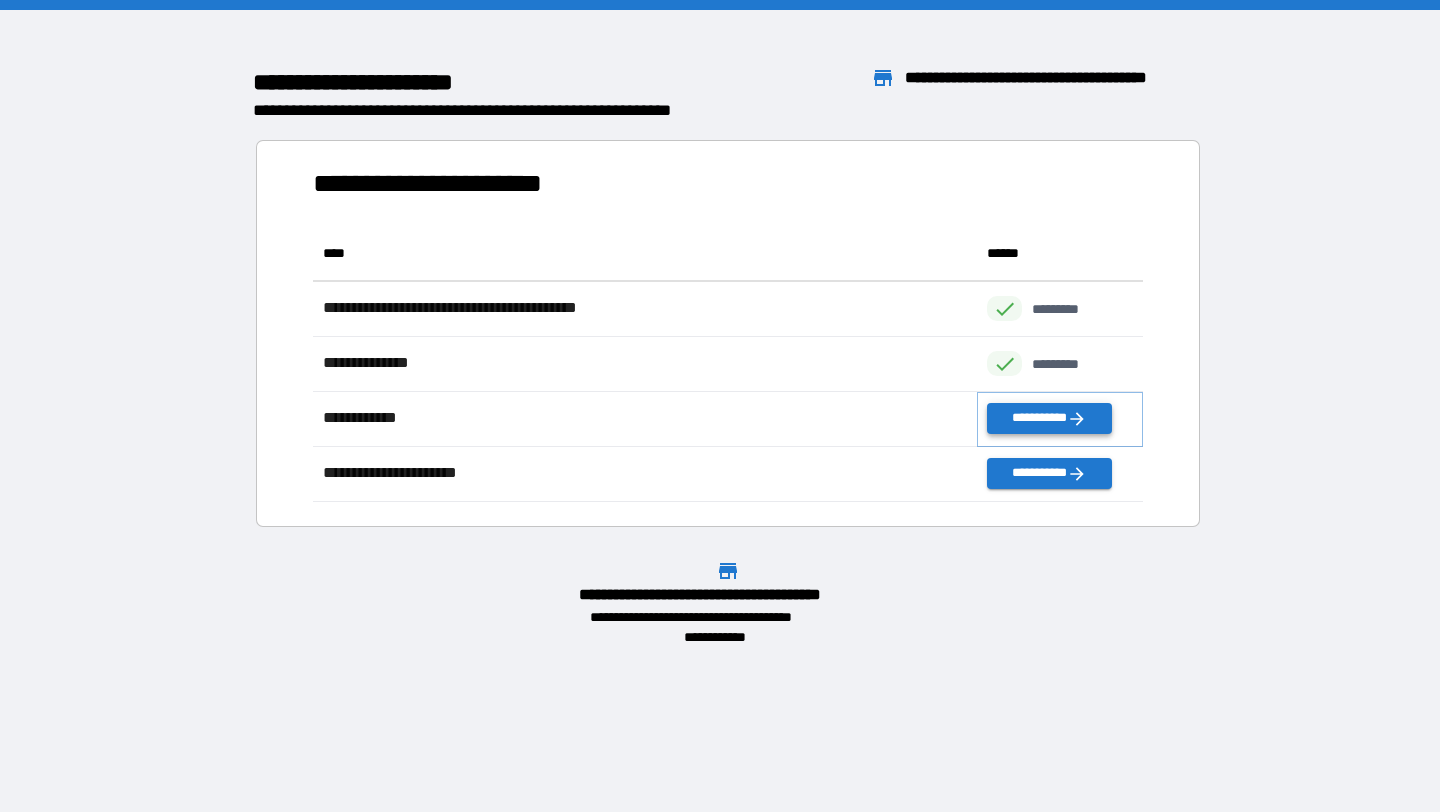 click on "**********" at bounding box center [1049, 418] 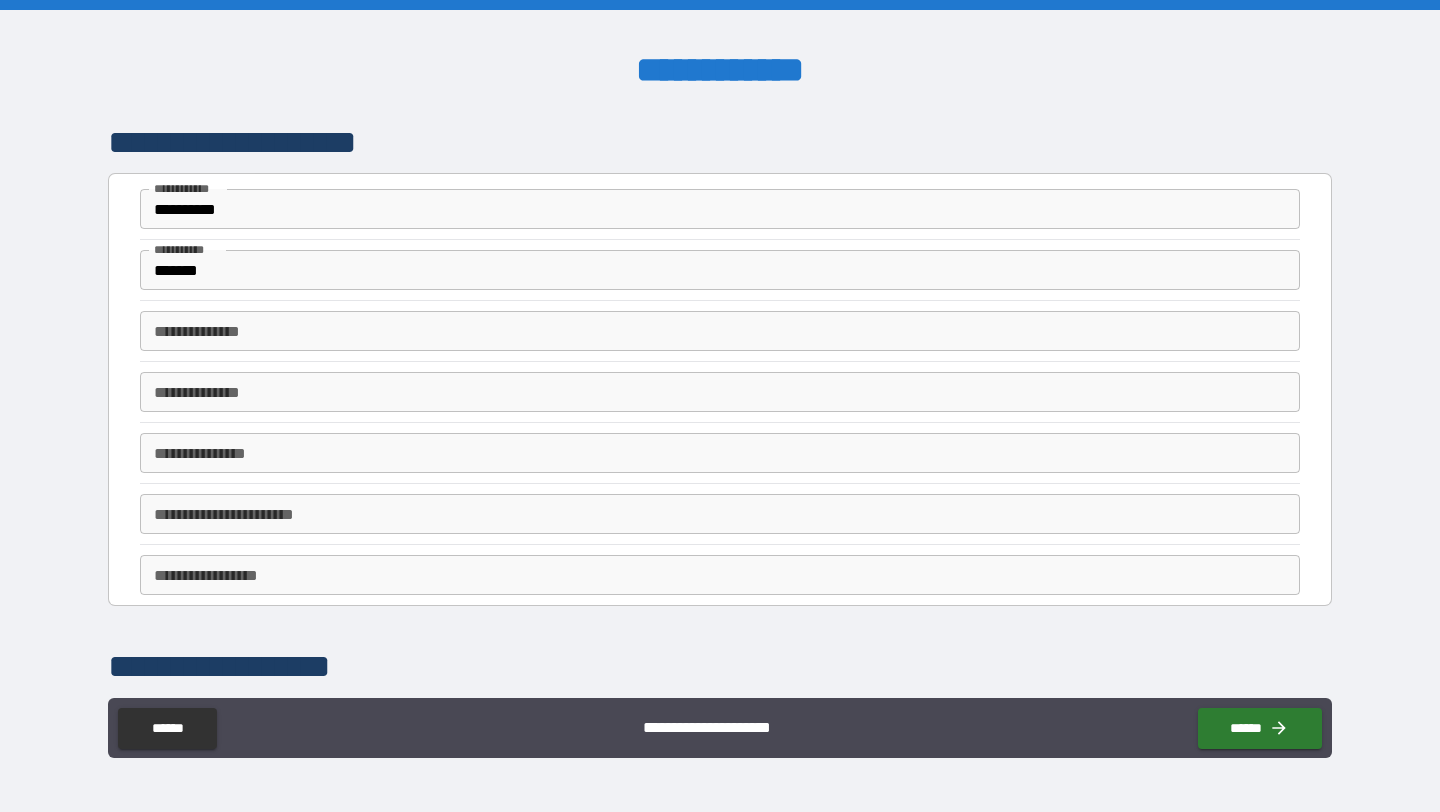 click on "**********" at bounding box center (720, 209) 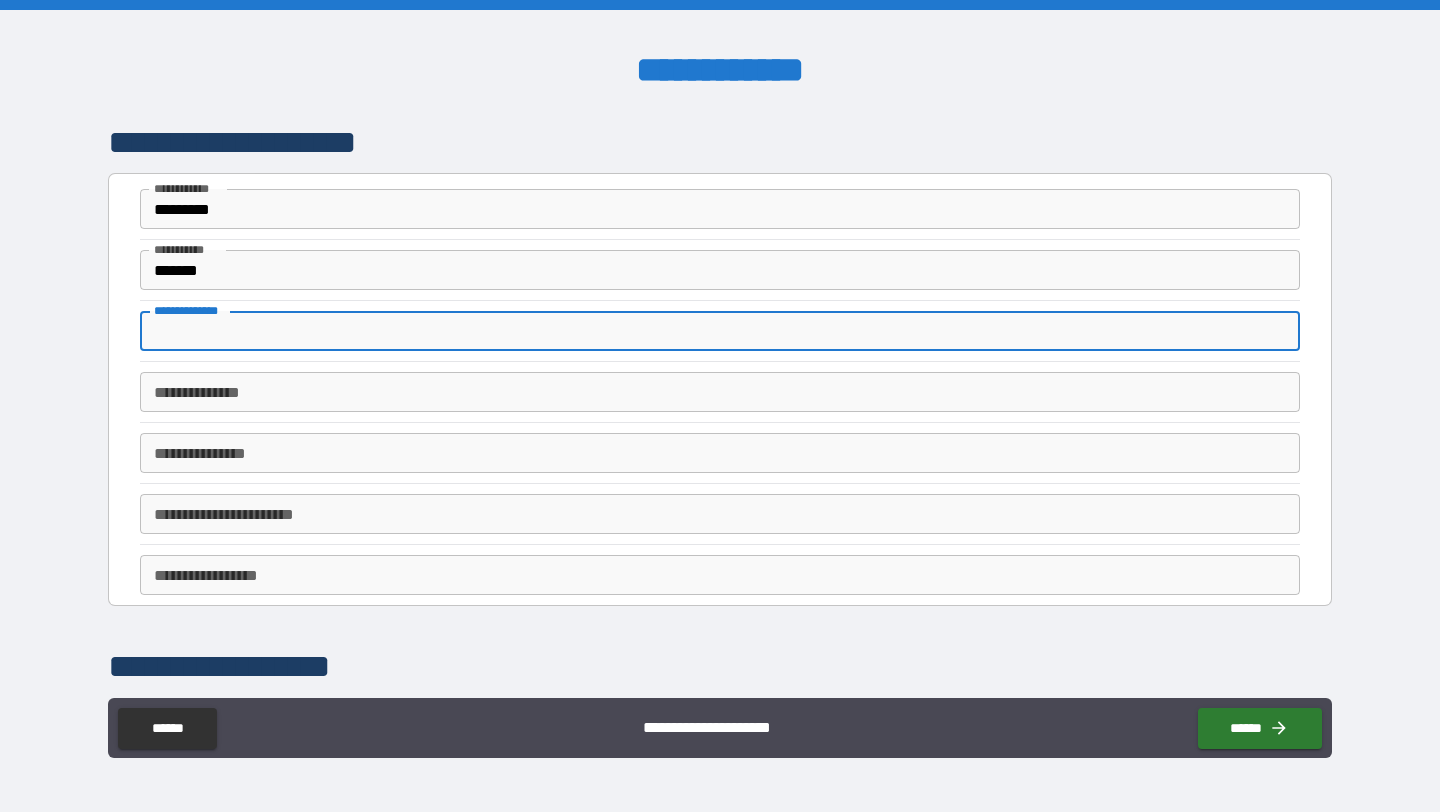 click on "**********" at bounding box center [720, 331] 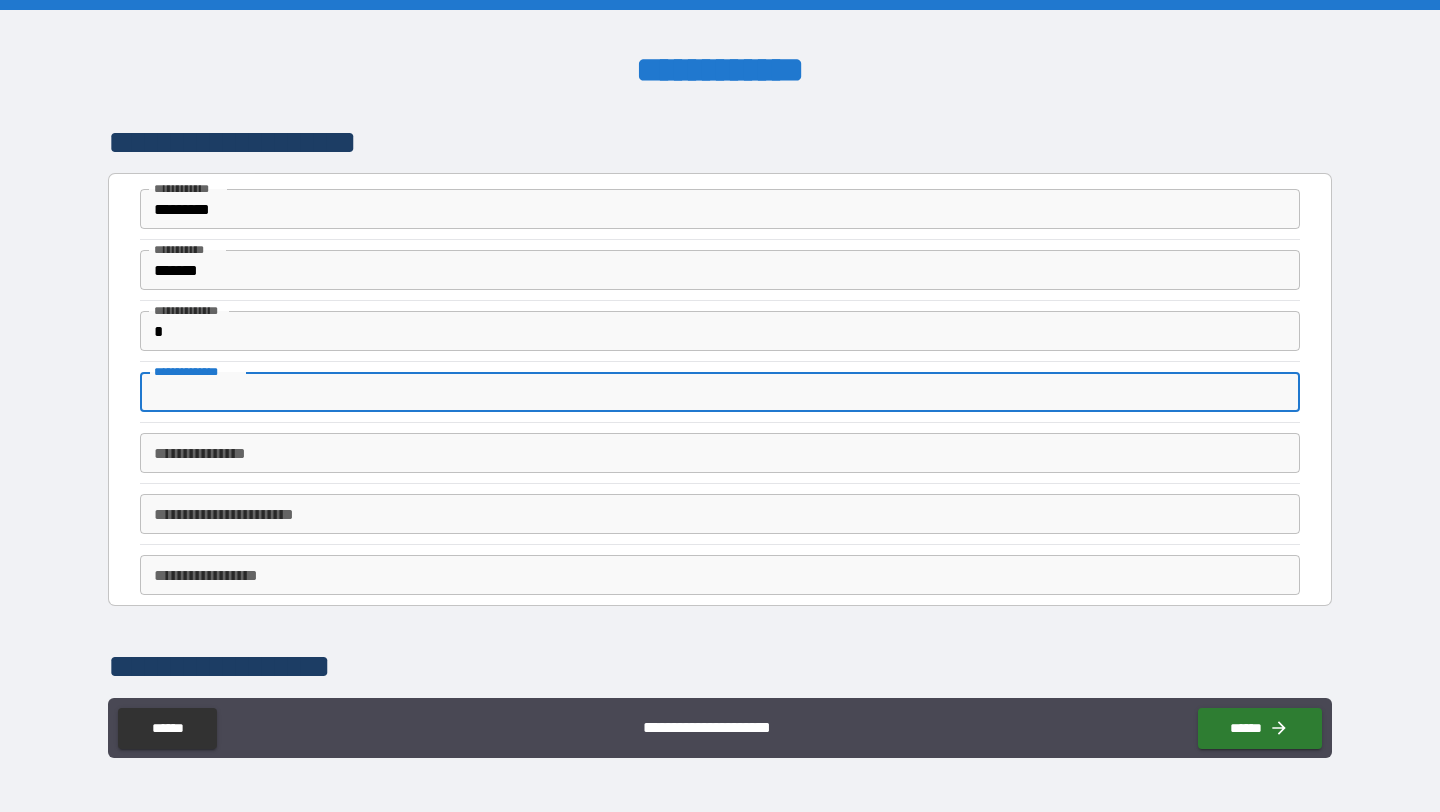 click on "**********" at bounding box center [720, 392] 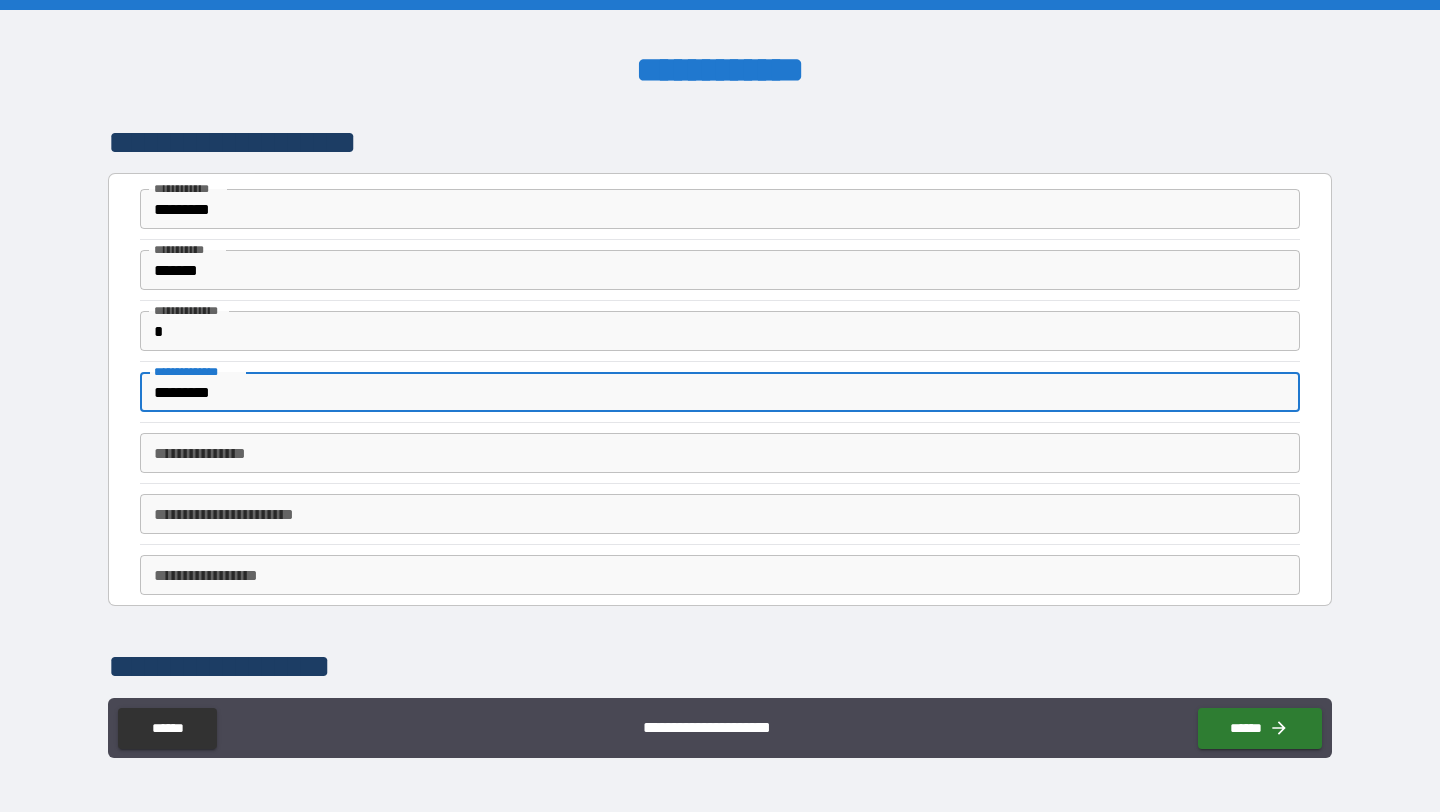 click on "**********" at bounding box center (720, 453) 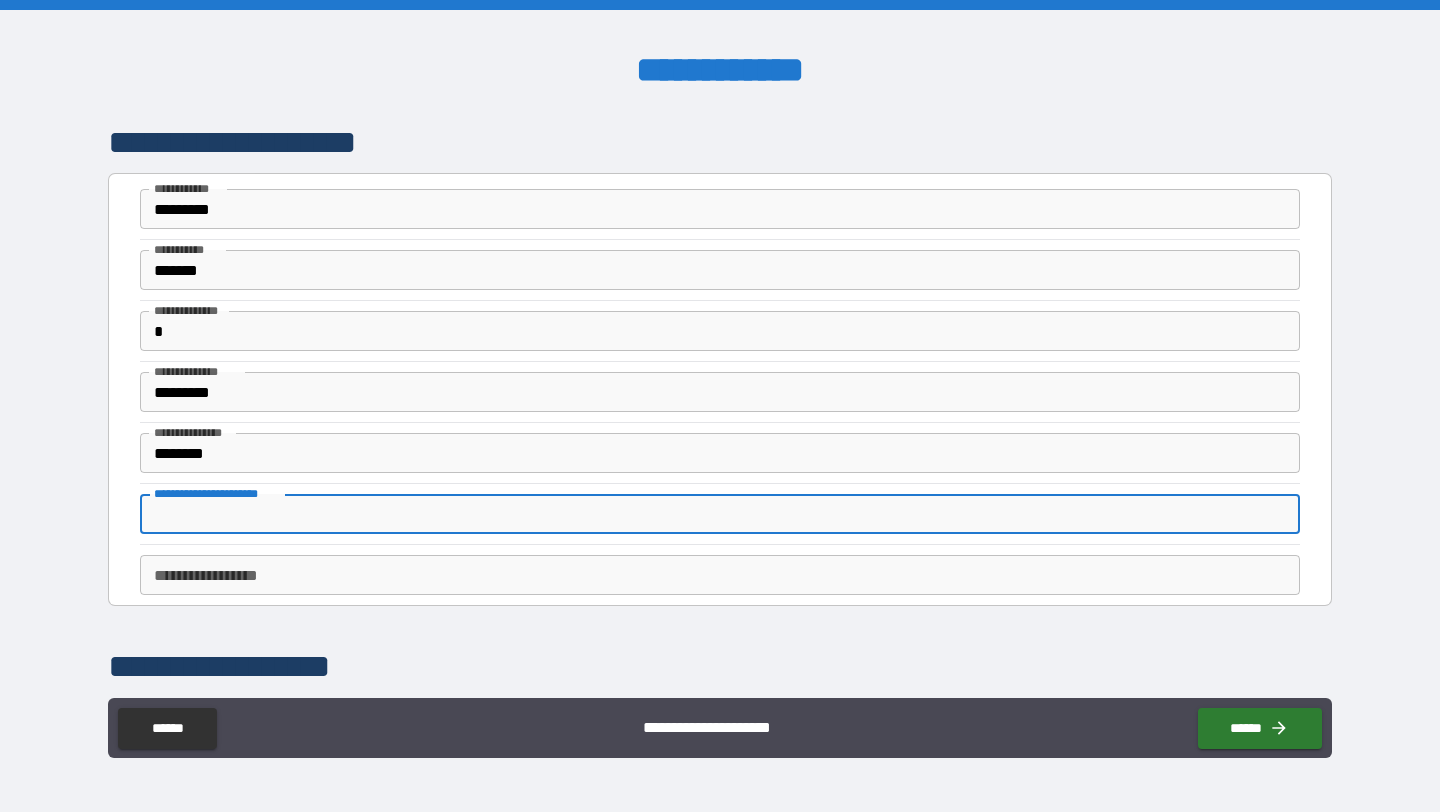 click on "**********" at bounding box center (720, 514) 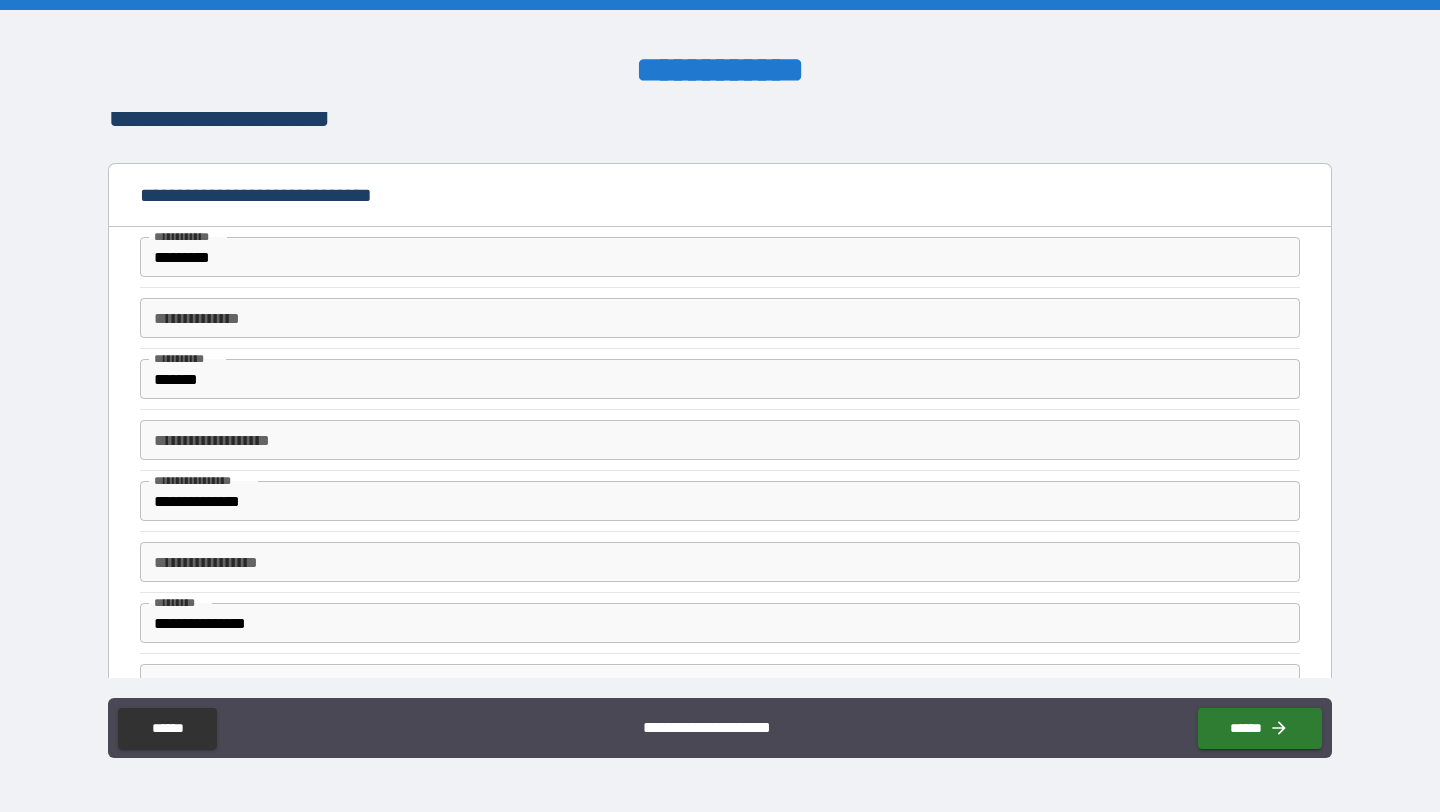 scroll, scrollTop: 563, scrollLeft: 0, axis: vertical 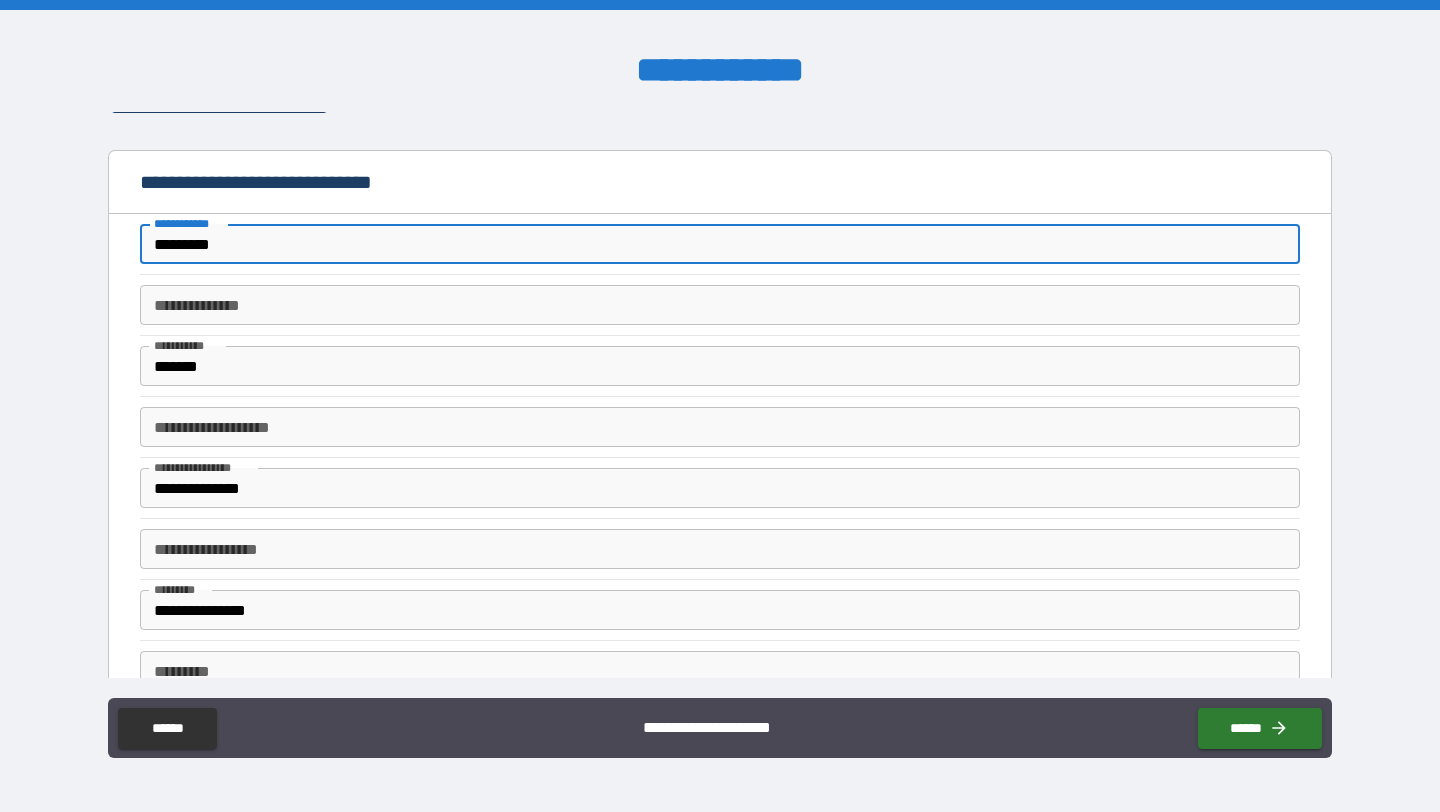 drag, startPoint x: 285, startPoint y: 251, endPoint x: 136, endPoint y: 222, distance: 151.79591 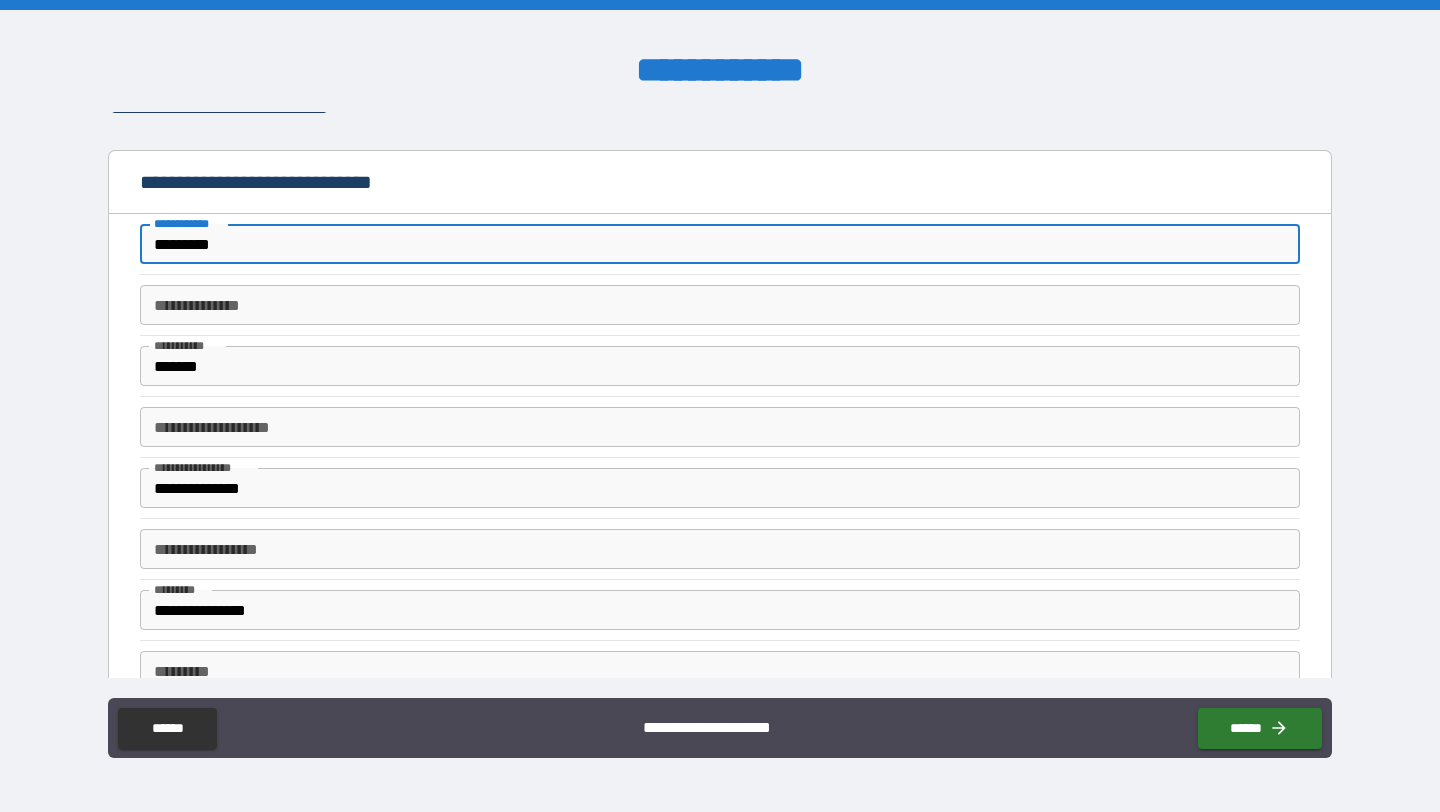 click on "**********" at bounding box center (720, 305) 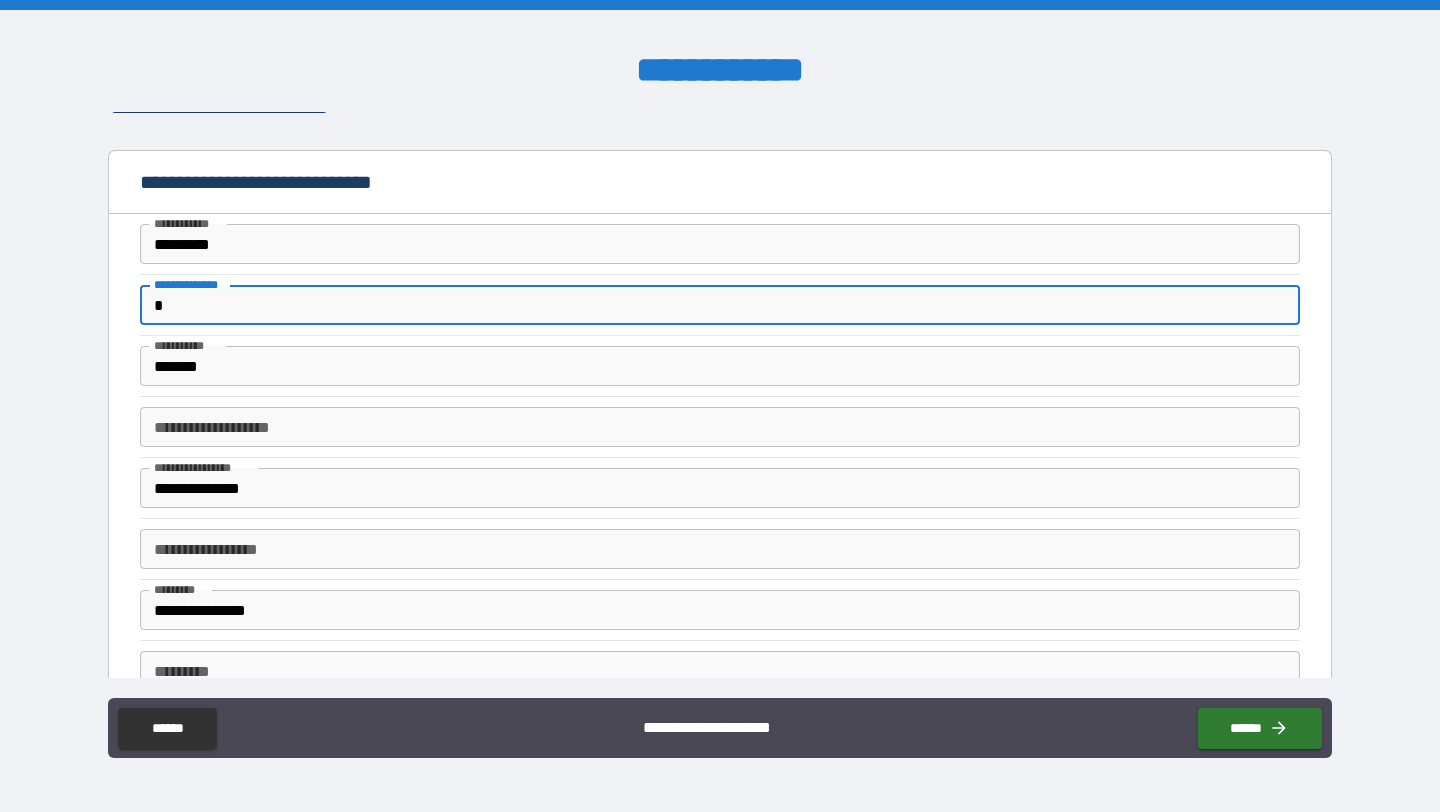 click on "**********" at bounding box center [720, 427] 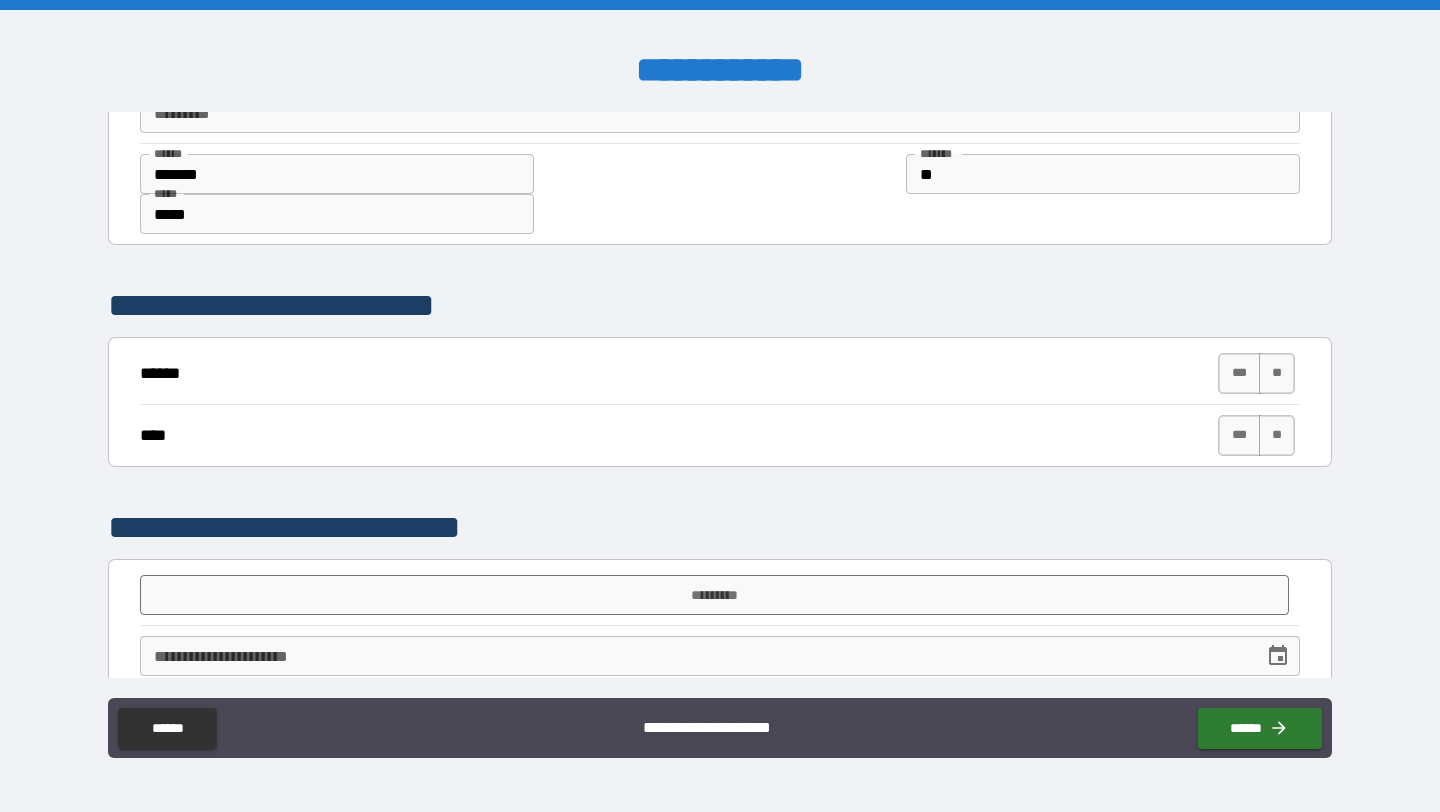 scroll, scrollTop: 1150, scrollLeft: 0, axis: vertical 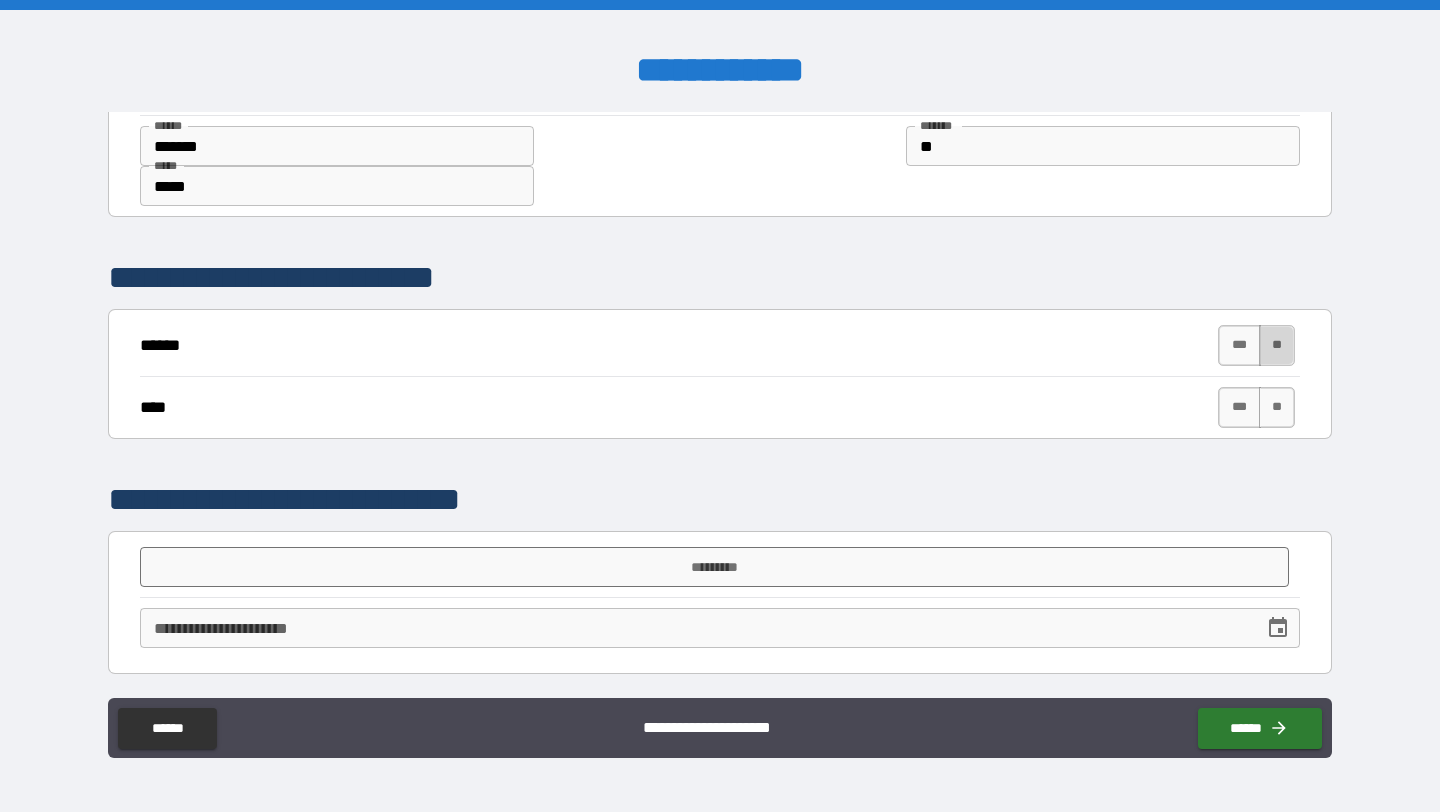 click on "**" at bounding box center [1277, 345] 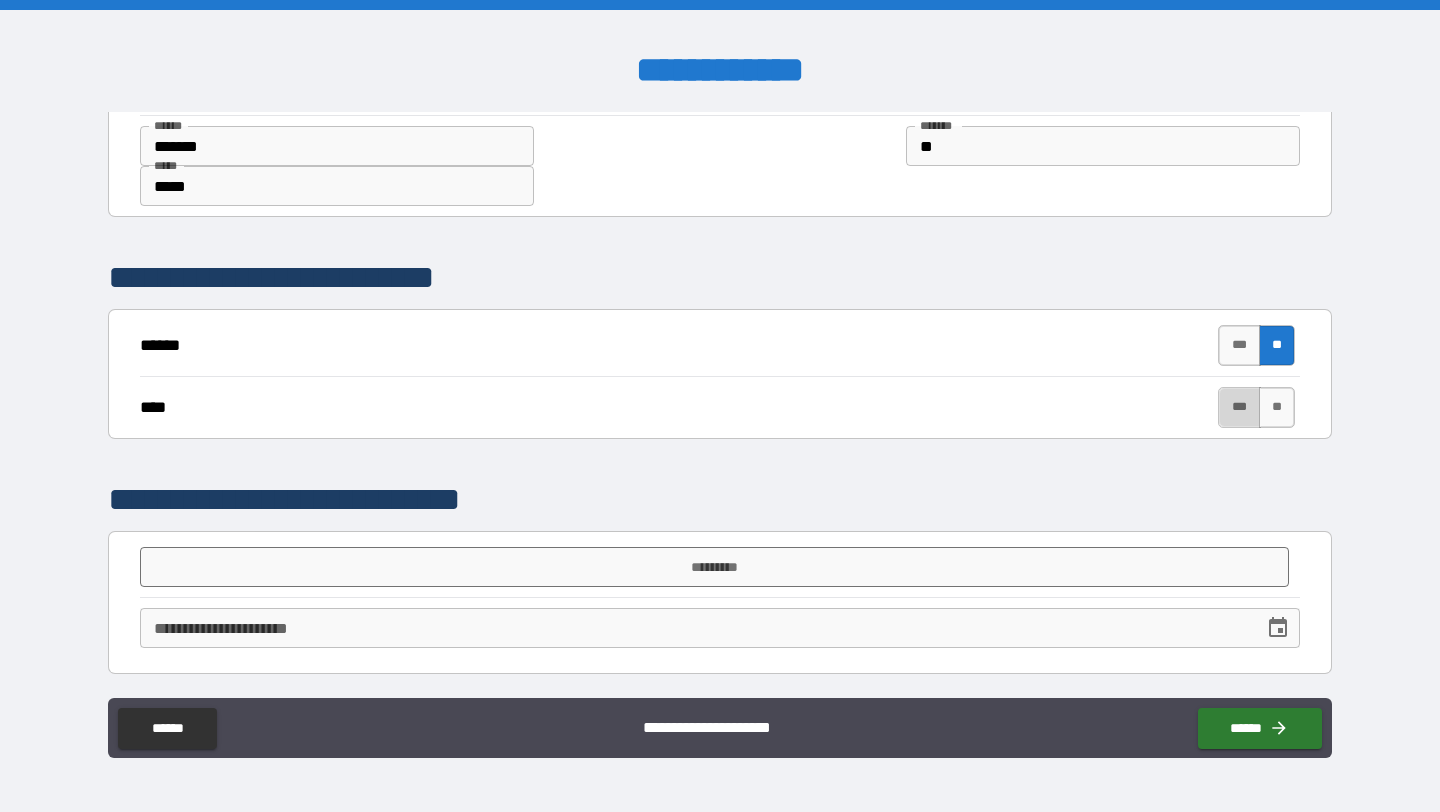 click on "***" at bounding box center (1239, 407) 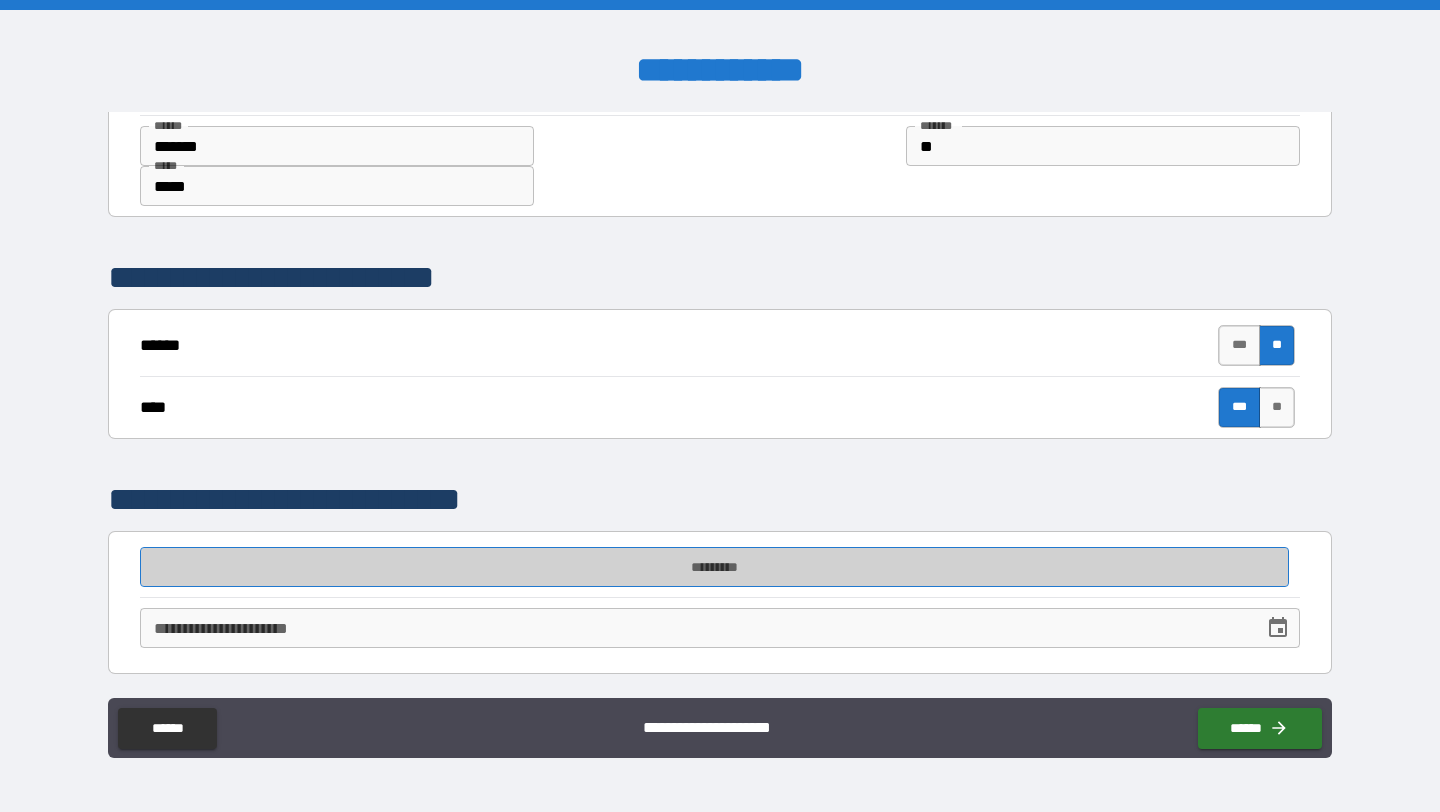 click on "*********" at bounding box center [714, 567] 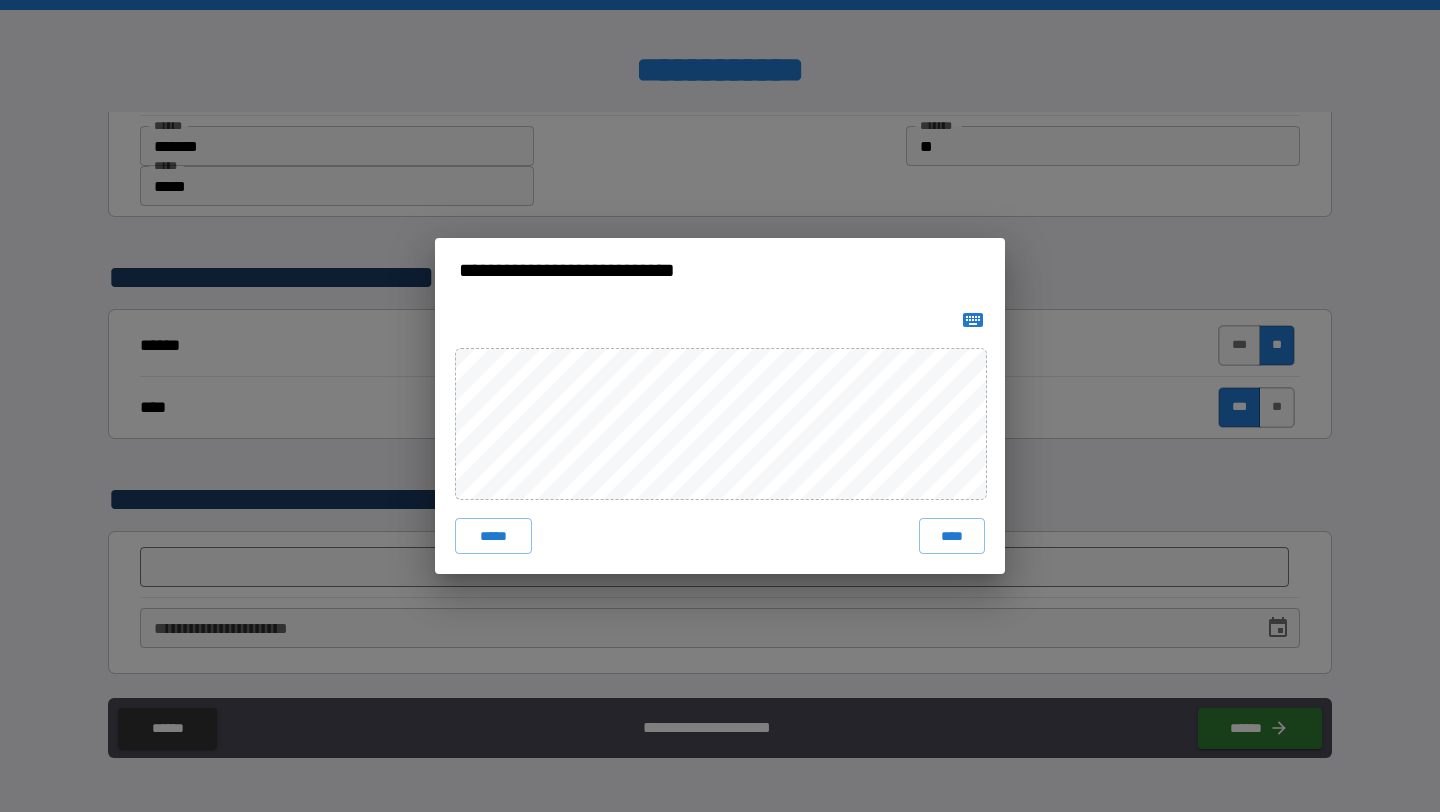 click on "***** ****" at bounding box center [720, 438] 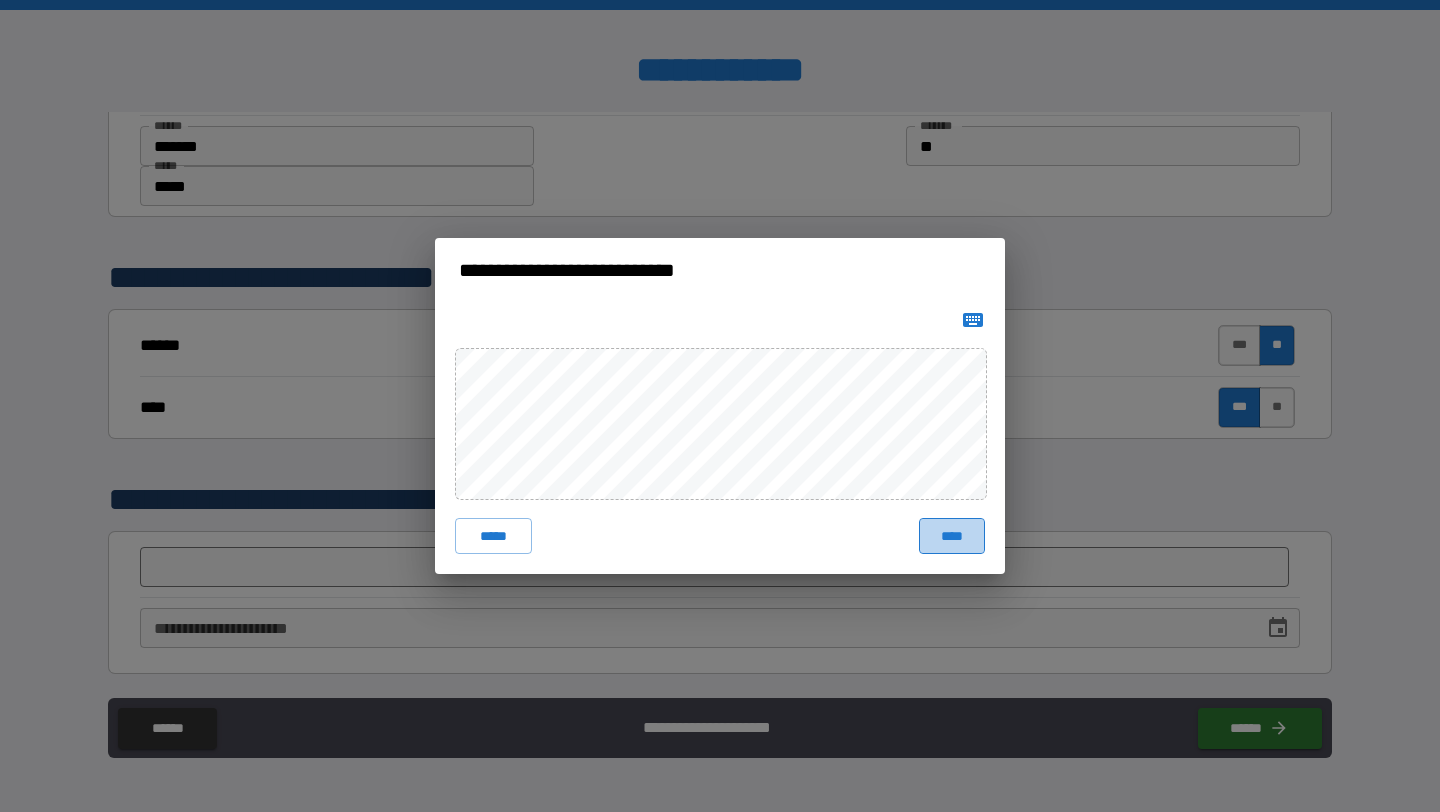 click on "****" at bounding box center [952, 536] 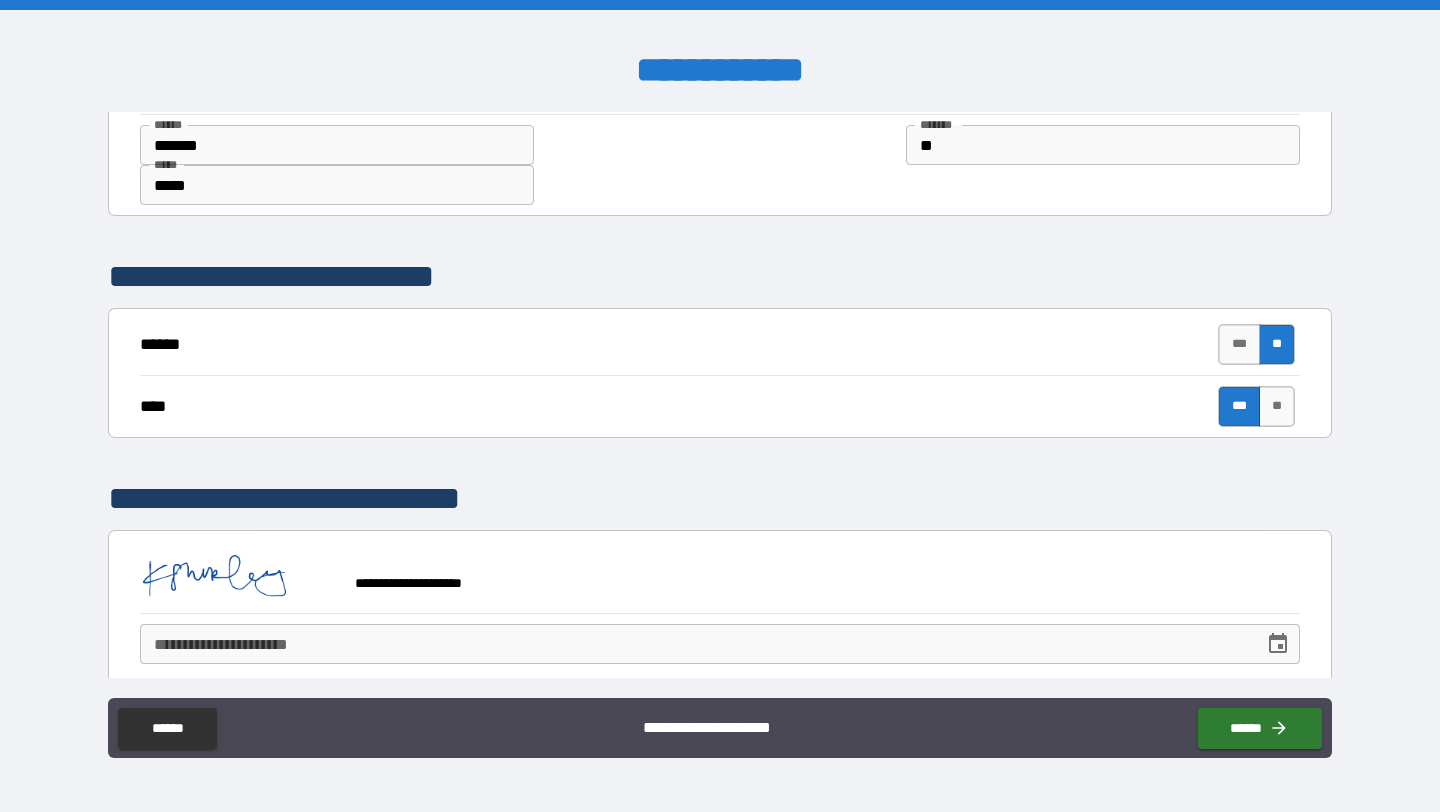click on "**********" at bounding box center (695, 644) 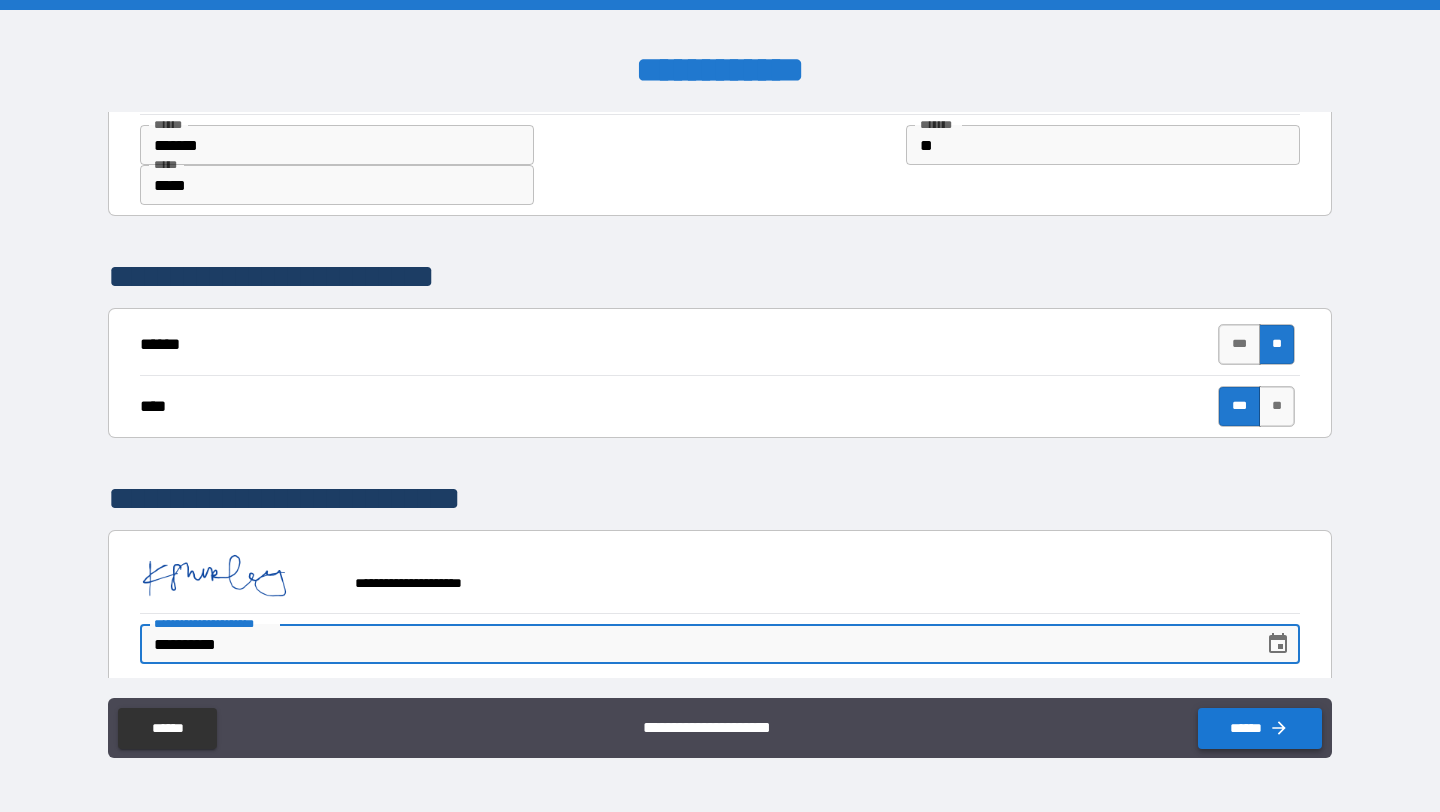click on "******" at bounding box center (1260, 728) 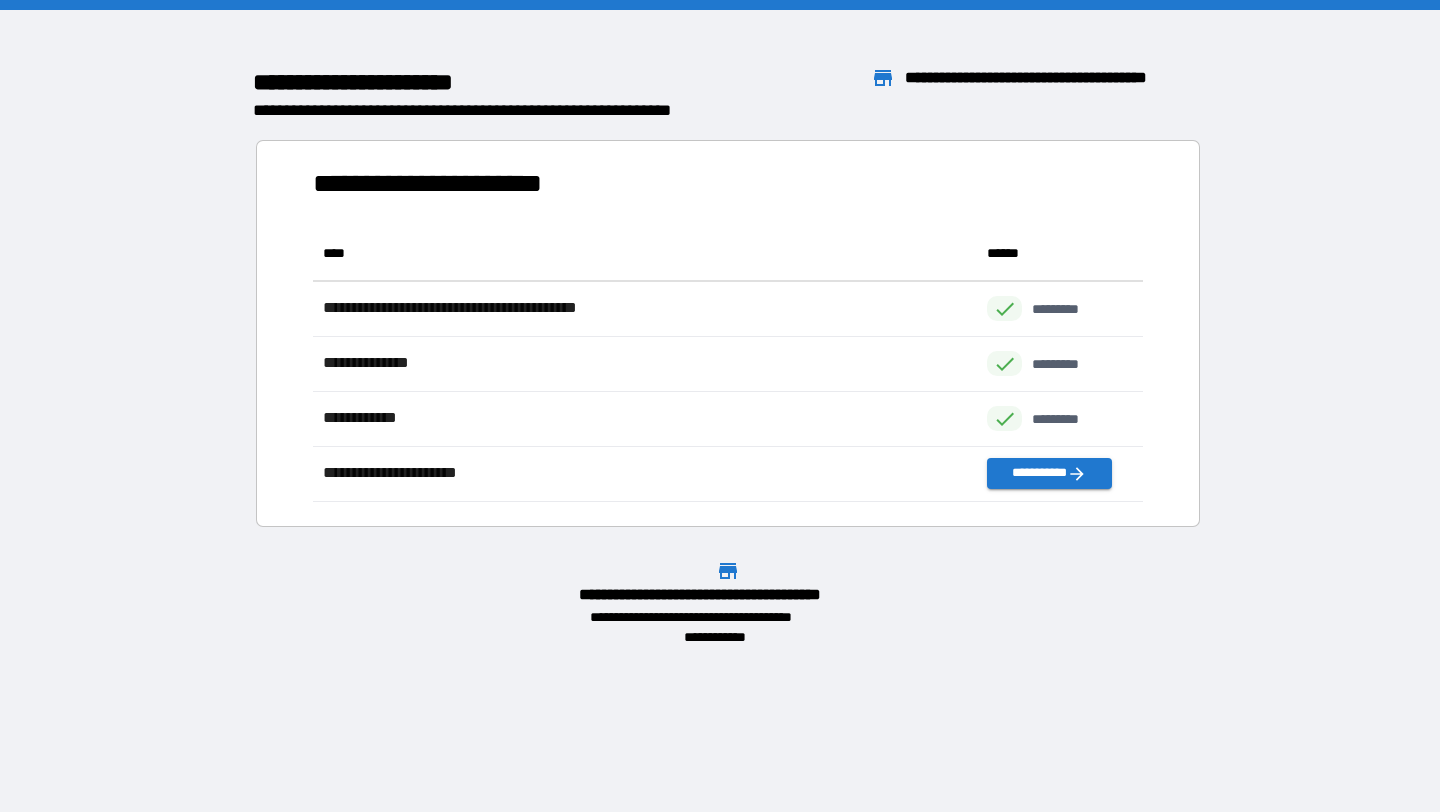 scroll, scrollTop: 1, scrollLeft: 1, axis: both 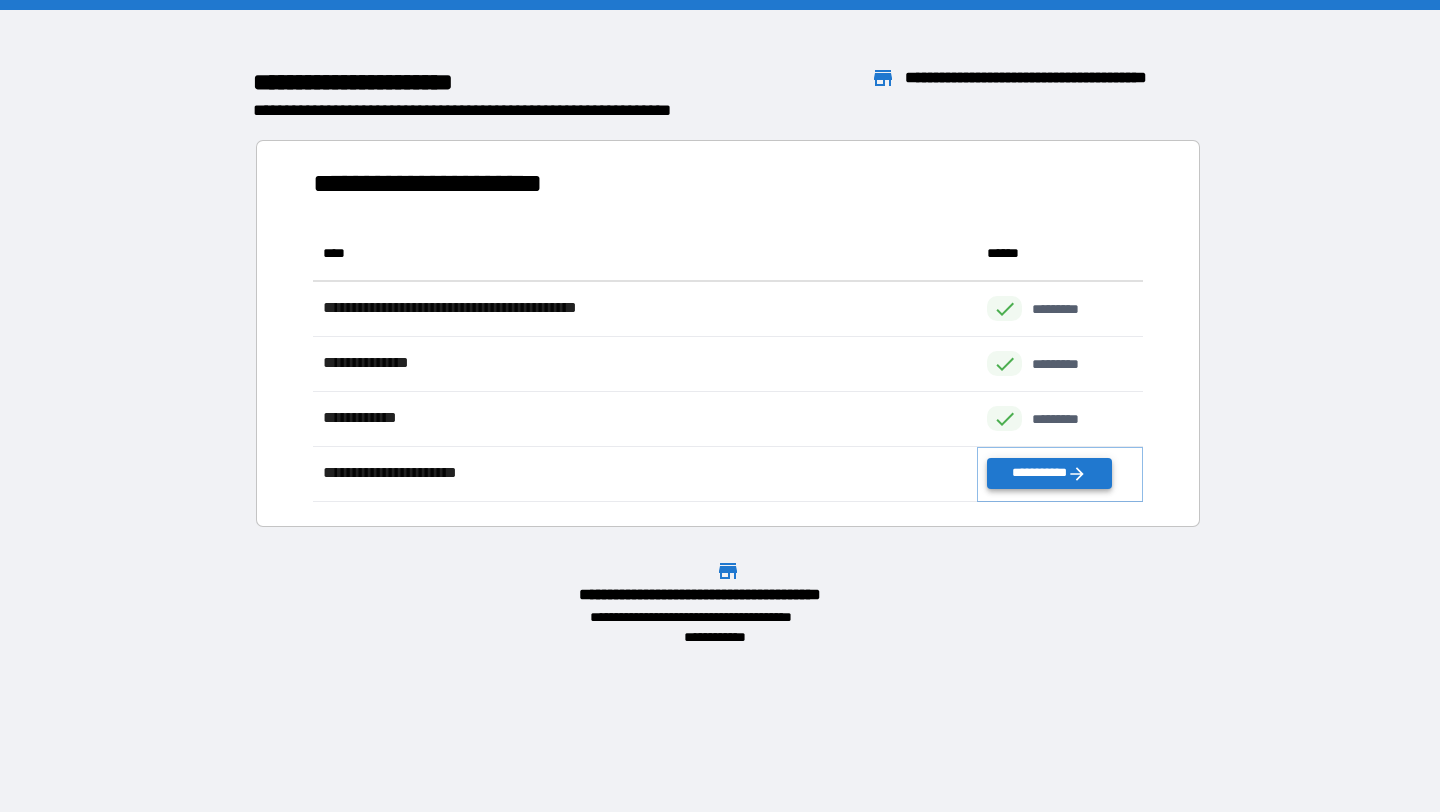 click on "**********" at bounding box center [1049, 473] 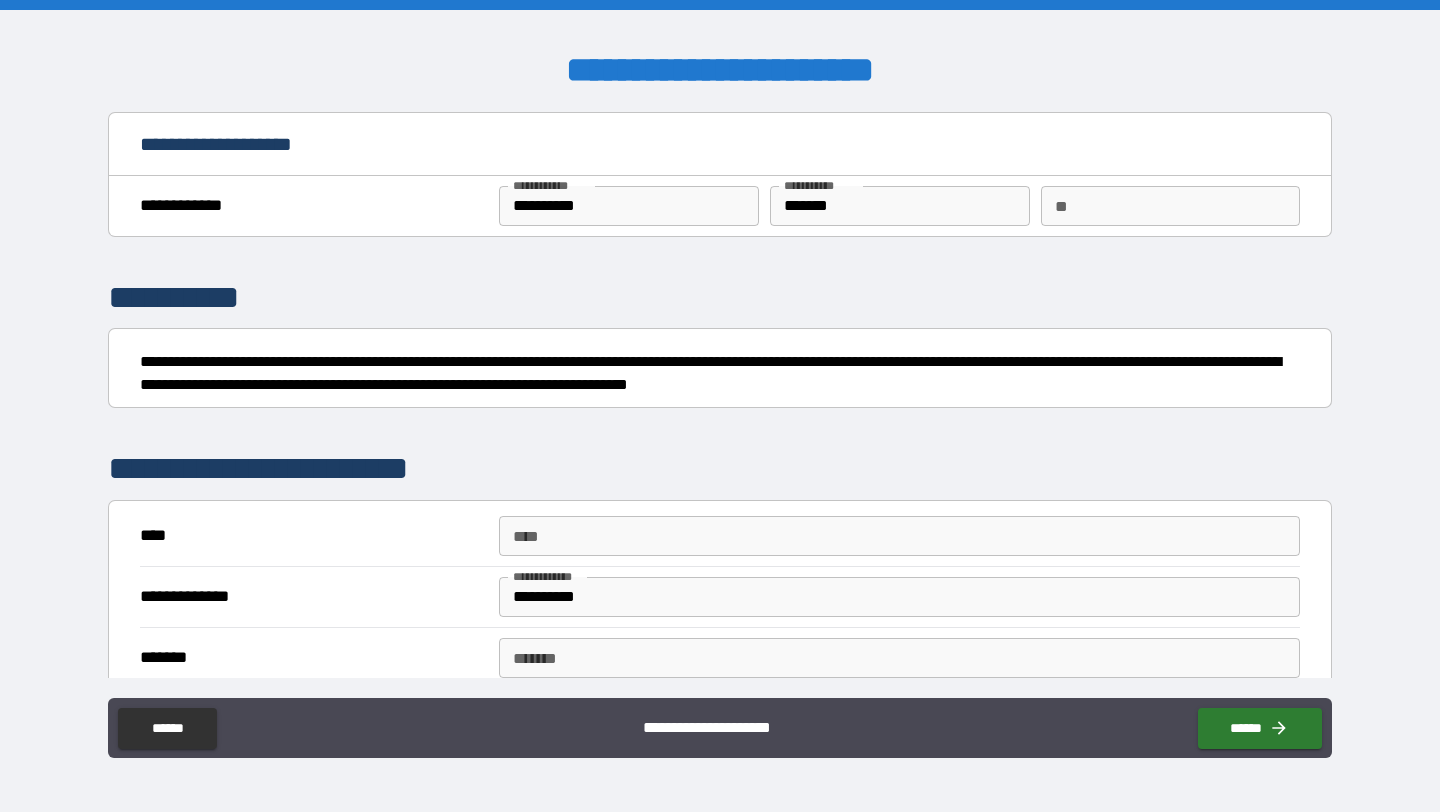 click on "****" at bounding box center (899, 536) 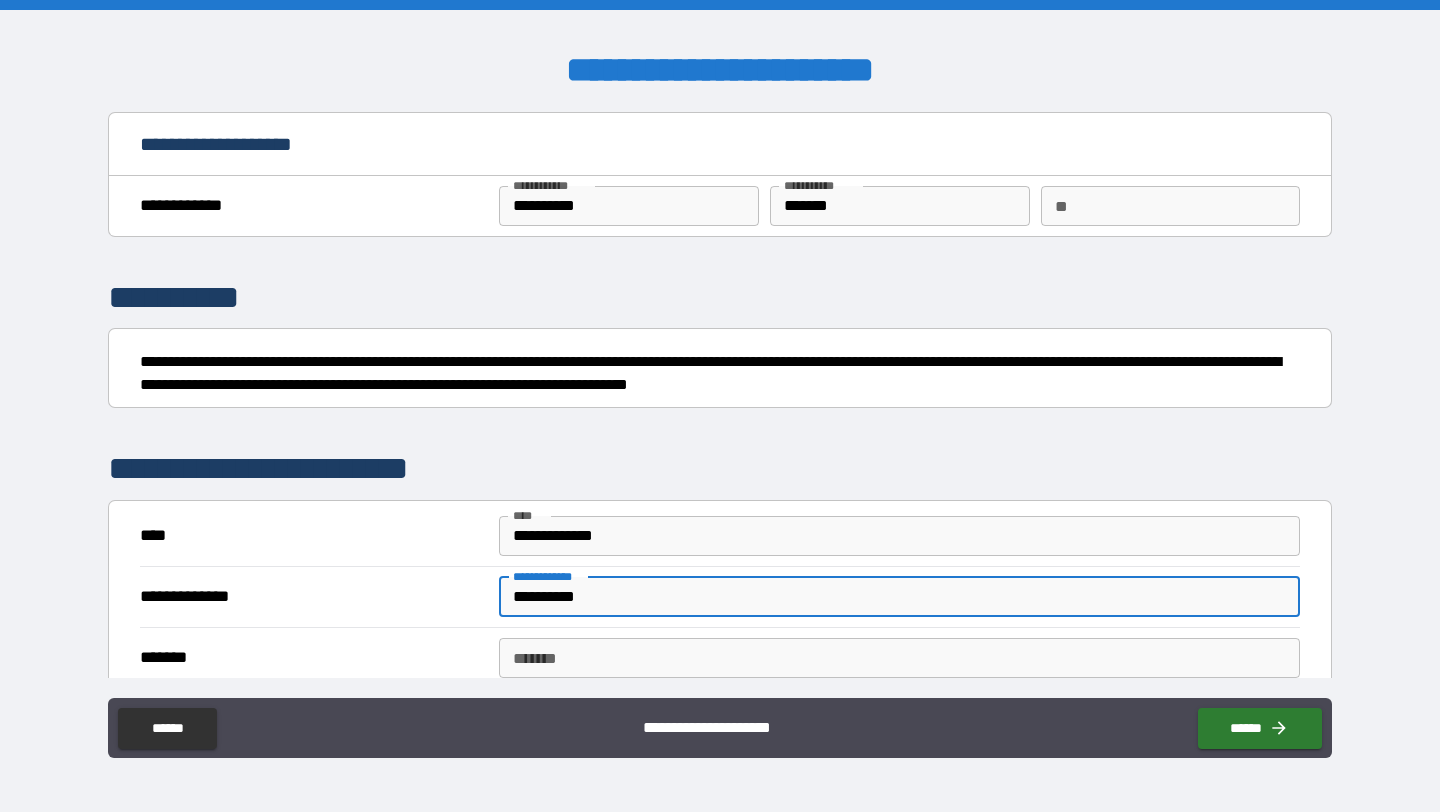click on "**********" at bounding box center (899, 597) 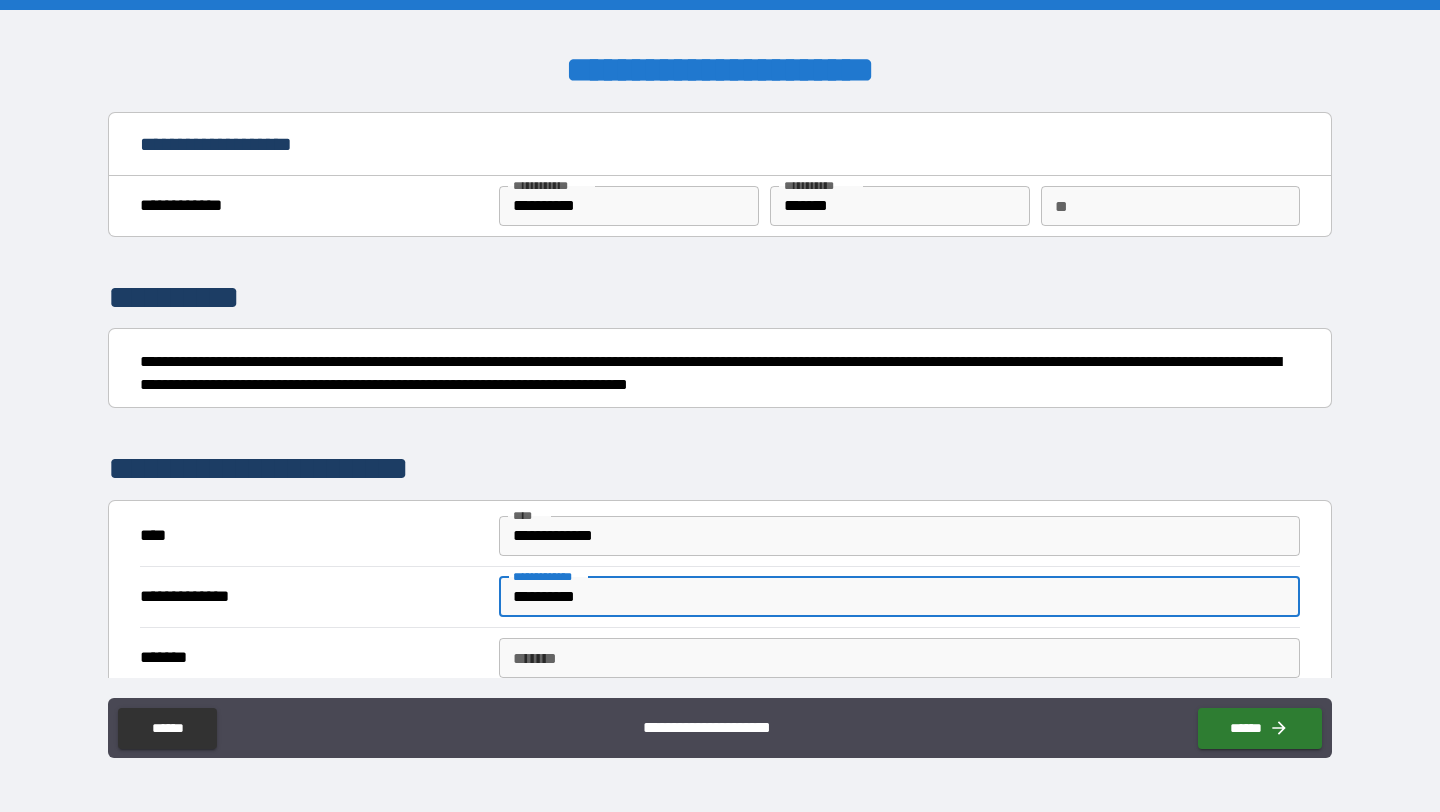 click on "******* ******* *******" at bounding box center (720, 657) 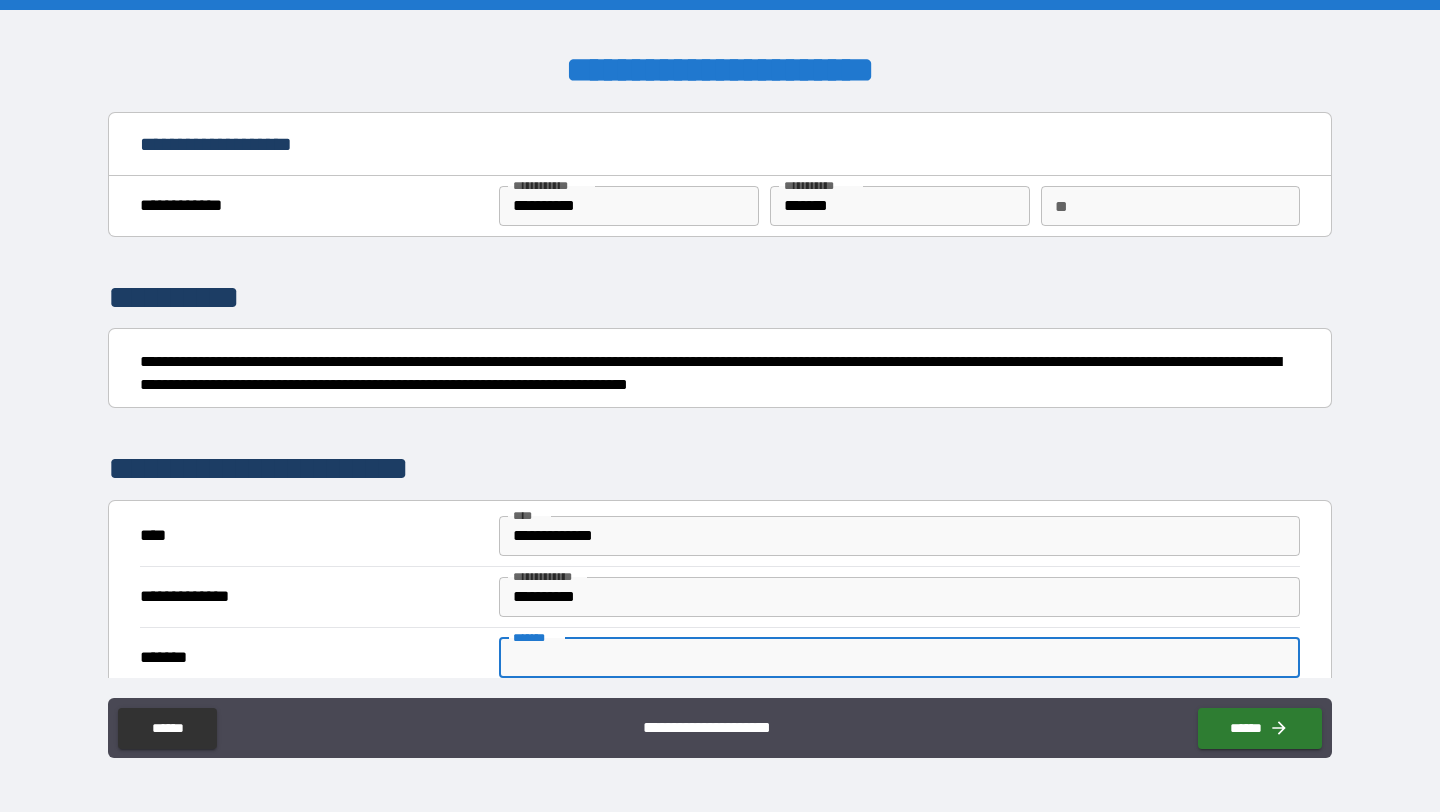click on "*******" at bounding box center [899, 658] 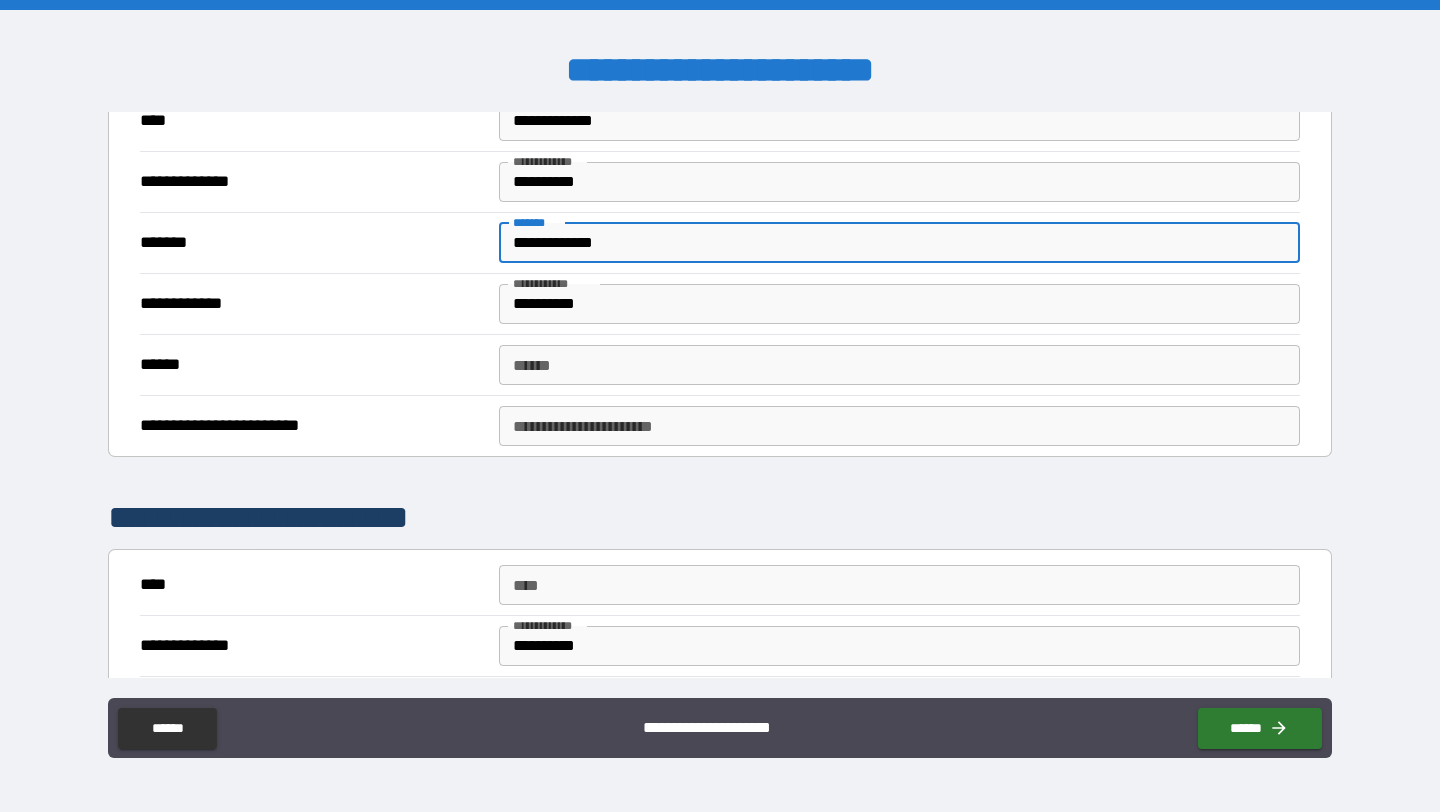scroll, scrollTop: 502, scrollLeft: 0, axis: vertical 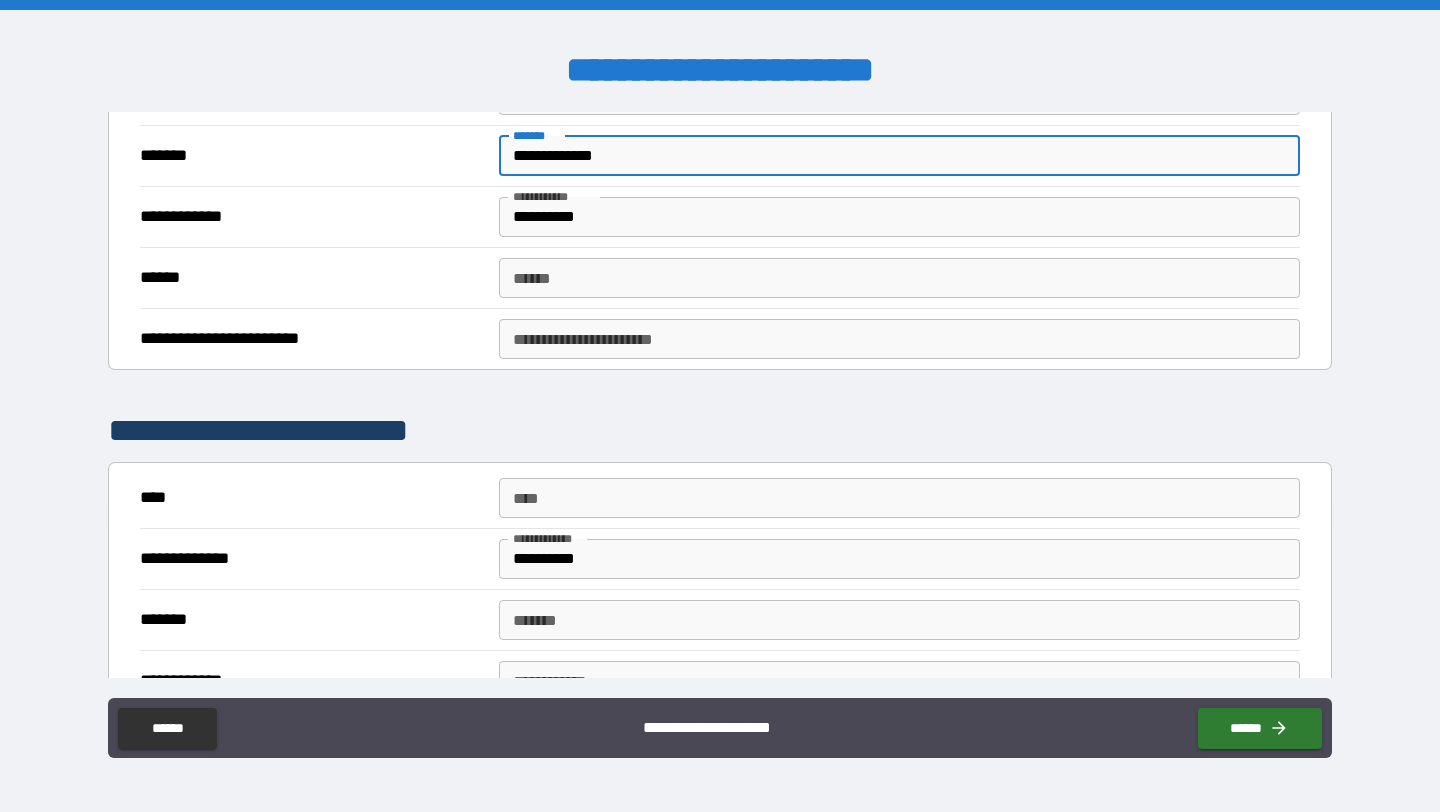 click on "******" at bounding box center (899, 278) 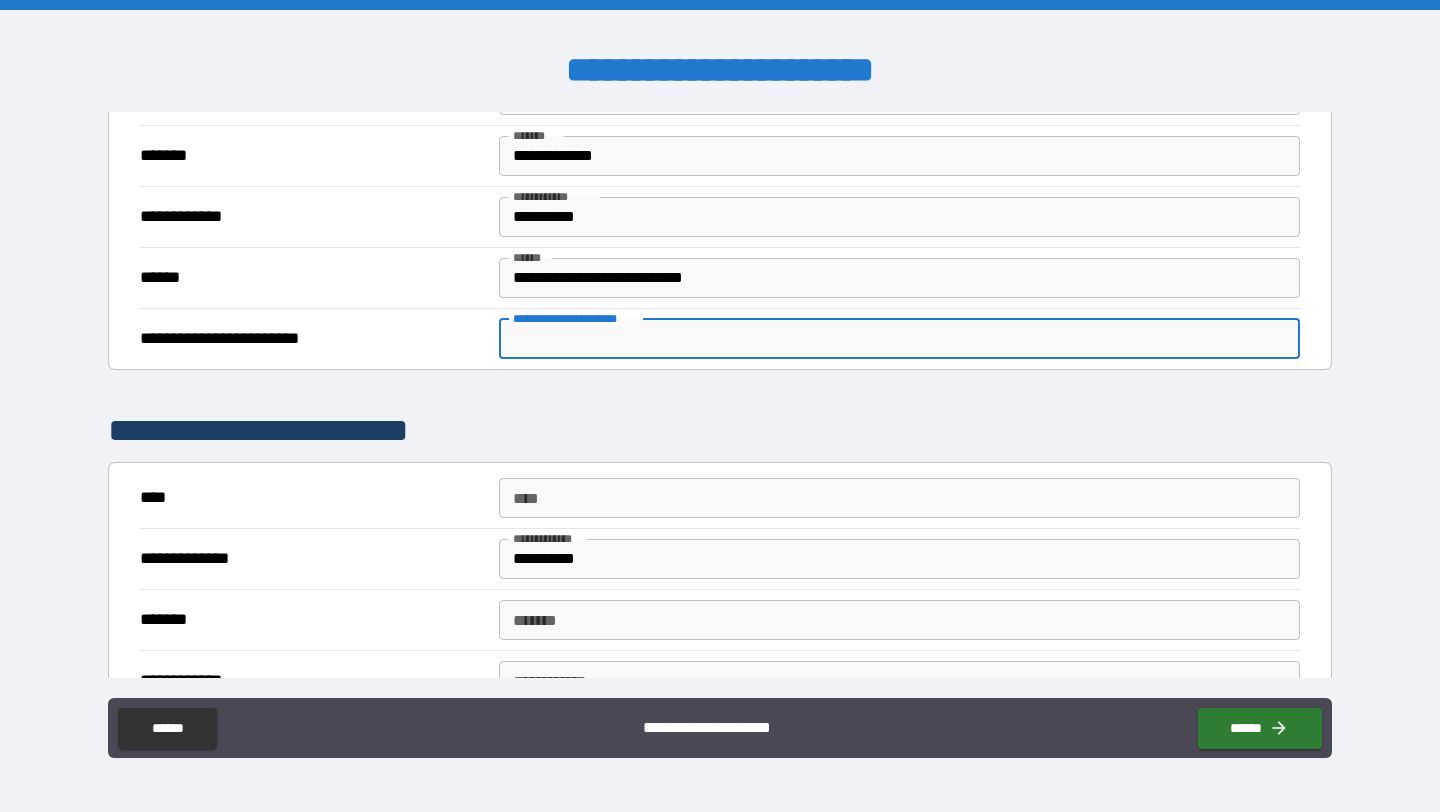 click on "**********" at bounding box center [899, 339] 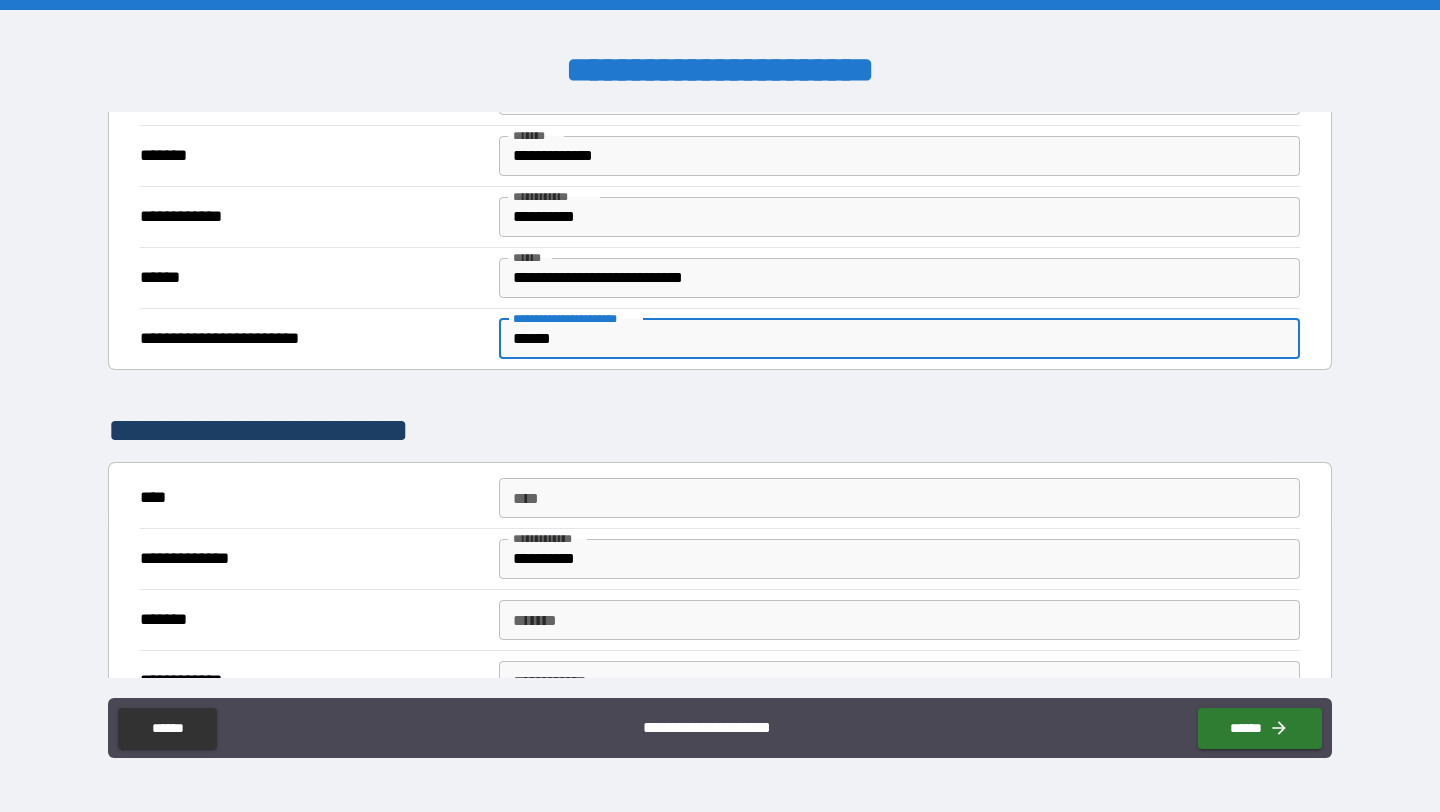 click on "****" at bounding box center (899, 498) 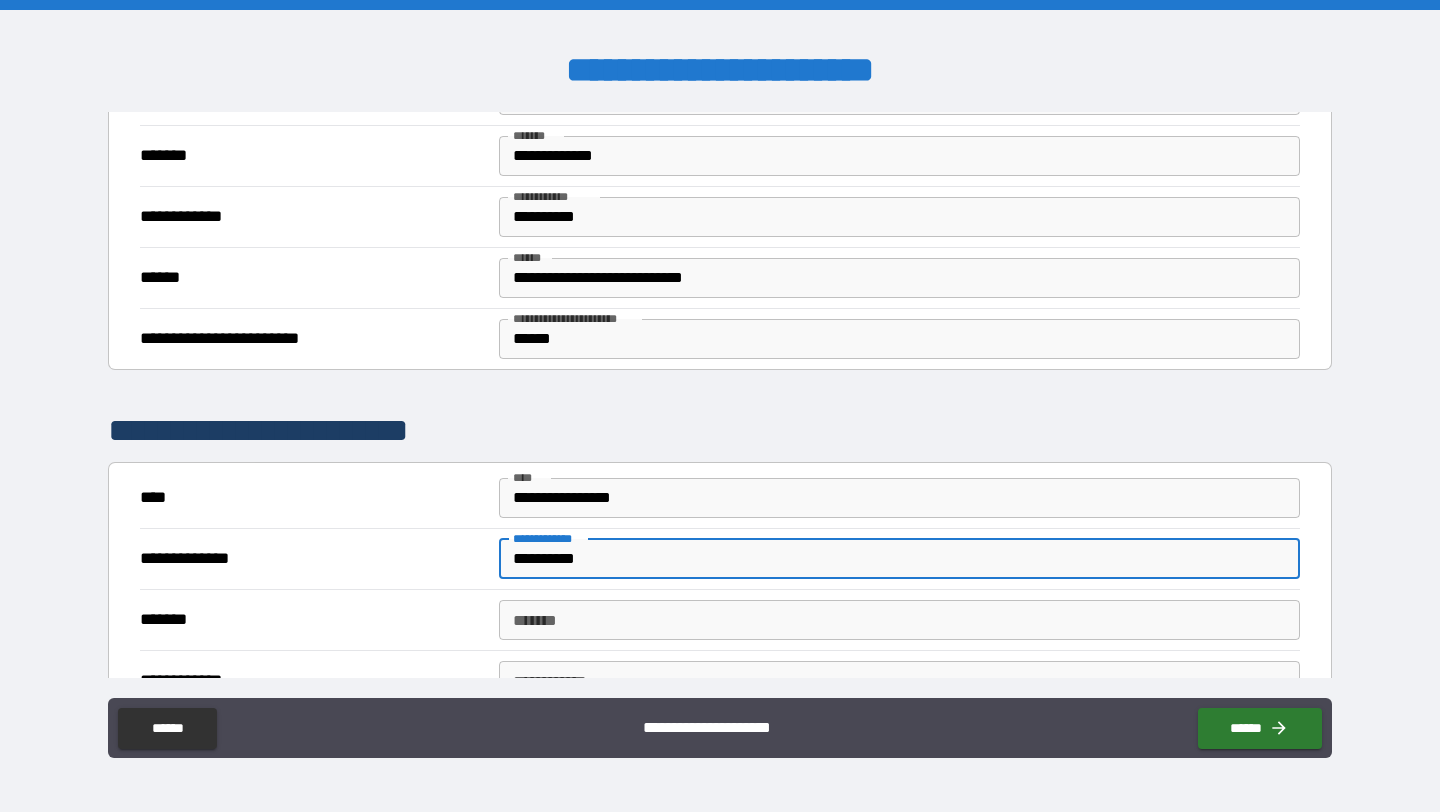 drag, startPoint x: 619, startPoint y: 551, endPoint x: 496, endPoint y: 546, distance: 123.101585 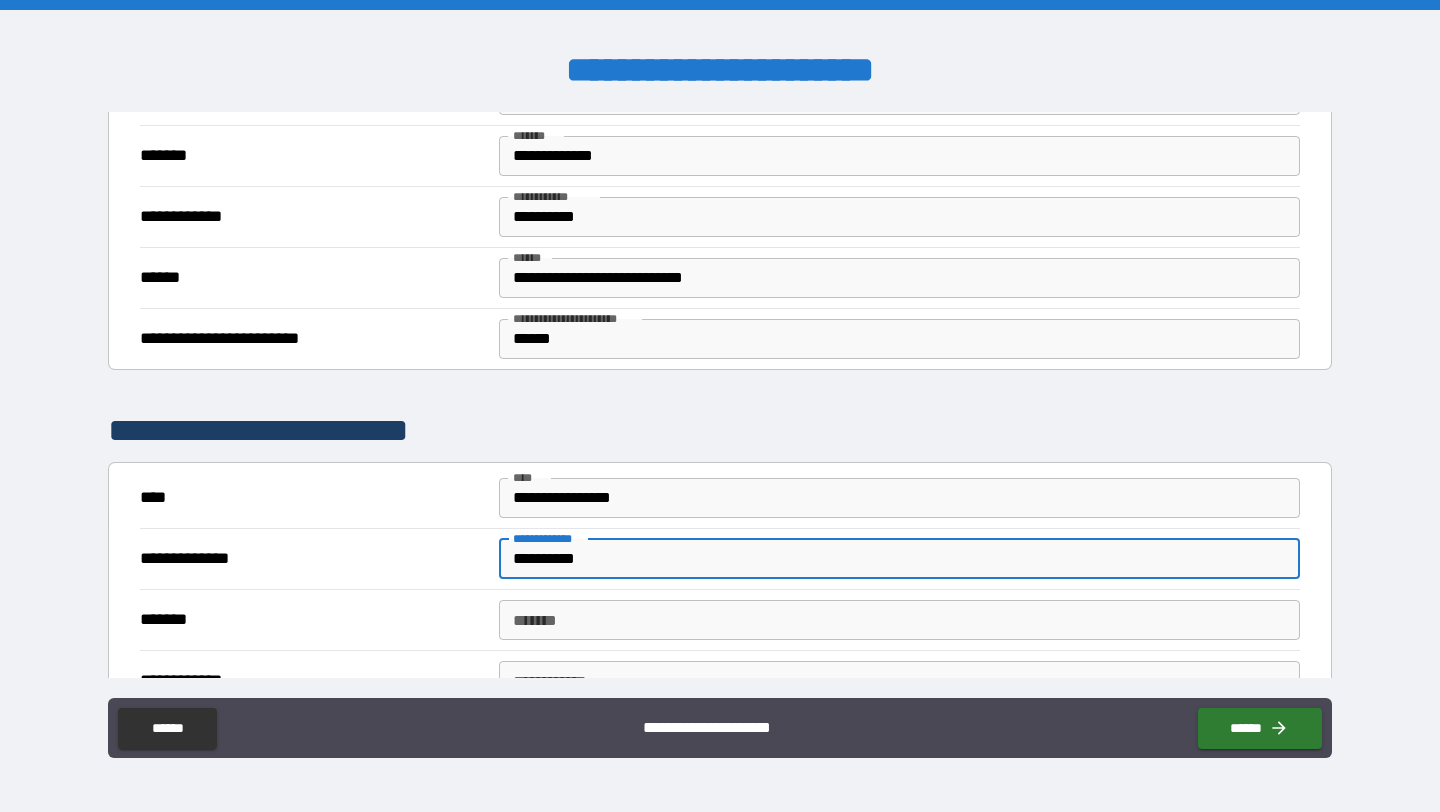 click on "*******" at bounding box center (899, 620) 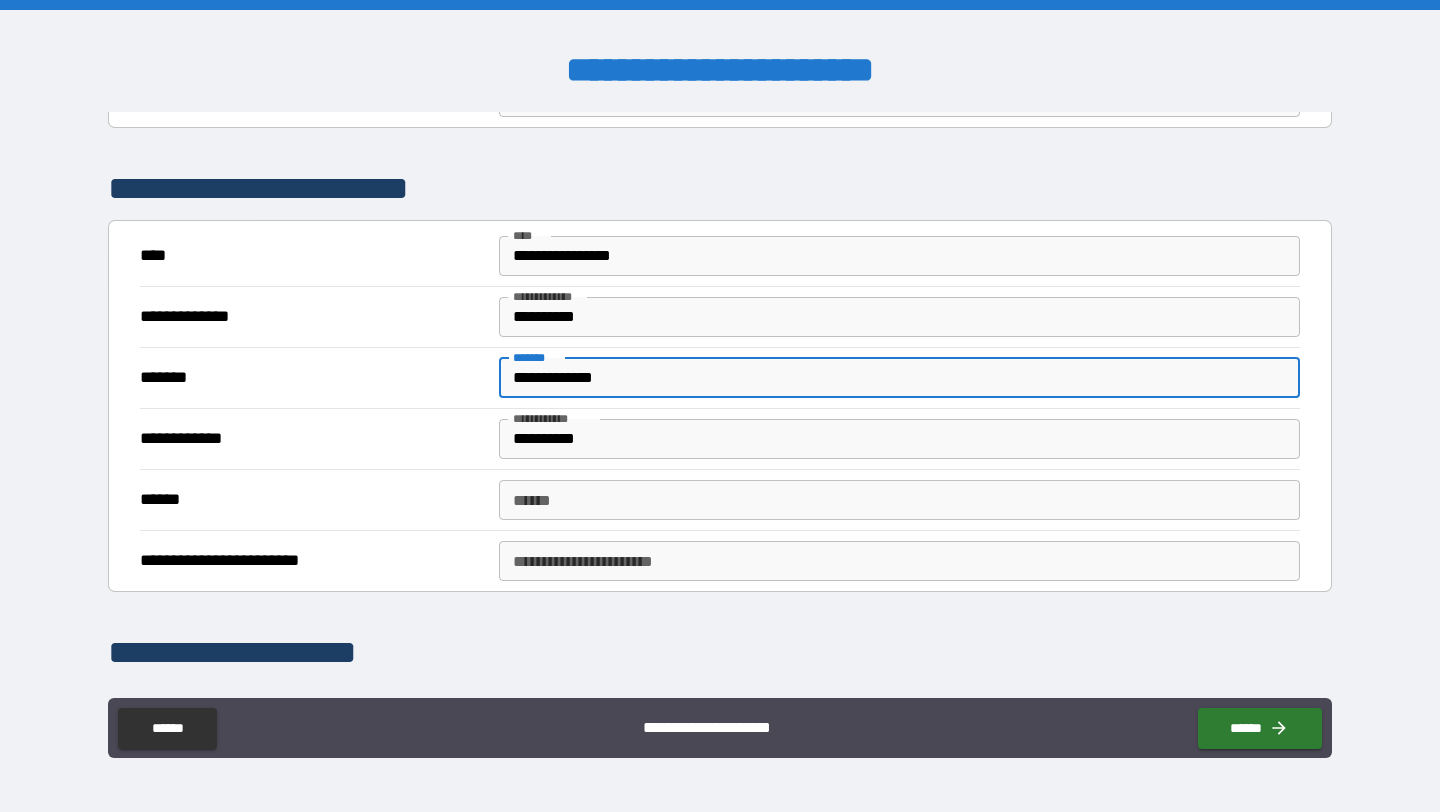 scroll, scrollTop: 755, scrollLeft: 0, axis: vertical 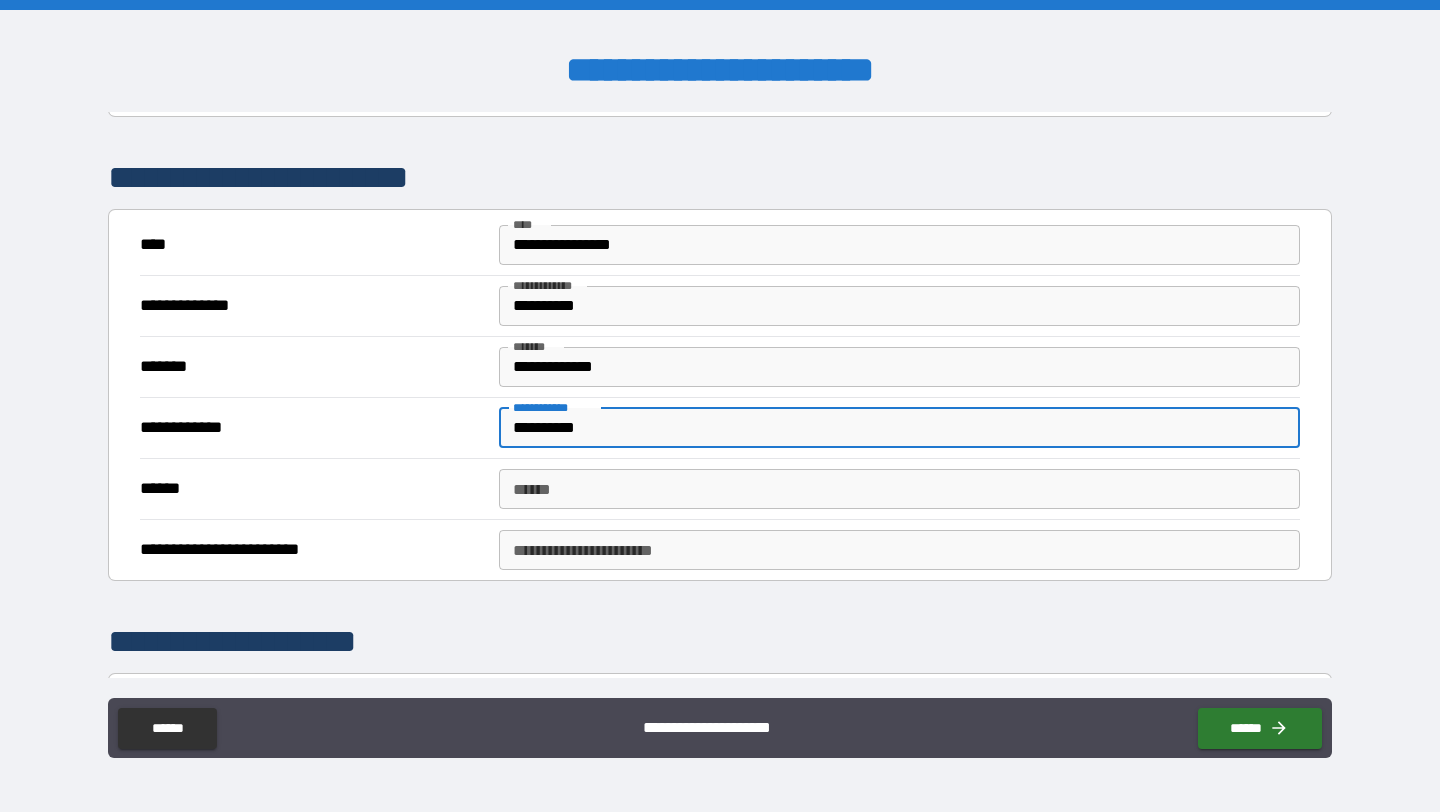 click on "**********" at bounding box center (899, 428) 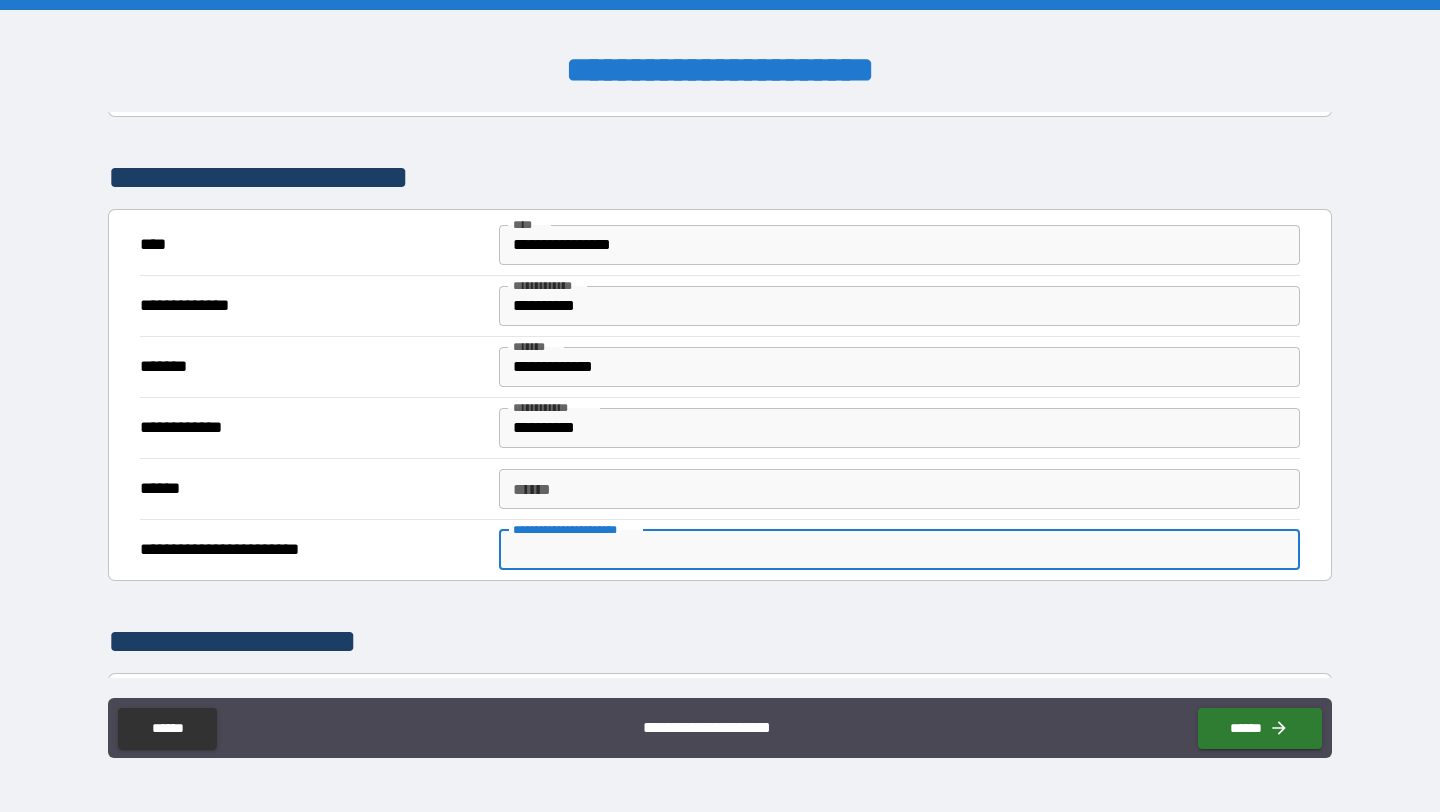 click on "**********" at bounding box center [899, 550] 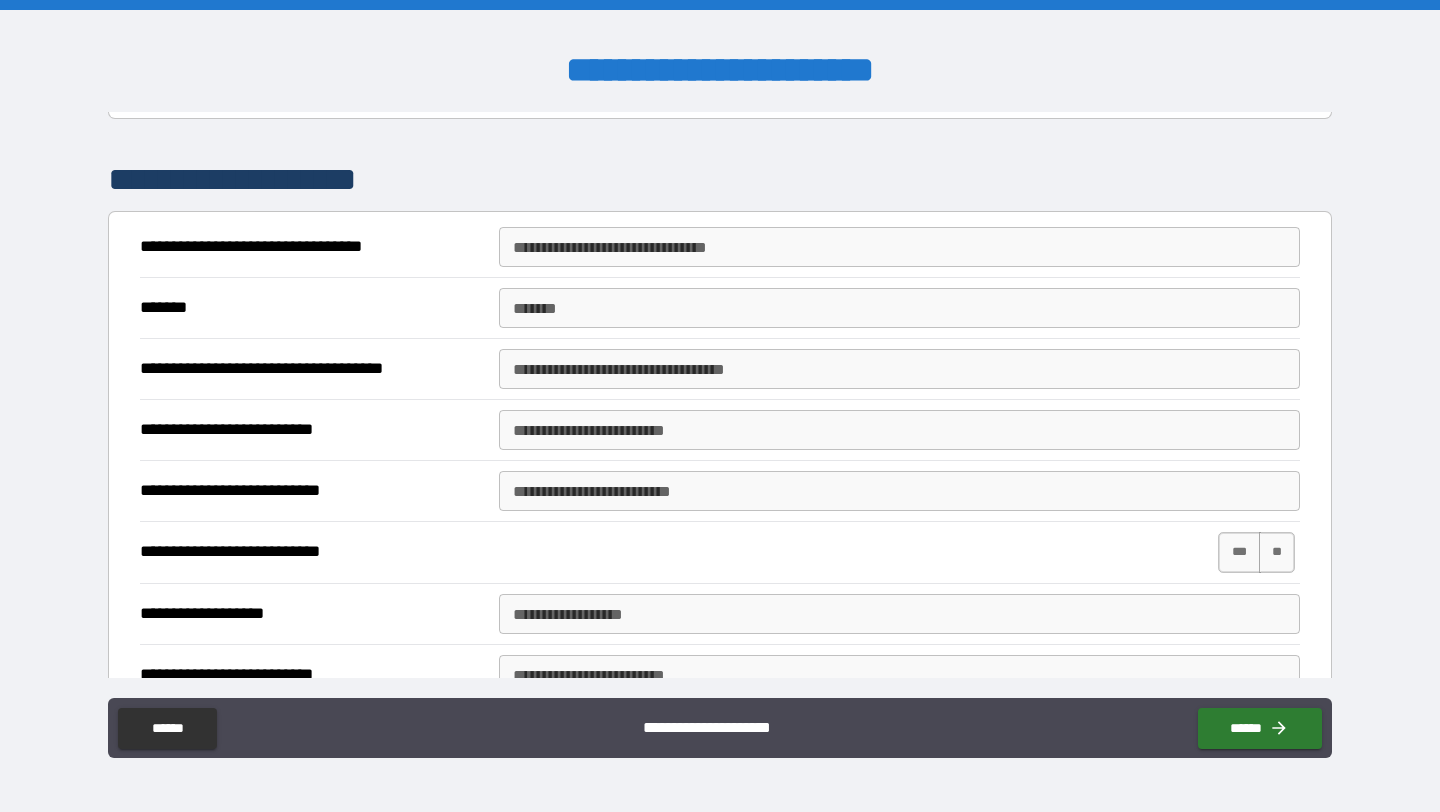 scroll, scrollTop: 1240, scrollLeft: 0, axis: vertical 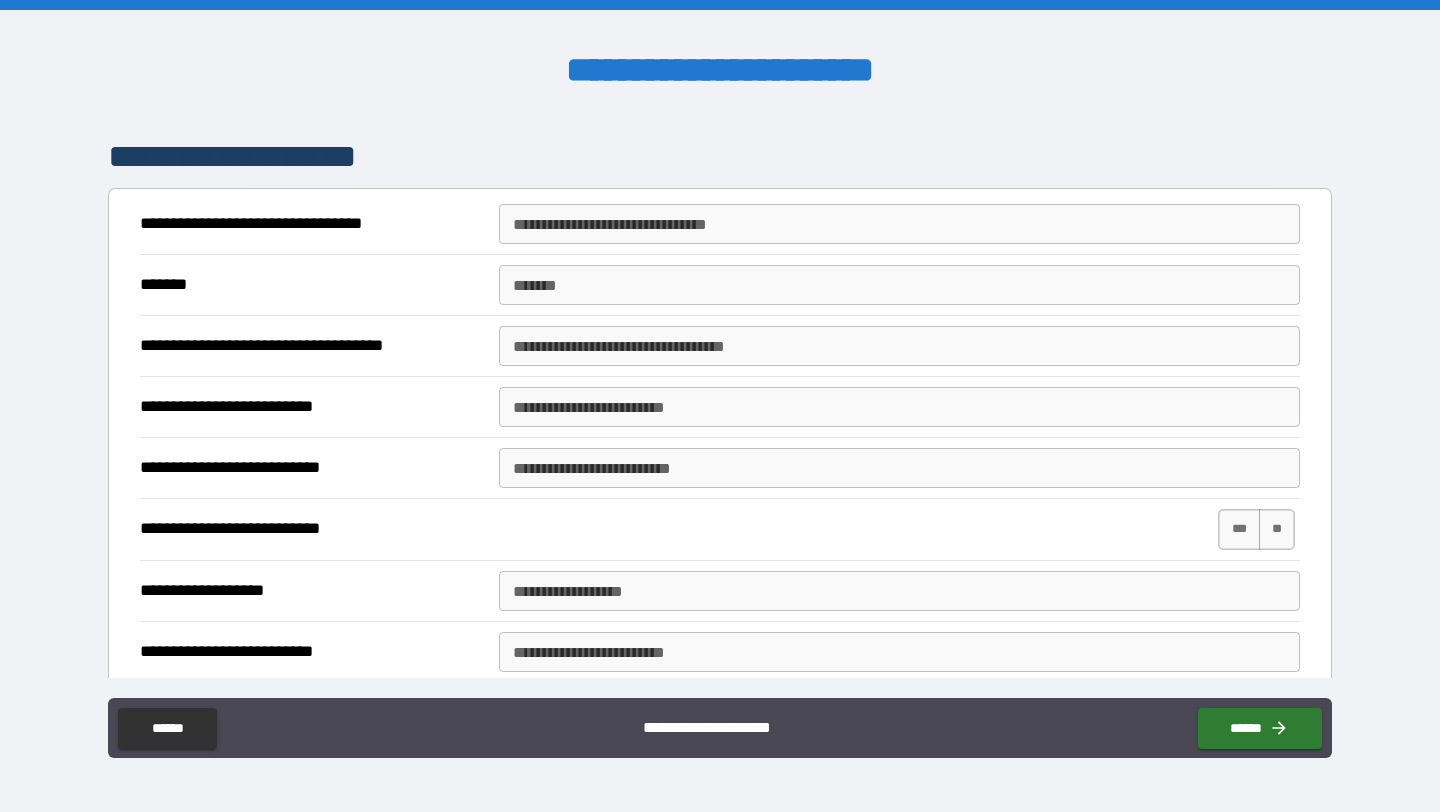 click on "**********" at bounding box center [899, 224] 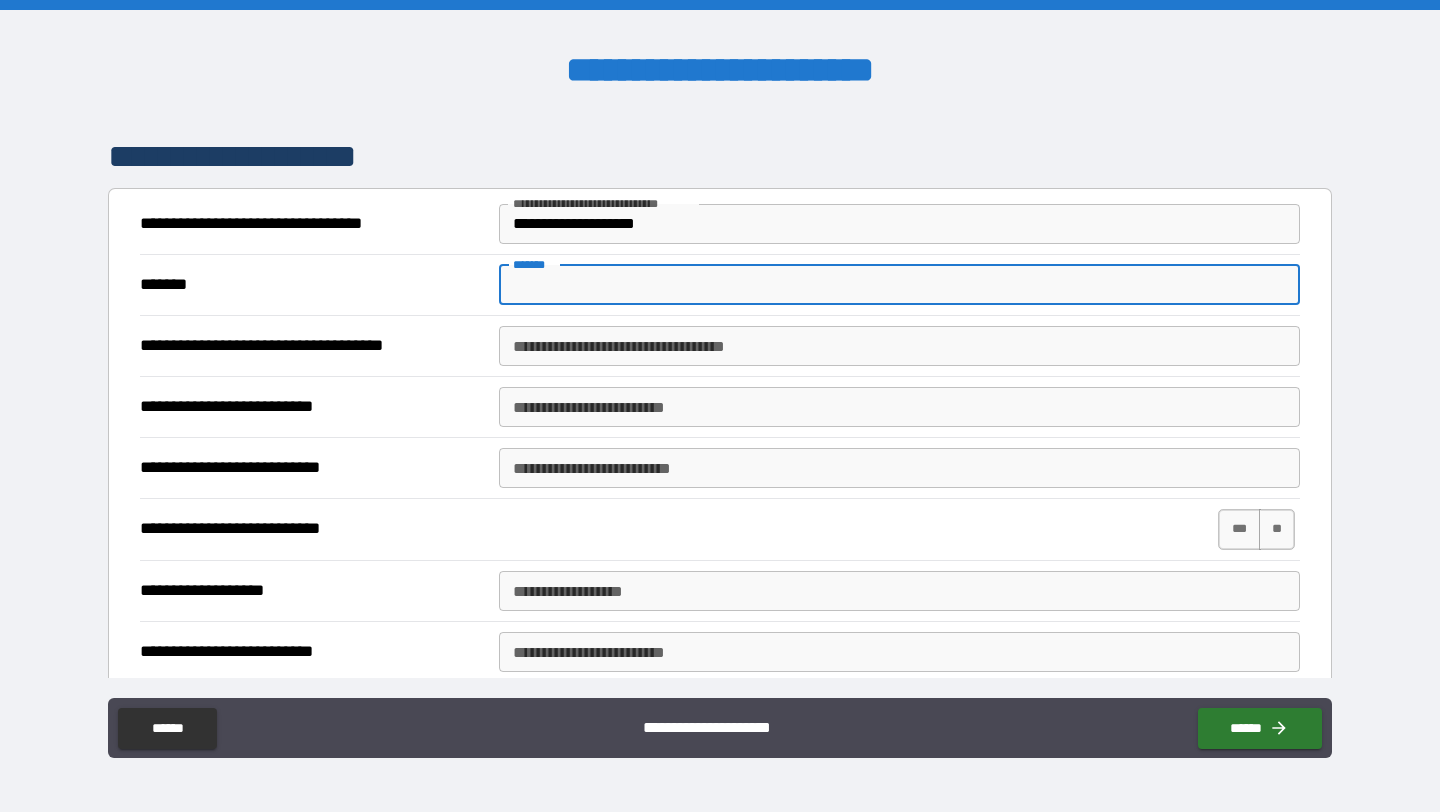 click on "*******" at bounding box center (899, 285) 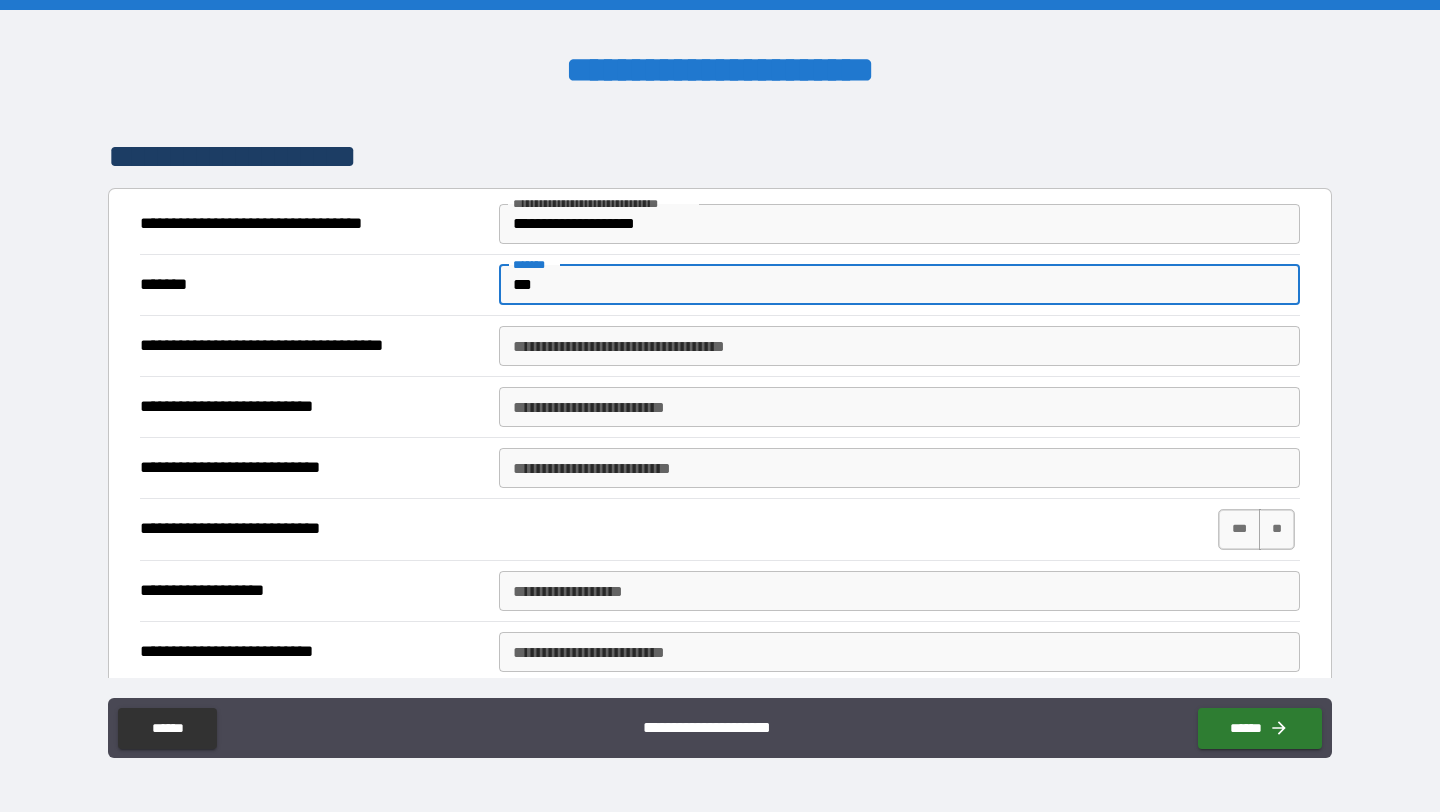 click on "**********" at bounding box center [899, 346] 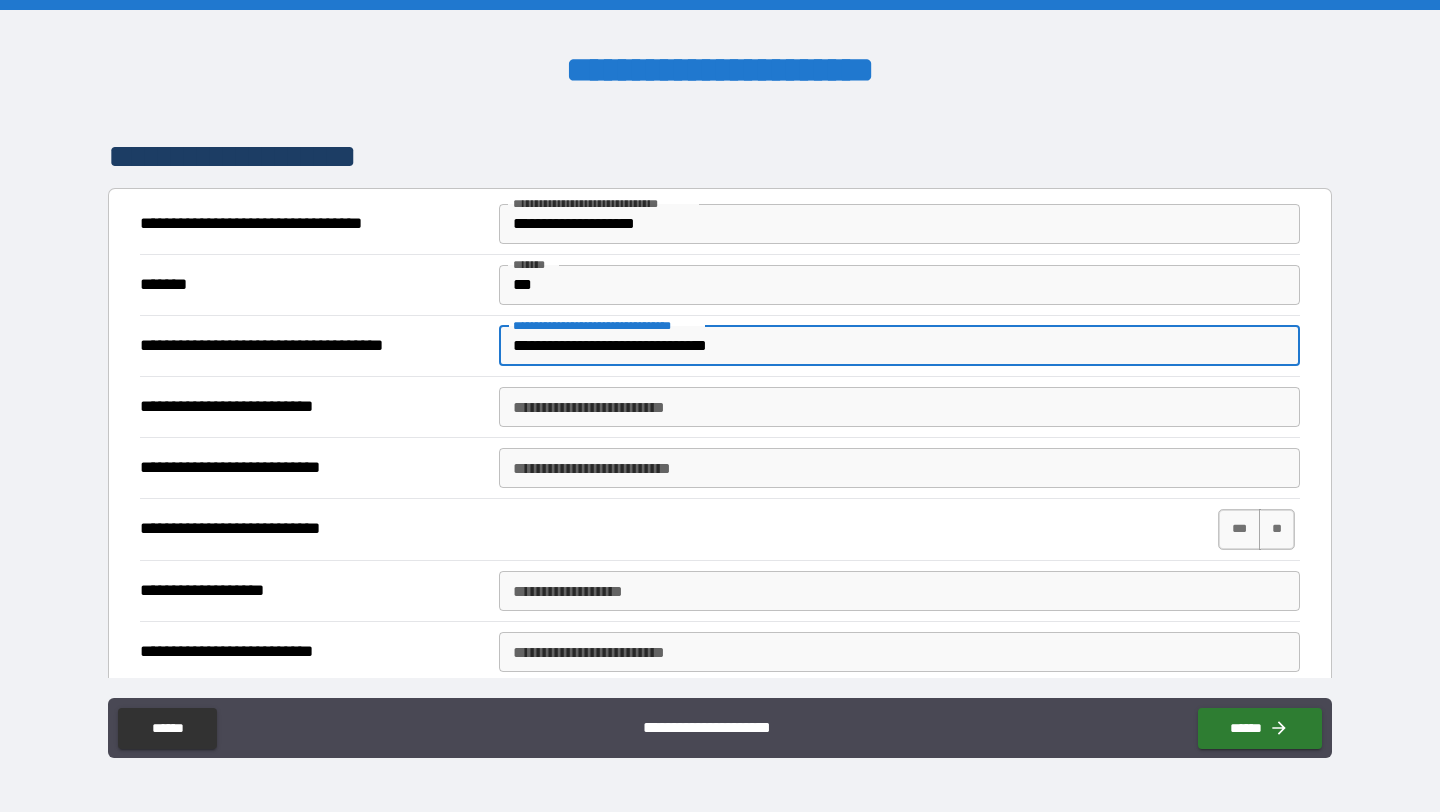 click on "**********" at bounding box center [899, 407] 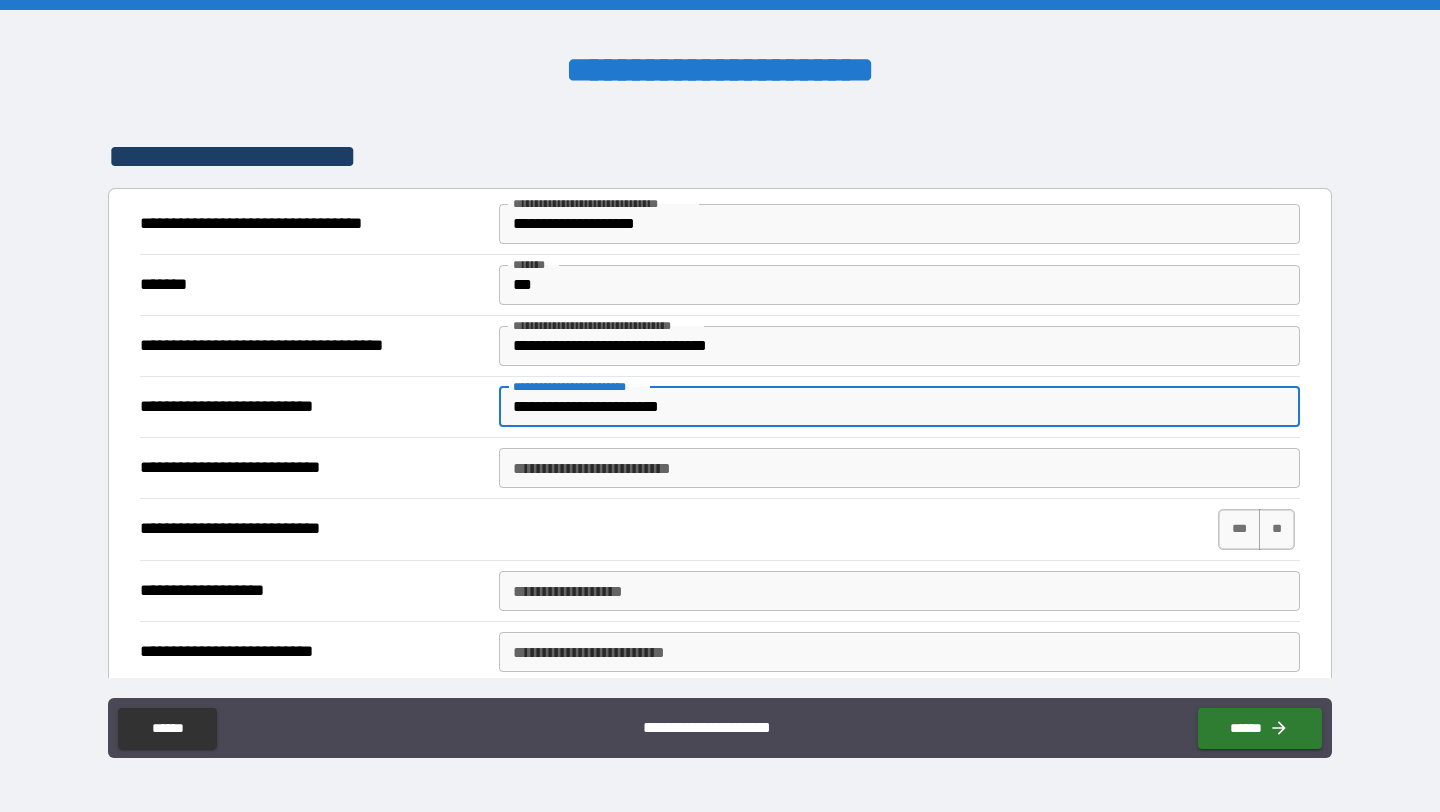 click on "**********" at bounding box center [899, 468] 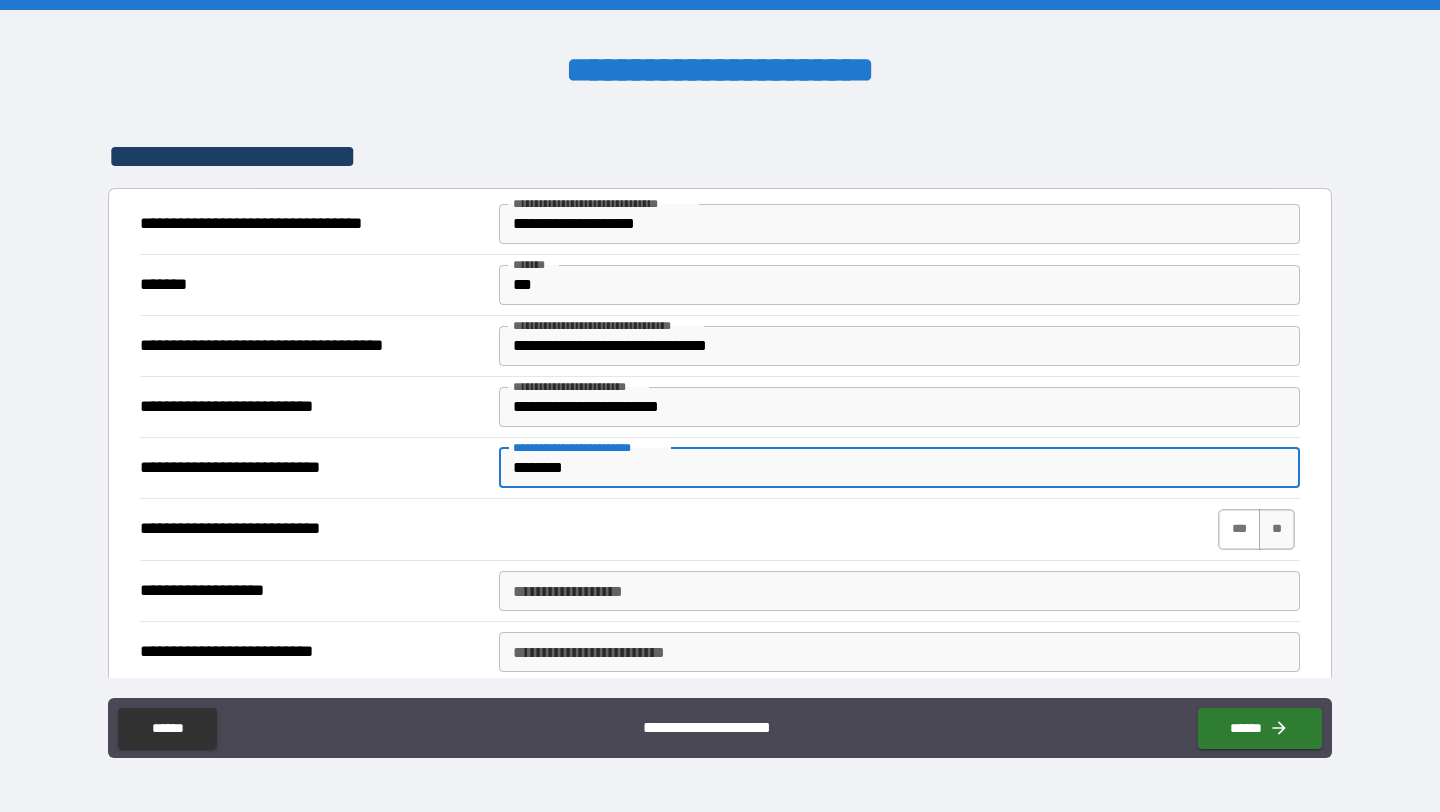 click on "***" at bounding box center (1239, 529) 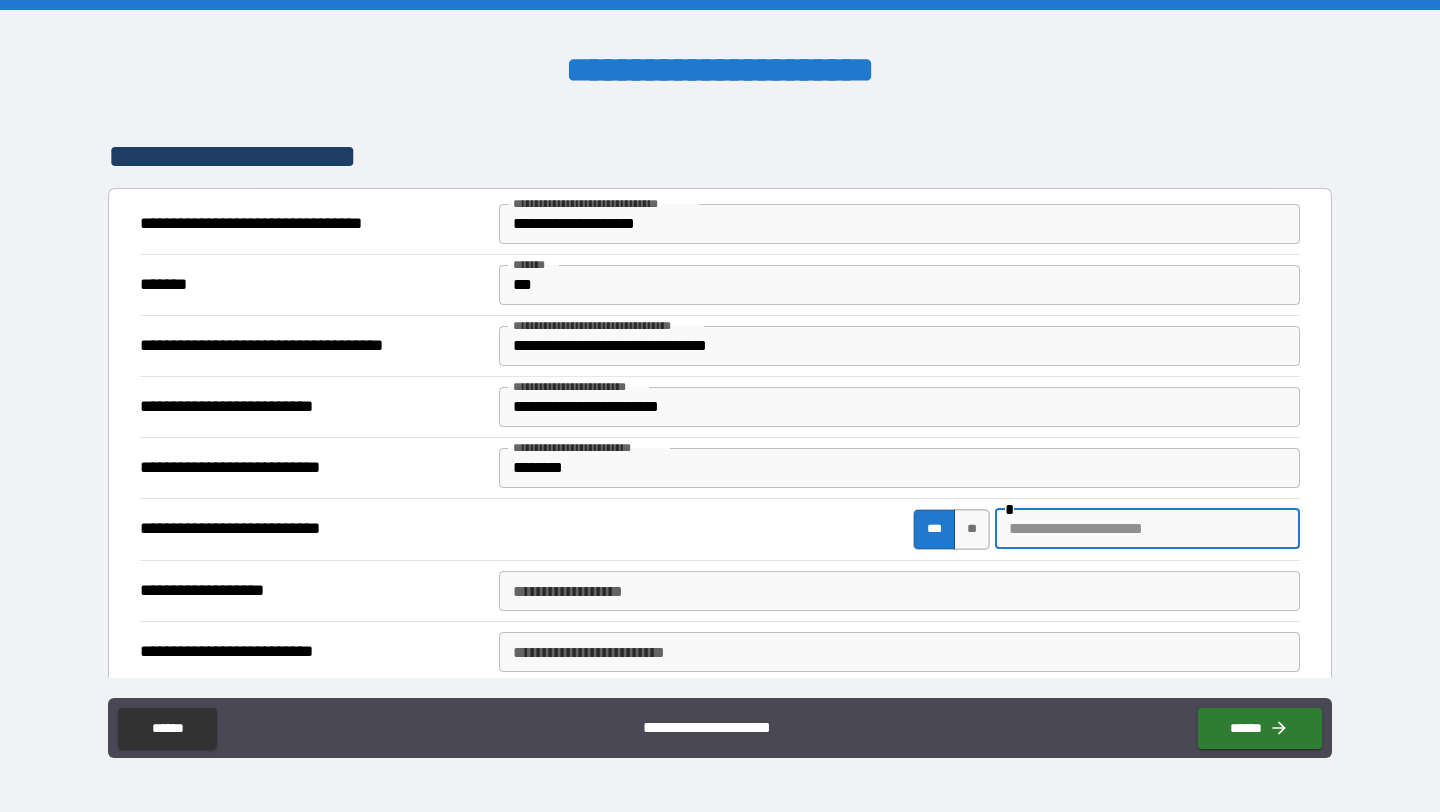 click at bounding box center (1147, 529) 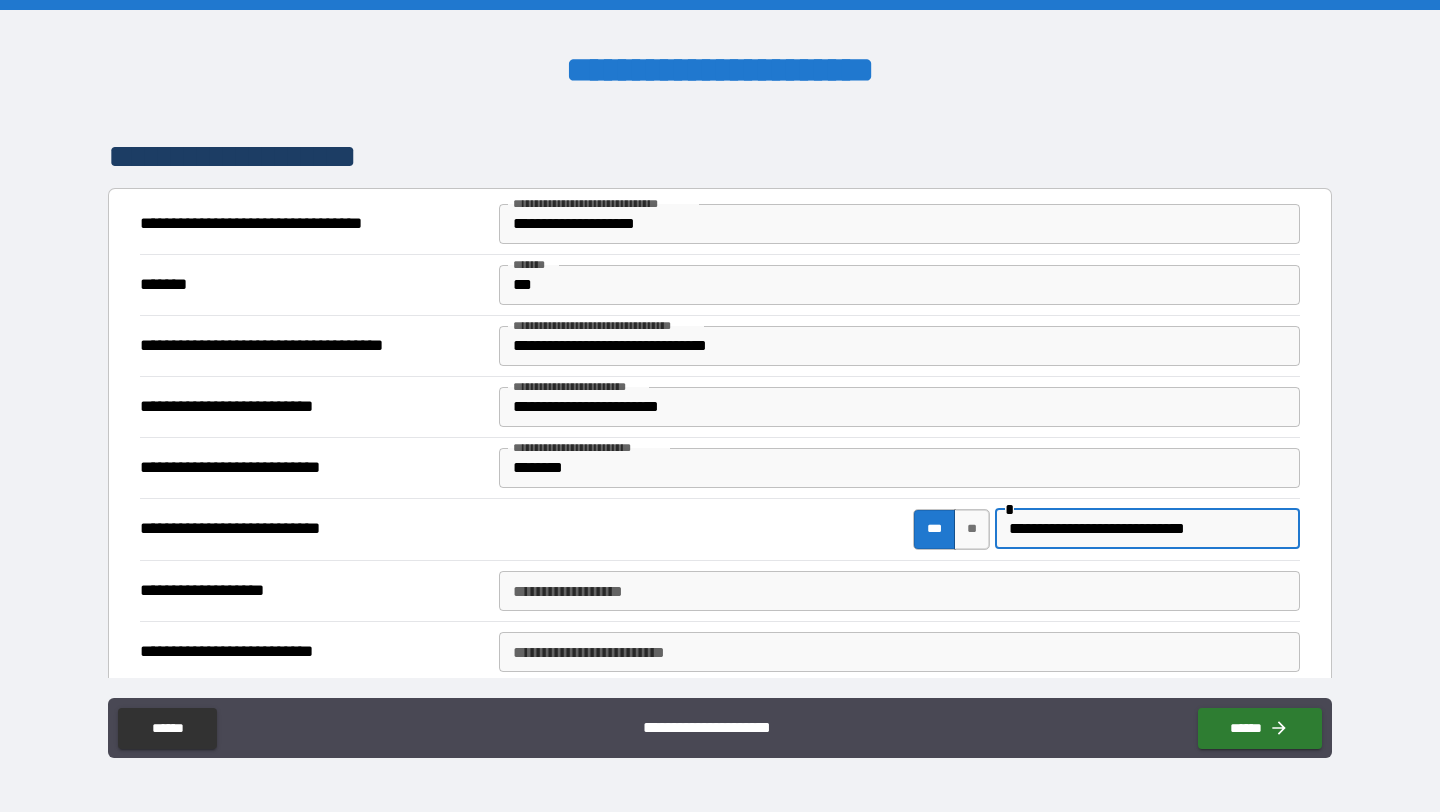 click on "**********" at bounding box center [899, 591] 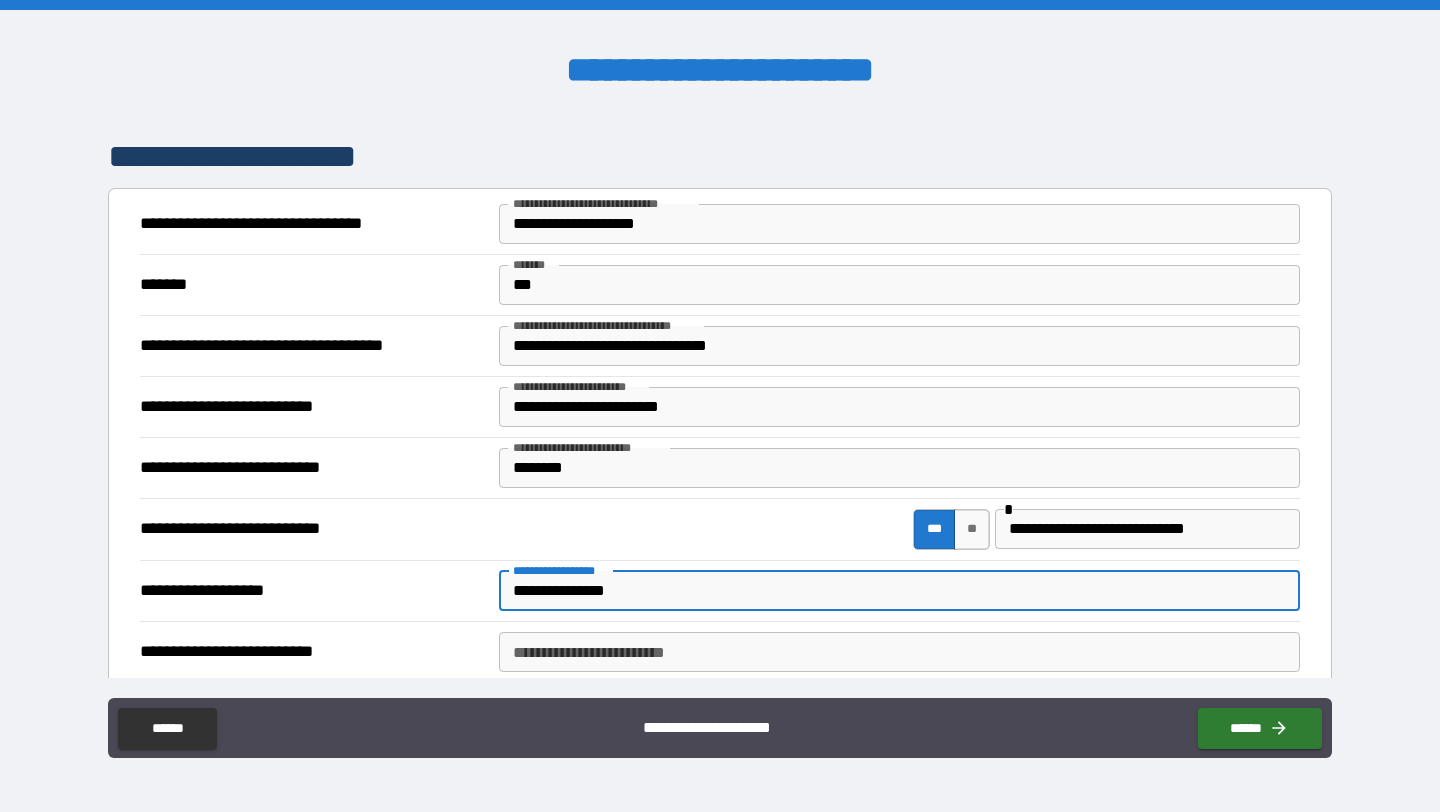 click on "**********" at bounding box center (899, 652) 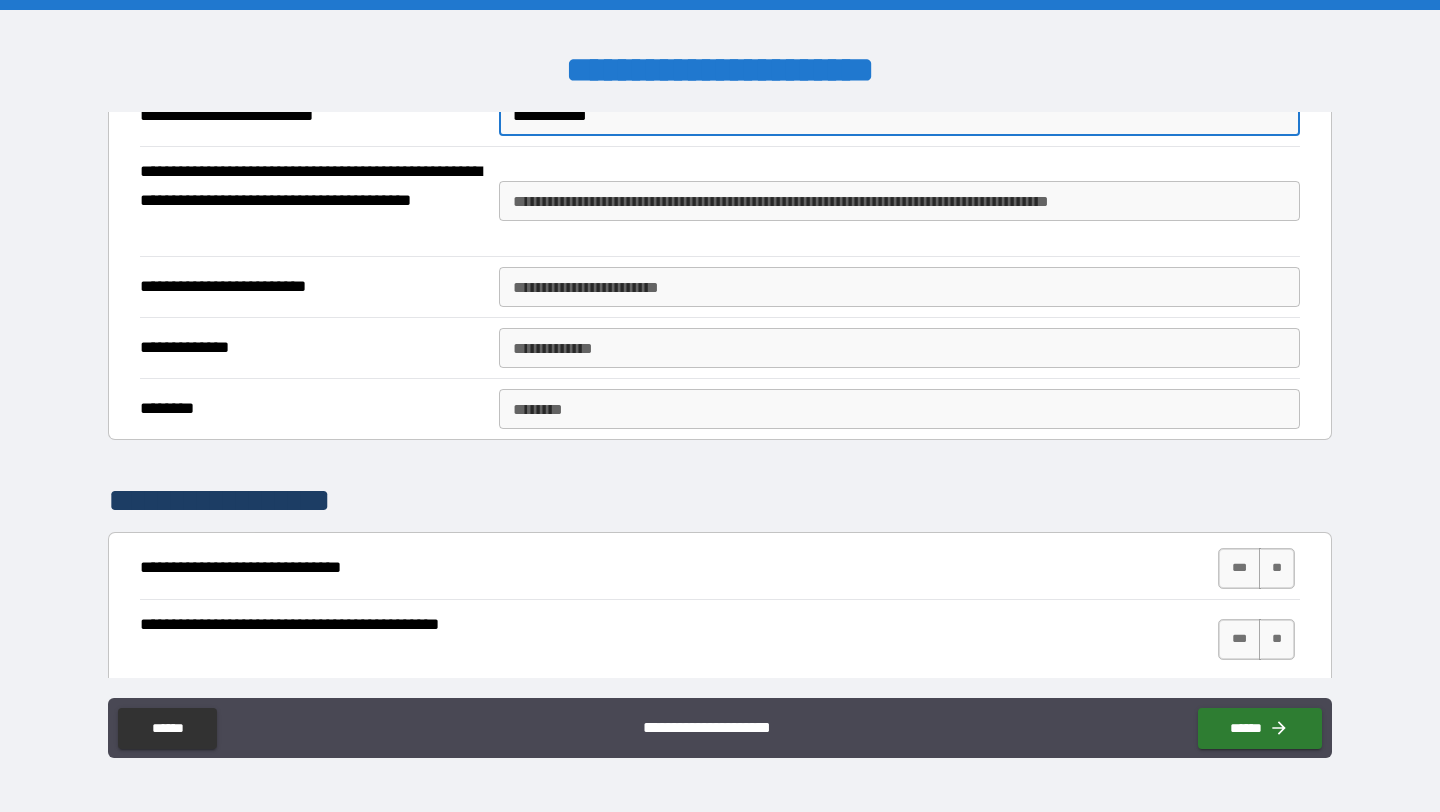 scroll, scrollTop: 1817, scrollLeft: 0, axis: vertical 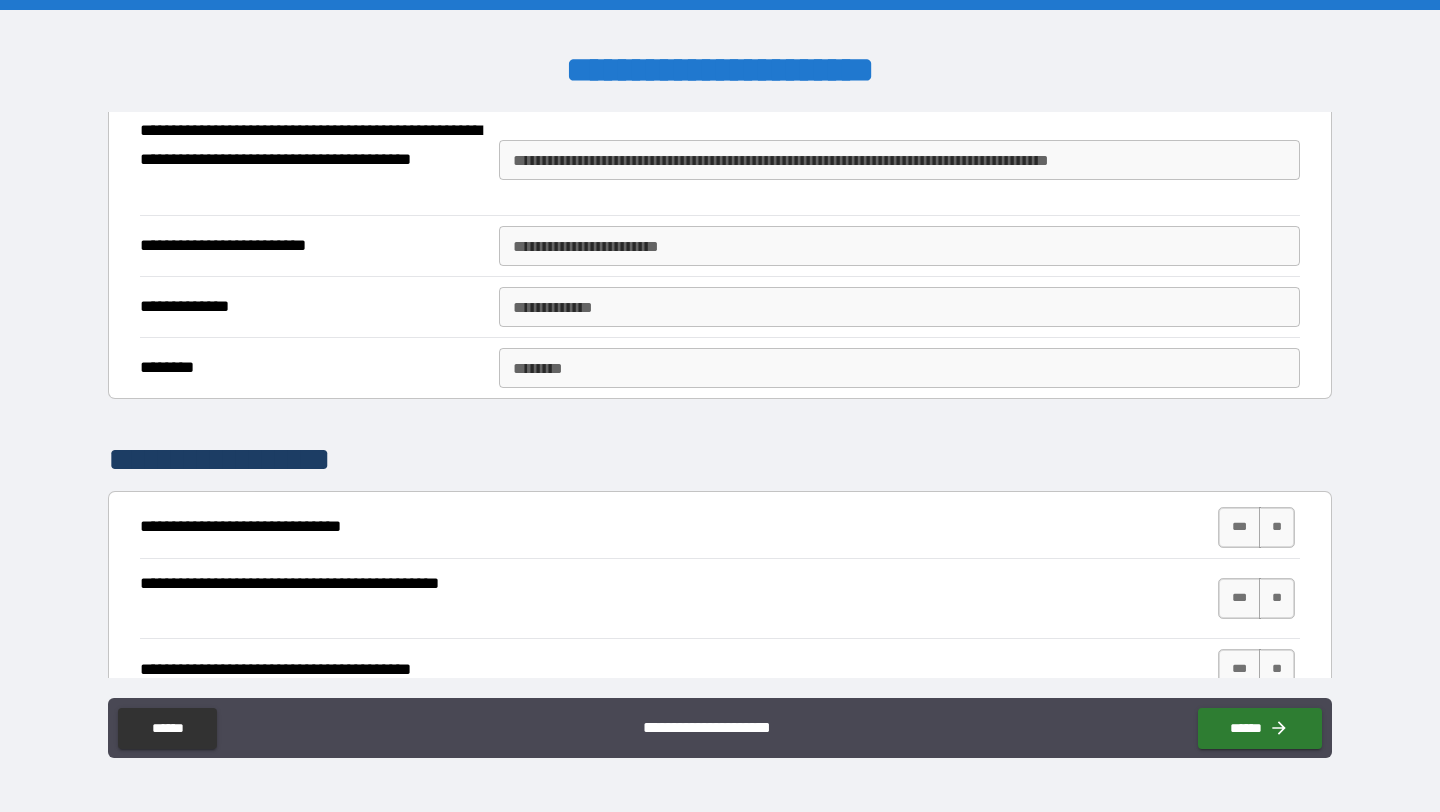 click on "**********" at bounding box center (899, 160) 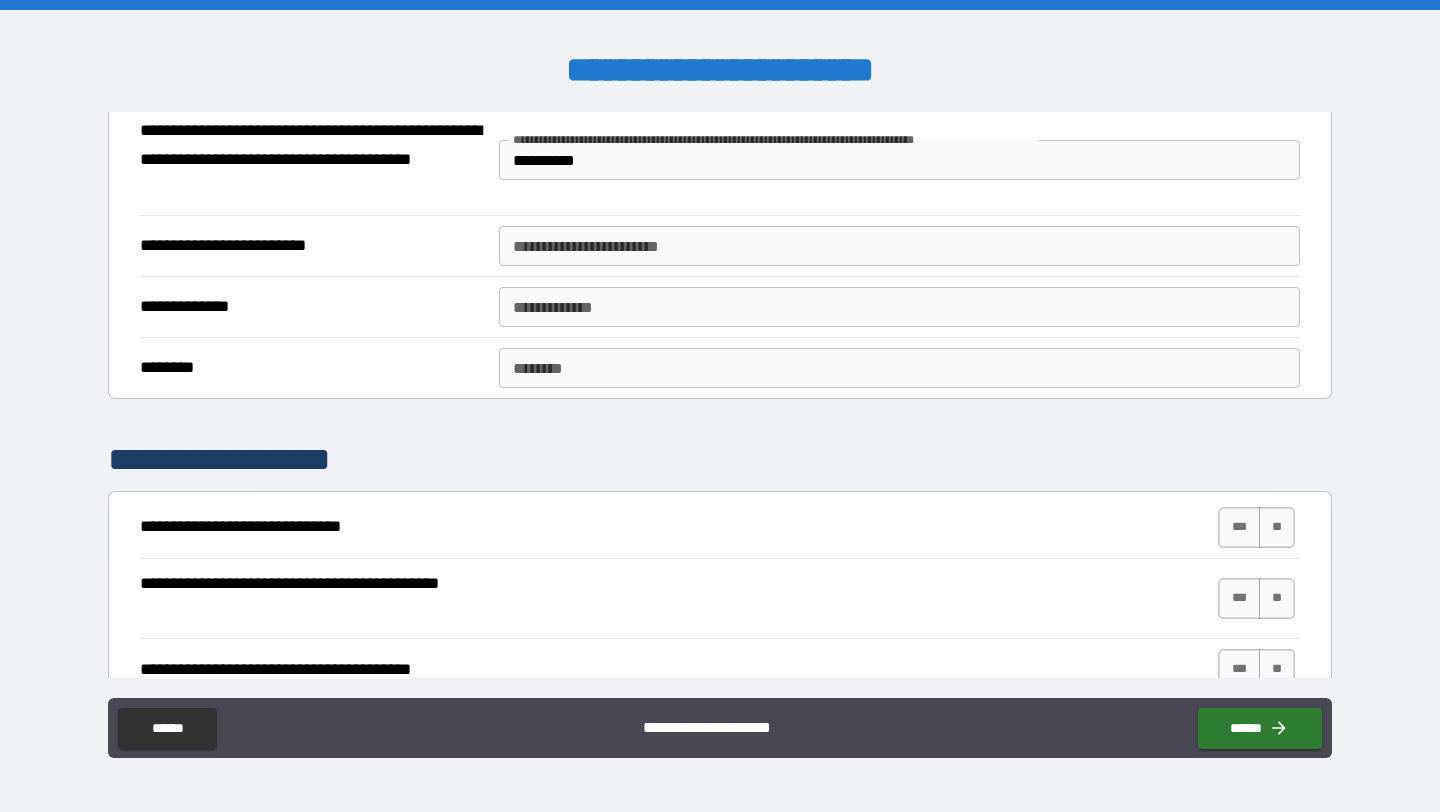 click on "**********" at bounding box center (720, 245) 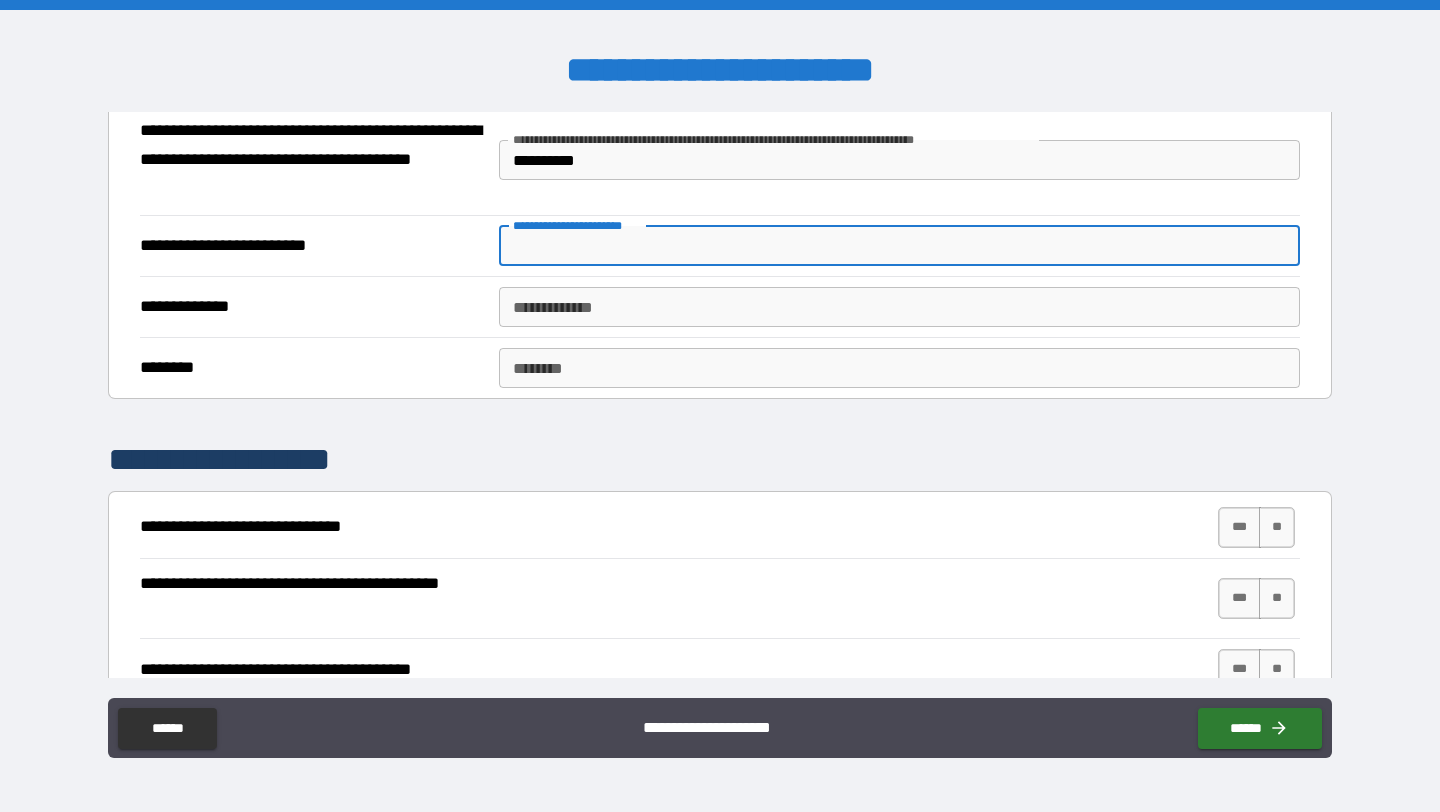click on "**********" at bounding box center (899, 246) 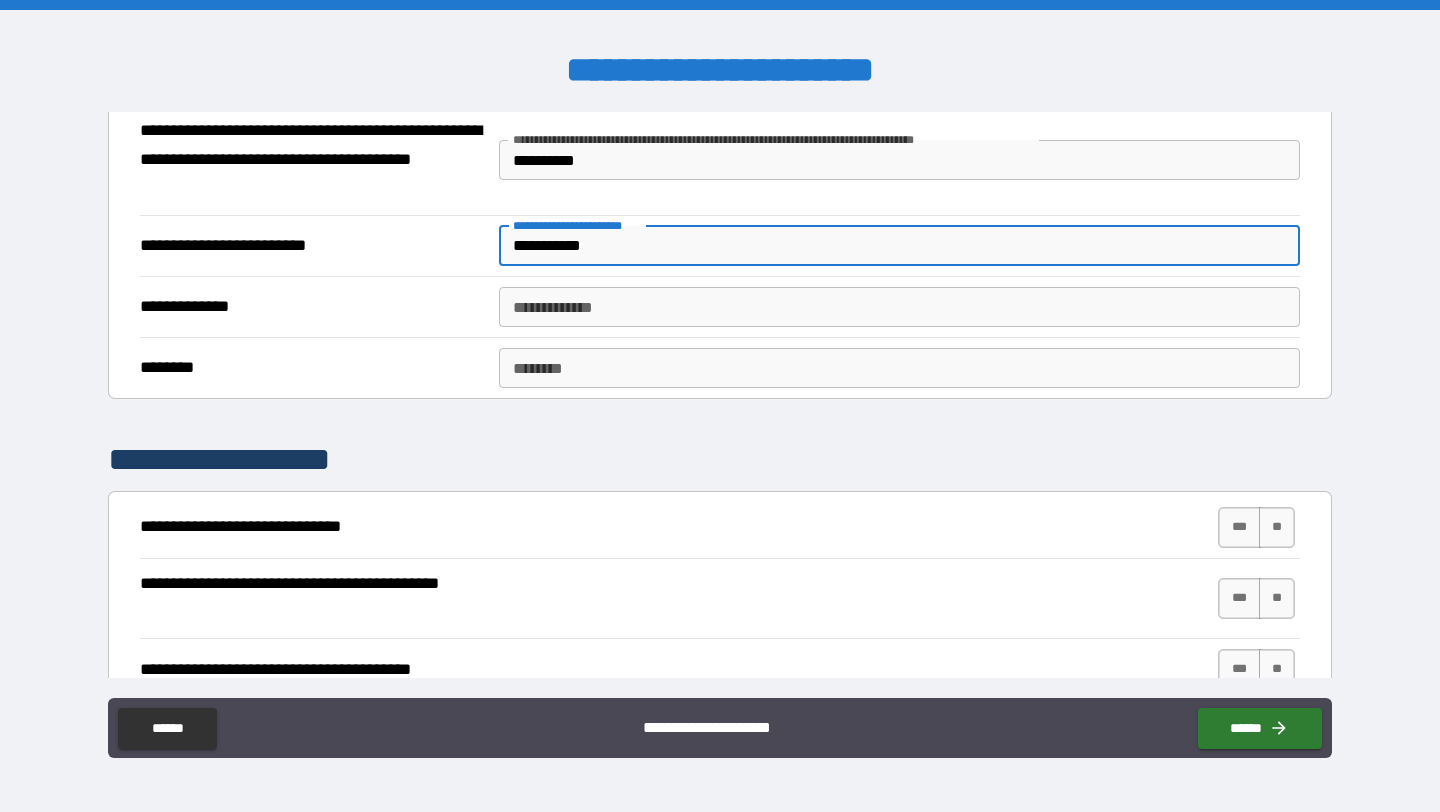 click on "**********" at bounding box center (899, 307) 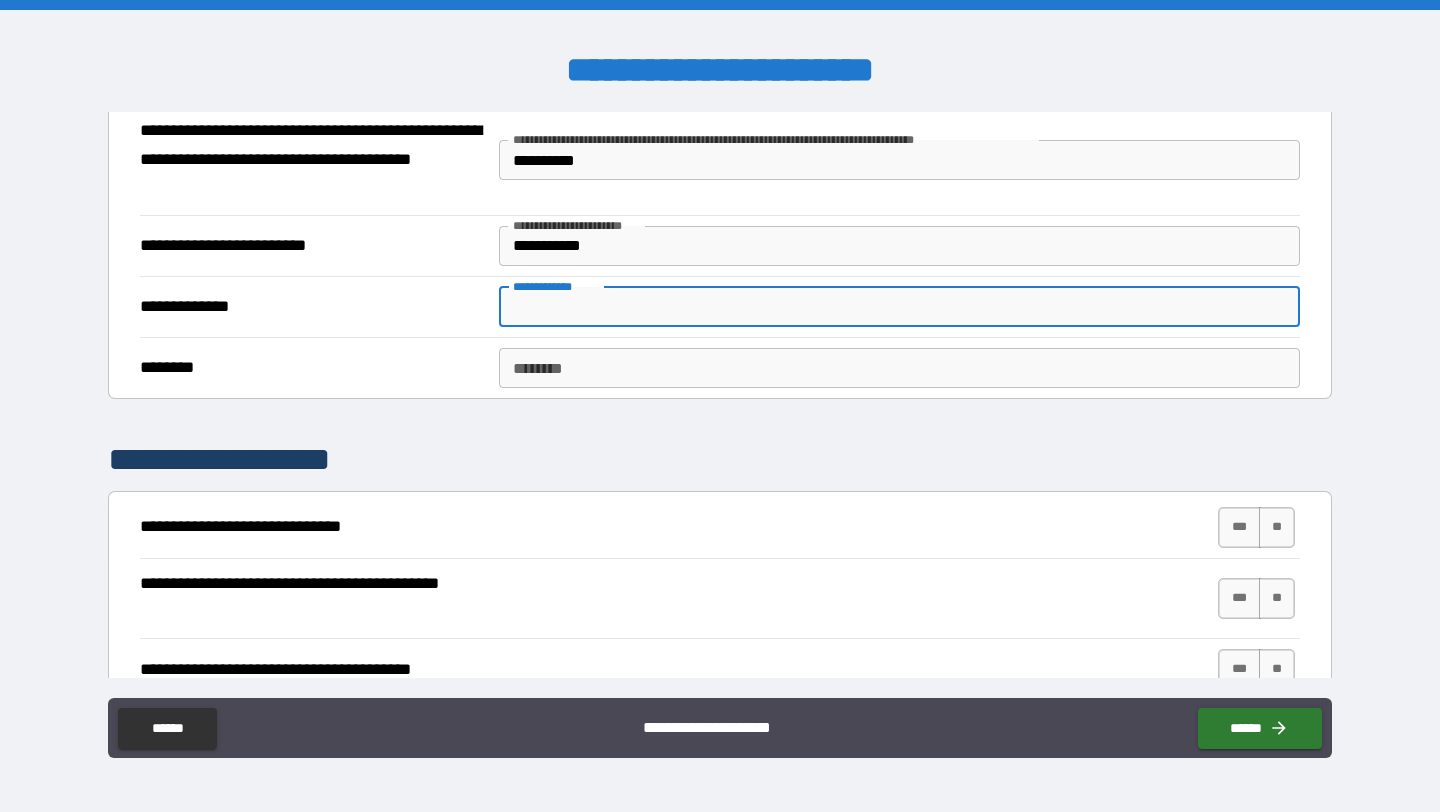 click on "**********" at bounding box center (899, 307) 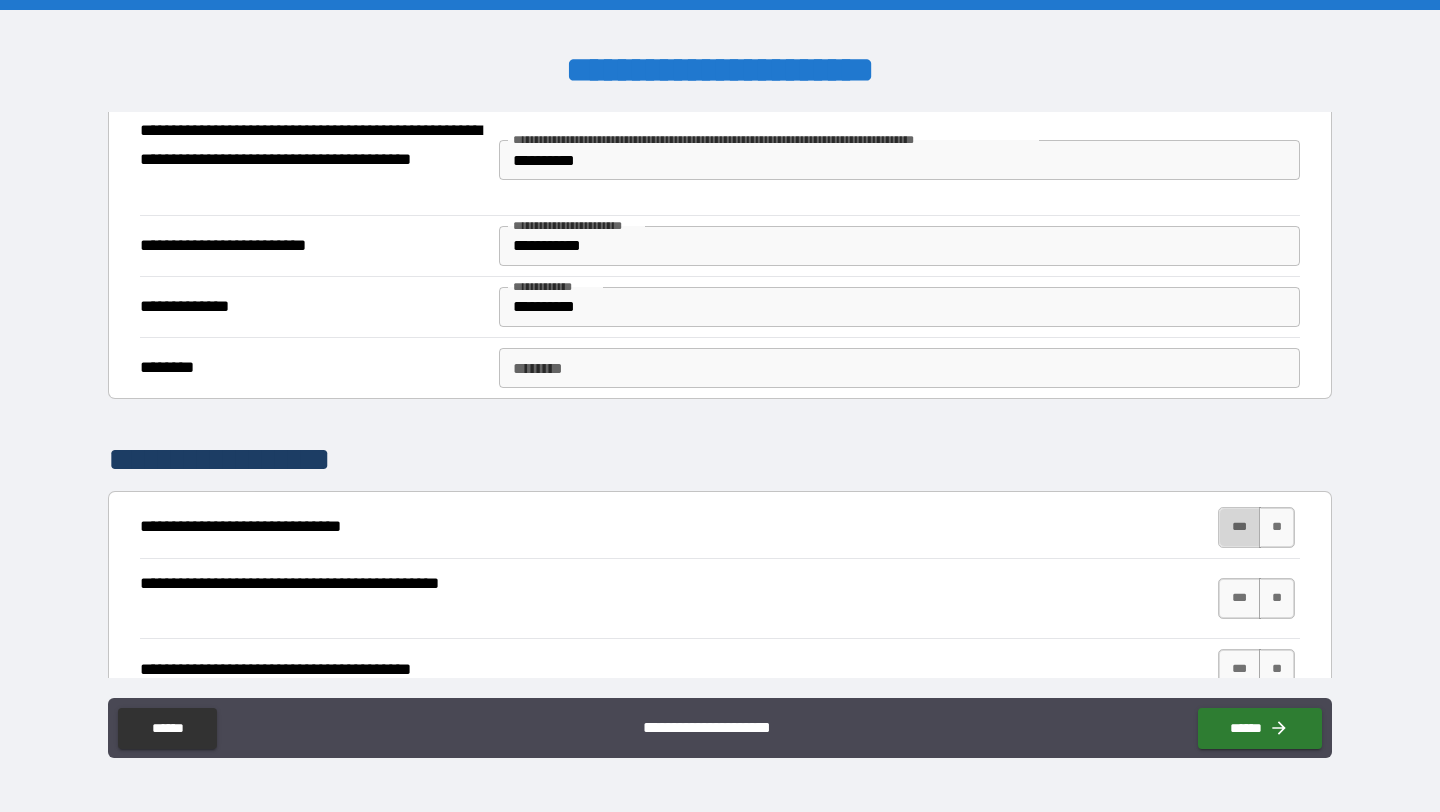 click on "***" at bounding box center (1239, 527) 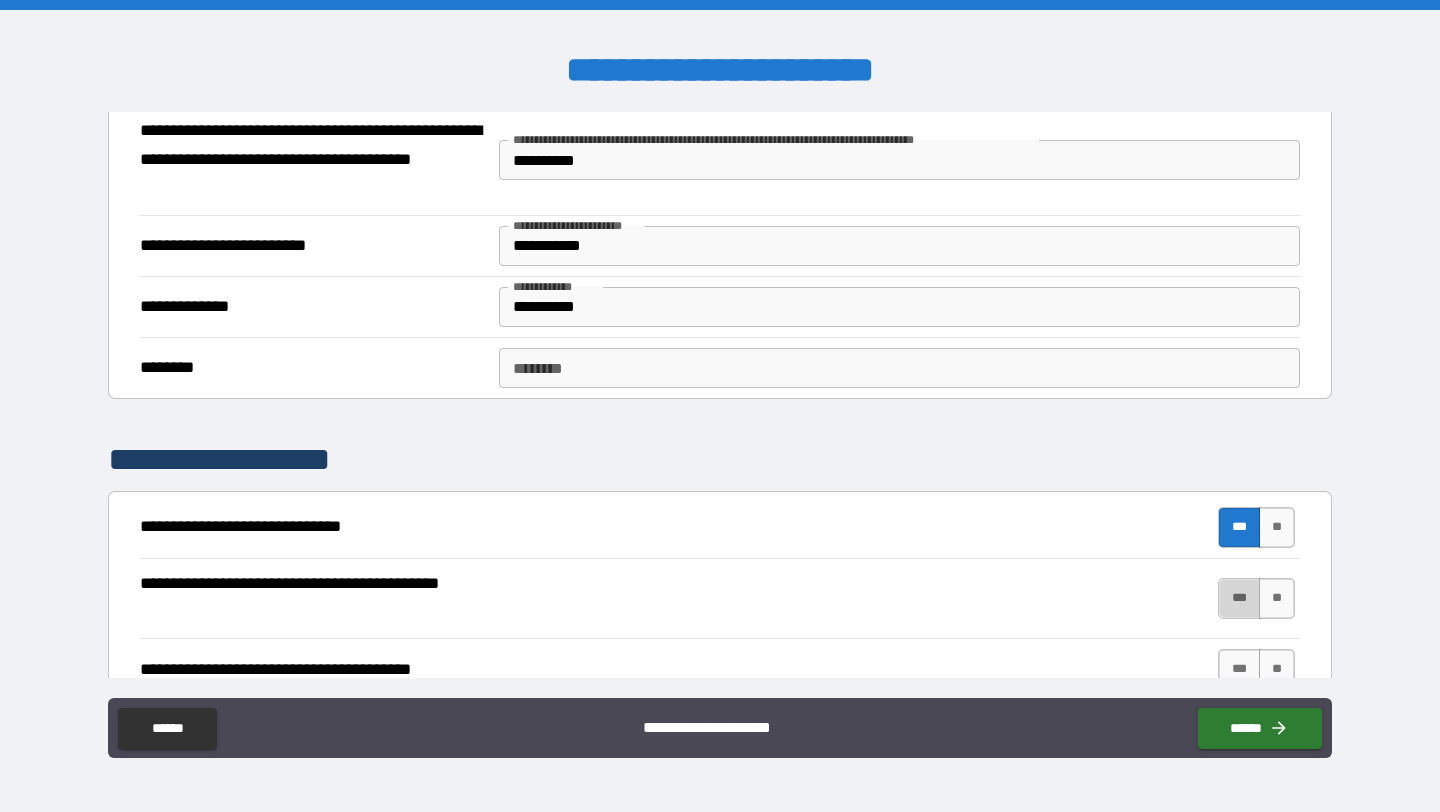 click on "***" at bounding box center (1239, 598) 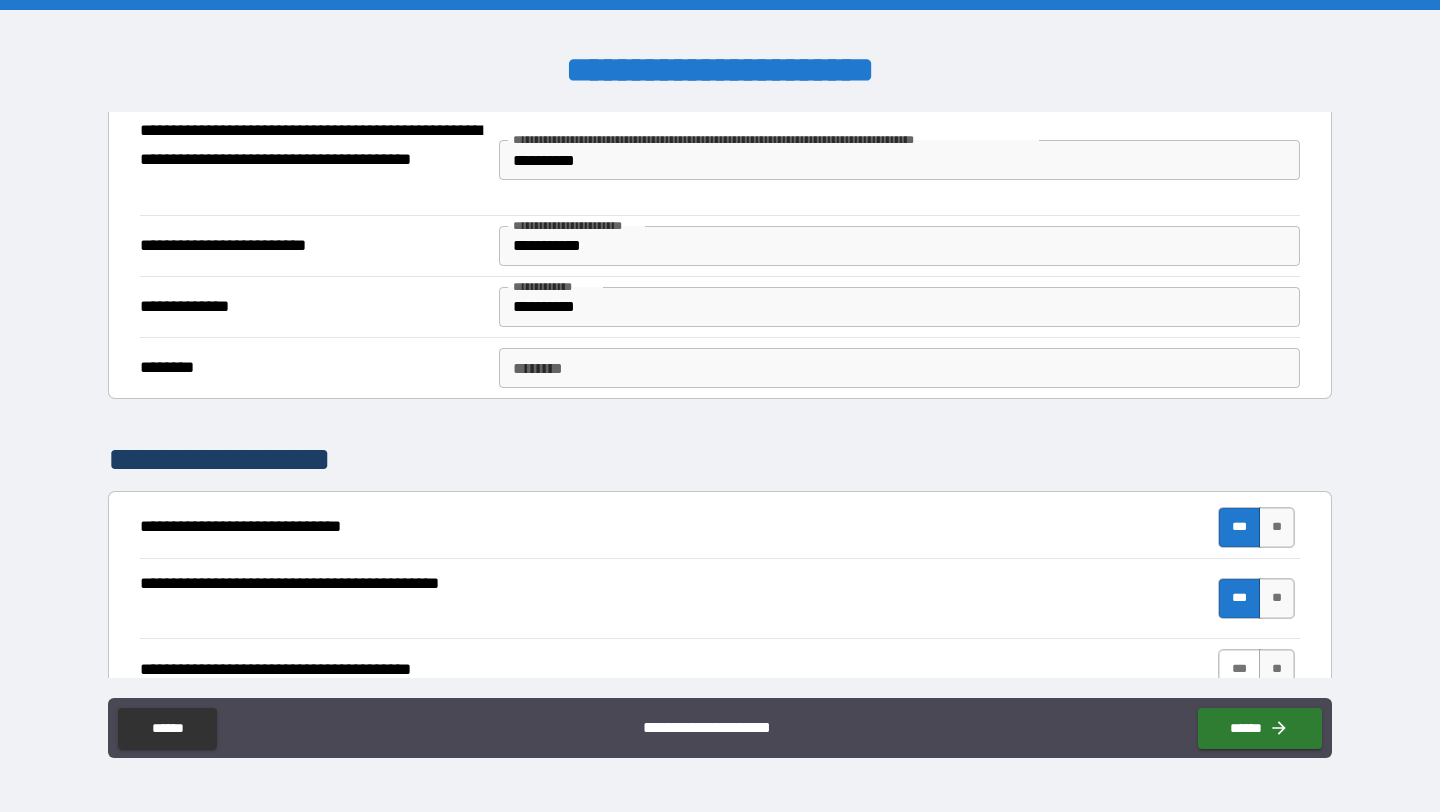 click on "***" at bounding box center (1239, 669) 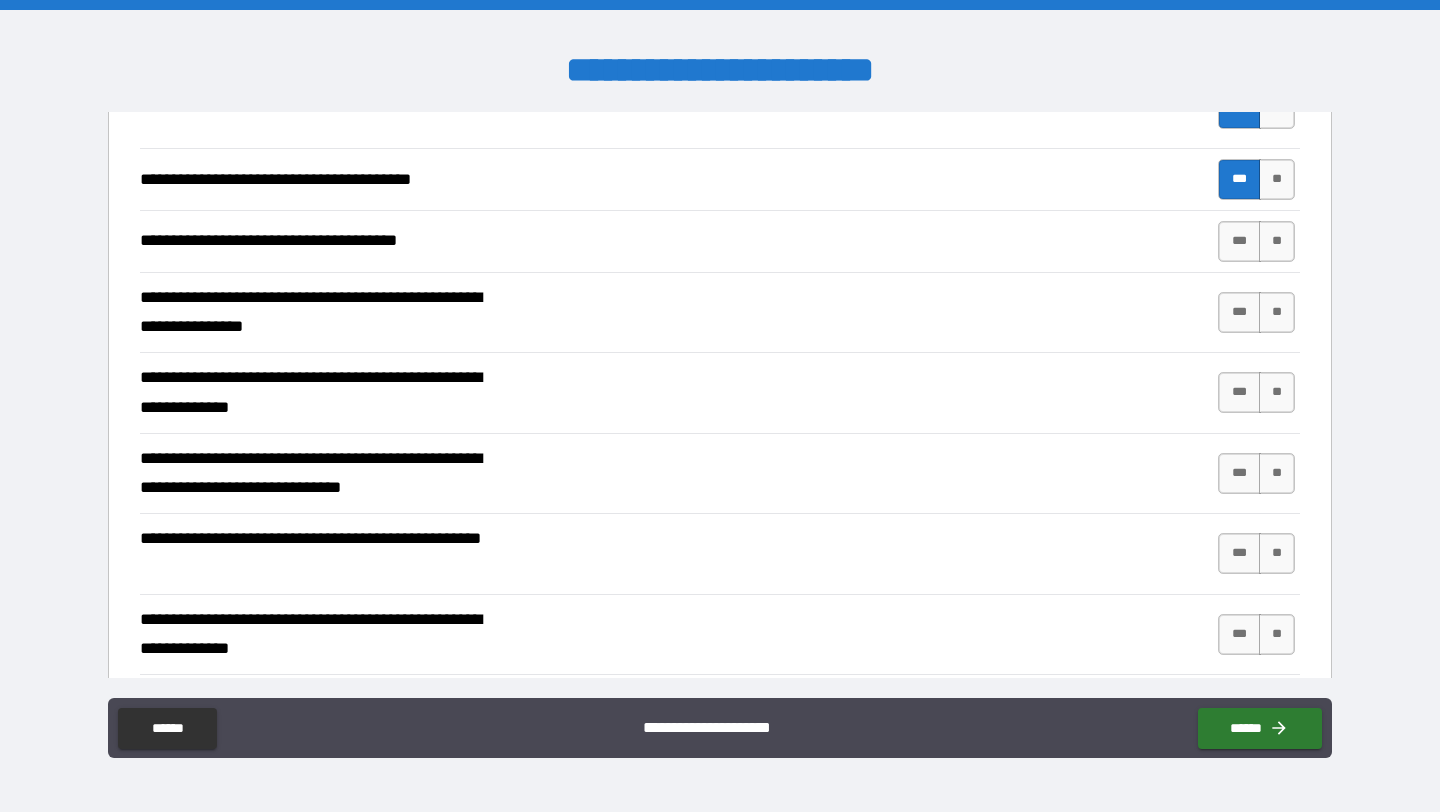 scroll, scrollTop: 2319, scrollLeft: 0, axis: vertical 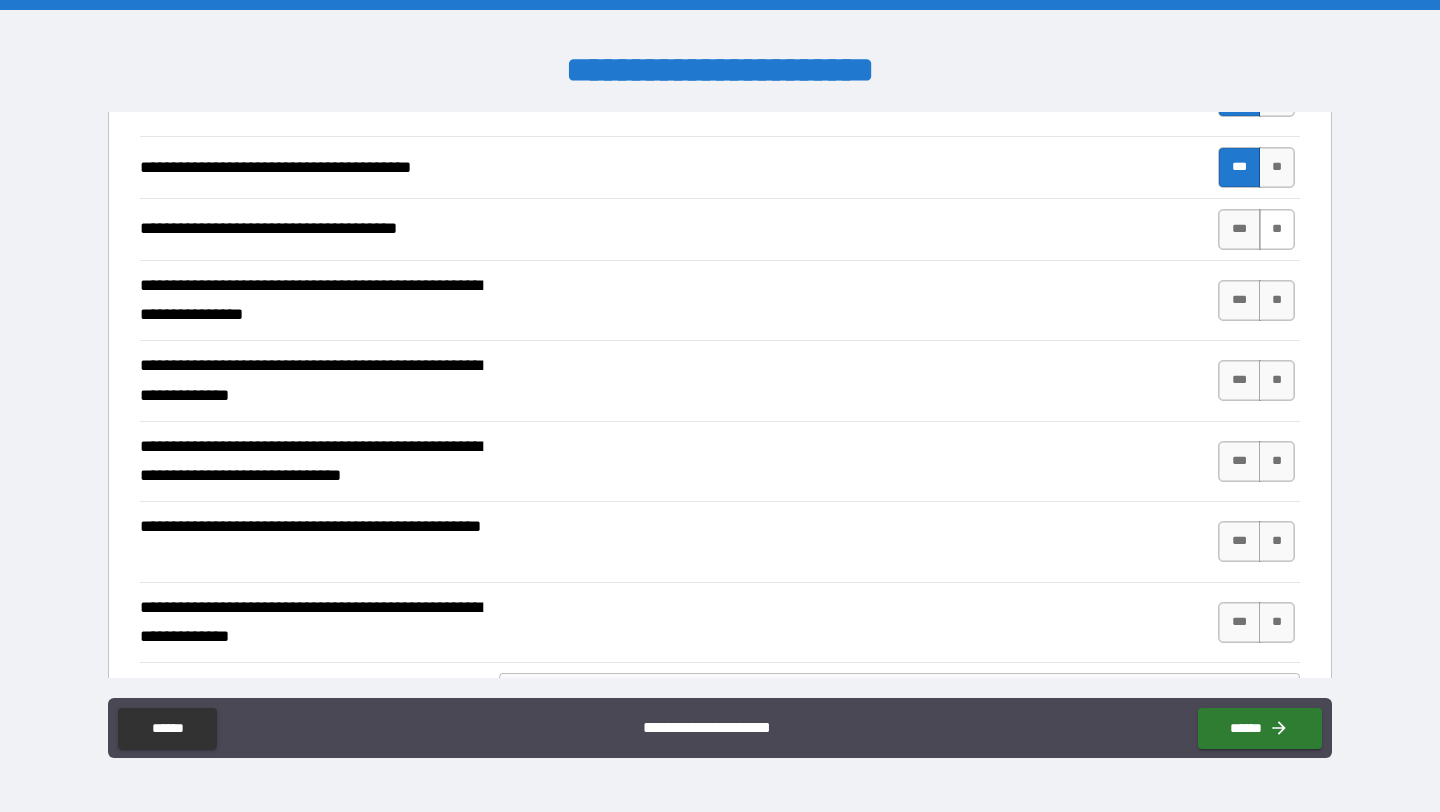 click on "**" at bounding box center [1277, 229] 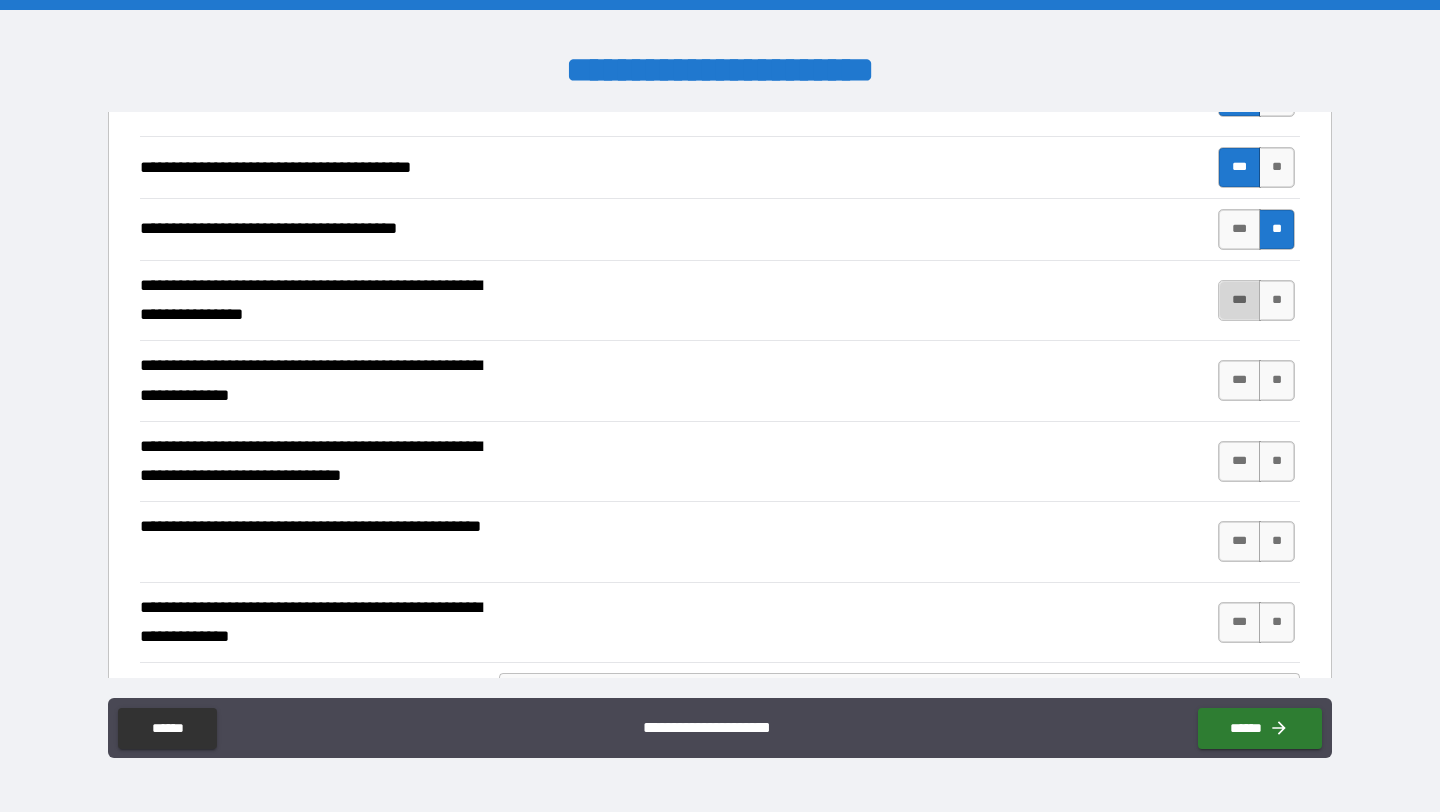 click on "***" at bounding box center [1239, 300] 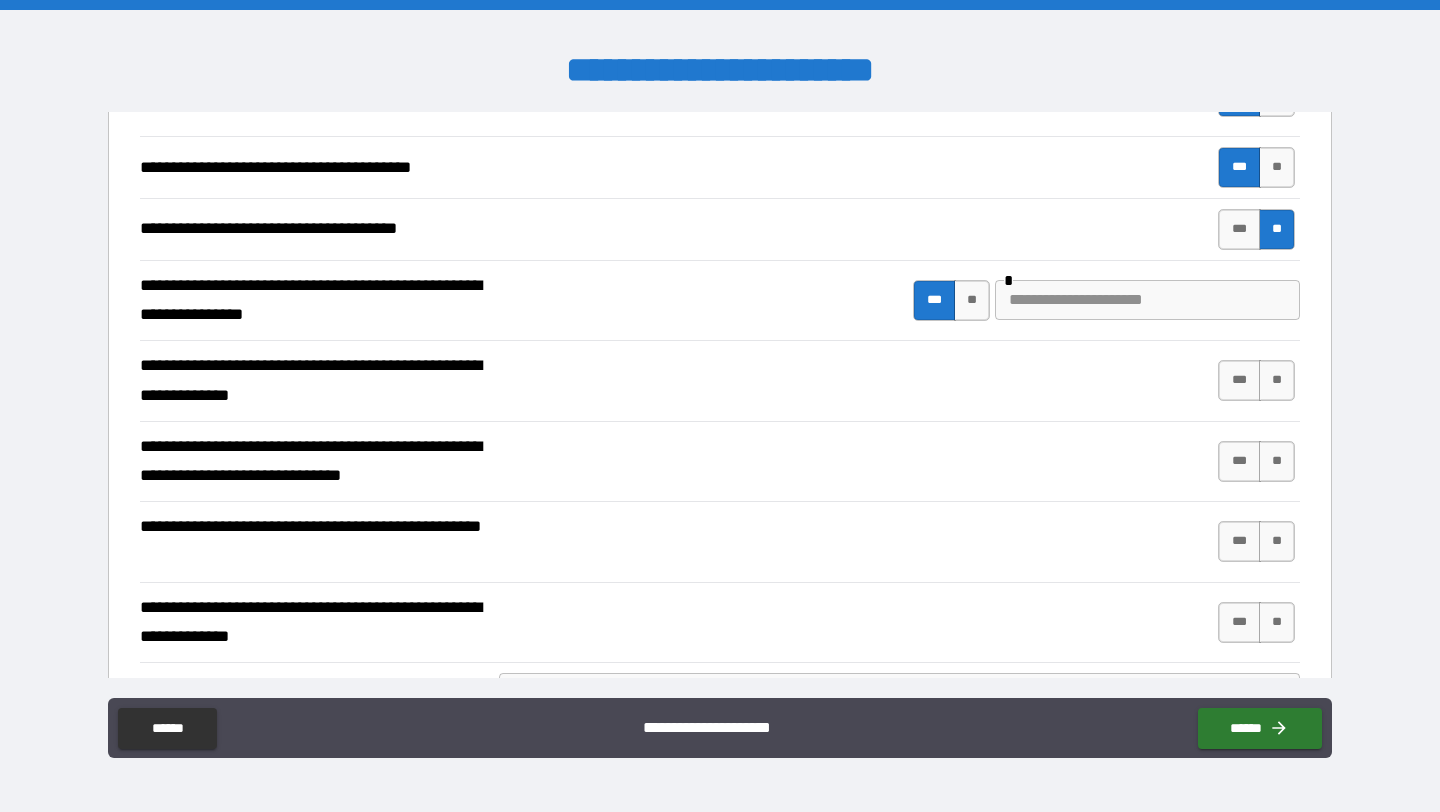 click at bounding box center (1147, 300) 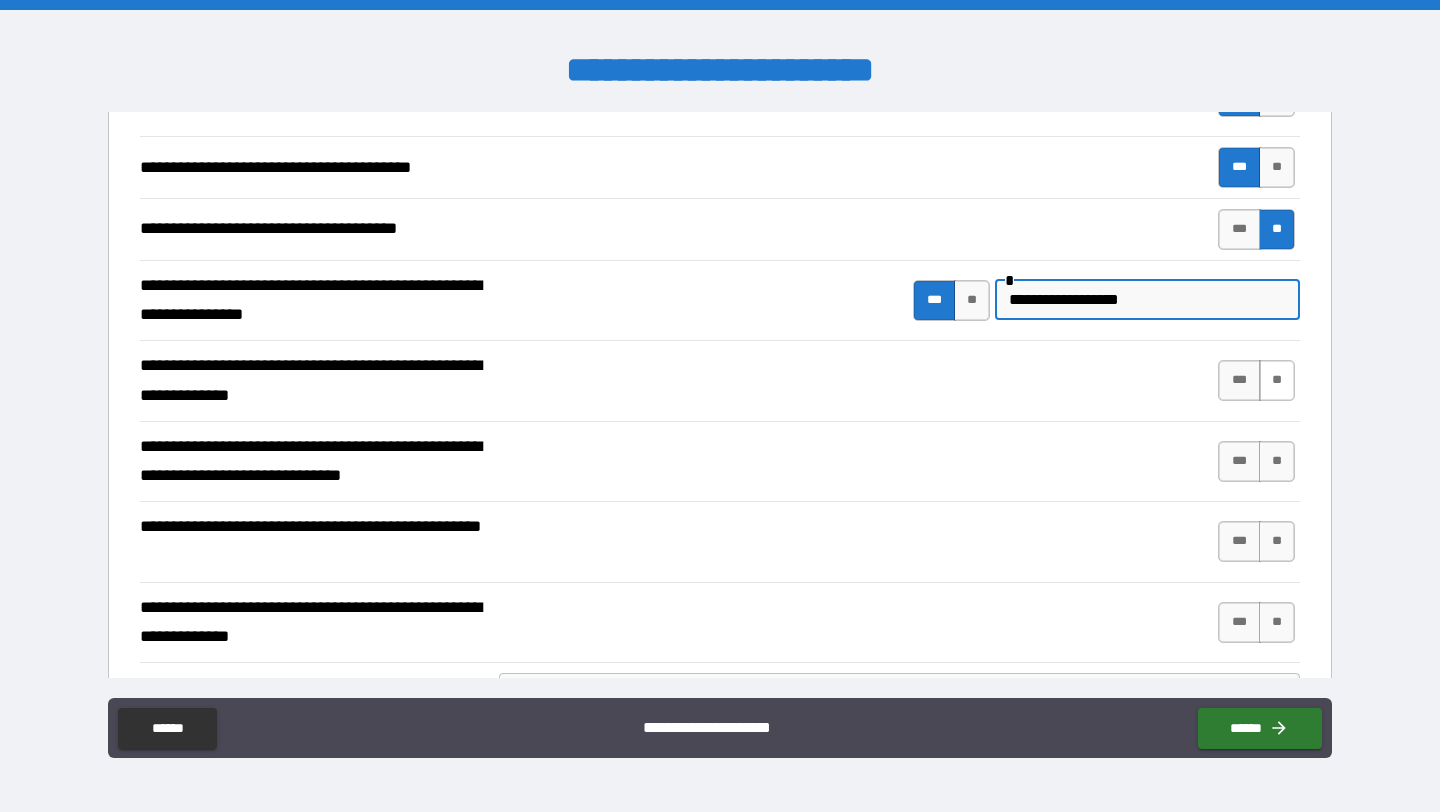 click on "**" at bounding box center [1277, 380] 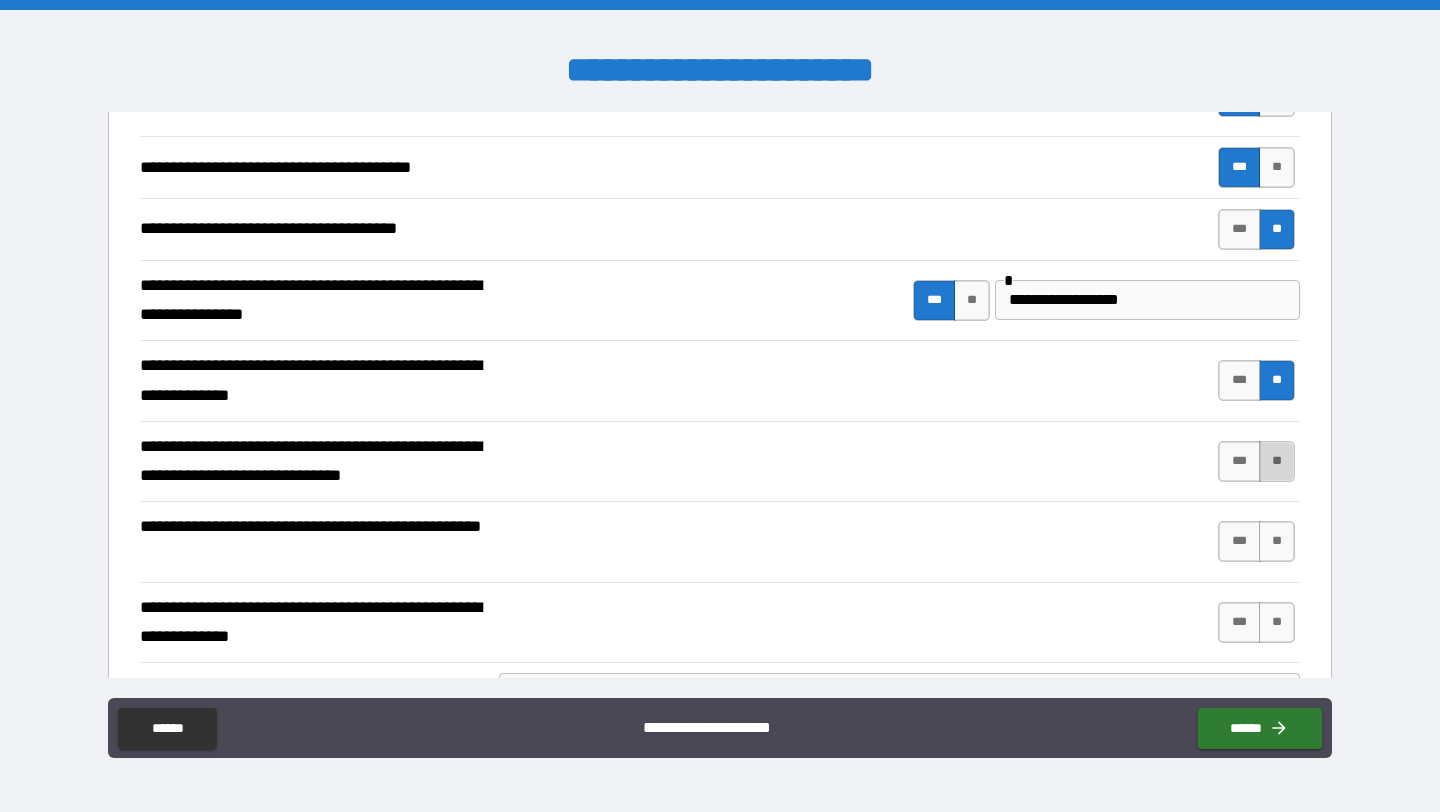 click on "**" at bounding box center (1277, 461) 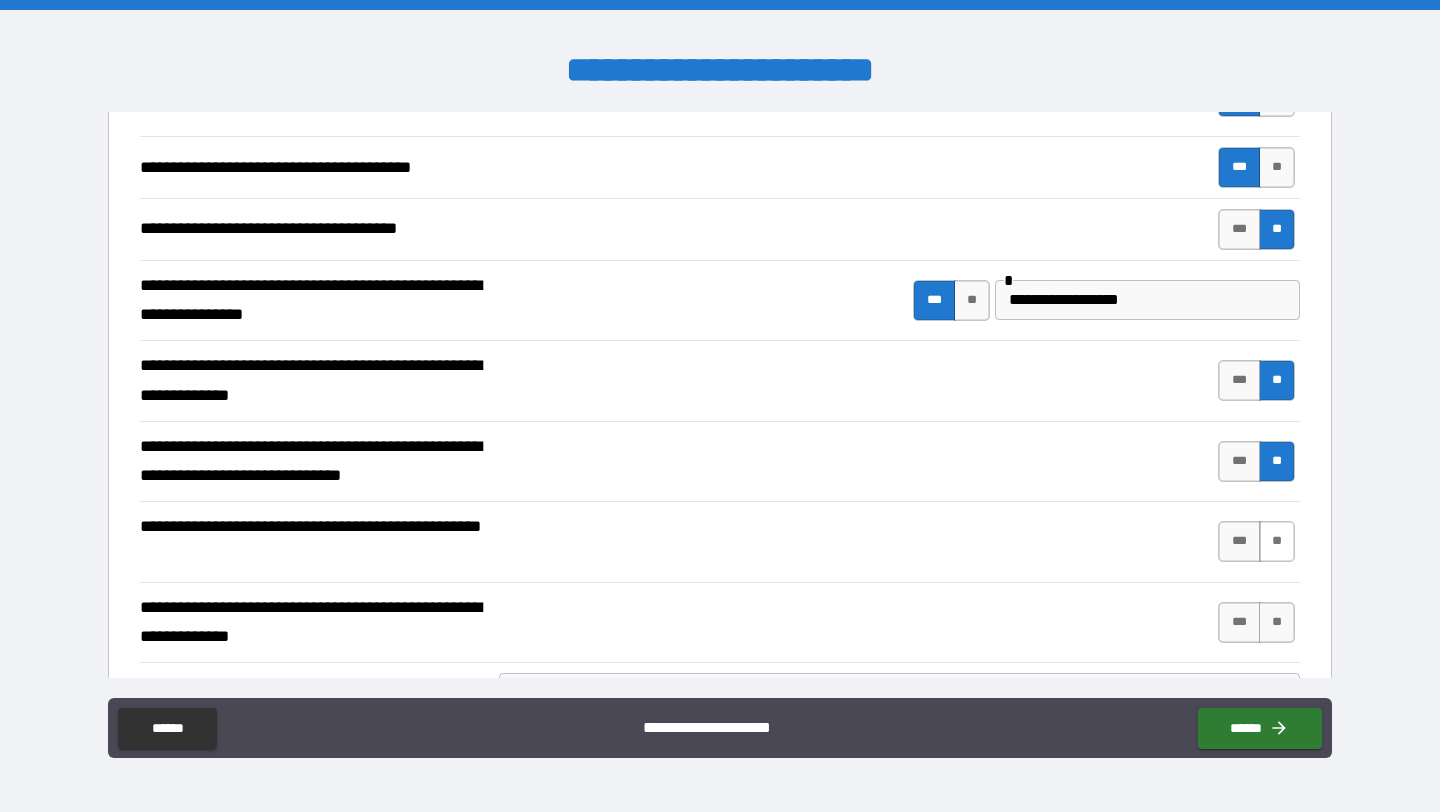 click on "**" at bounding box center [1277, 541] 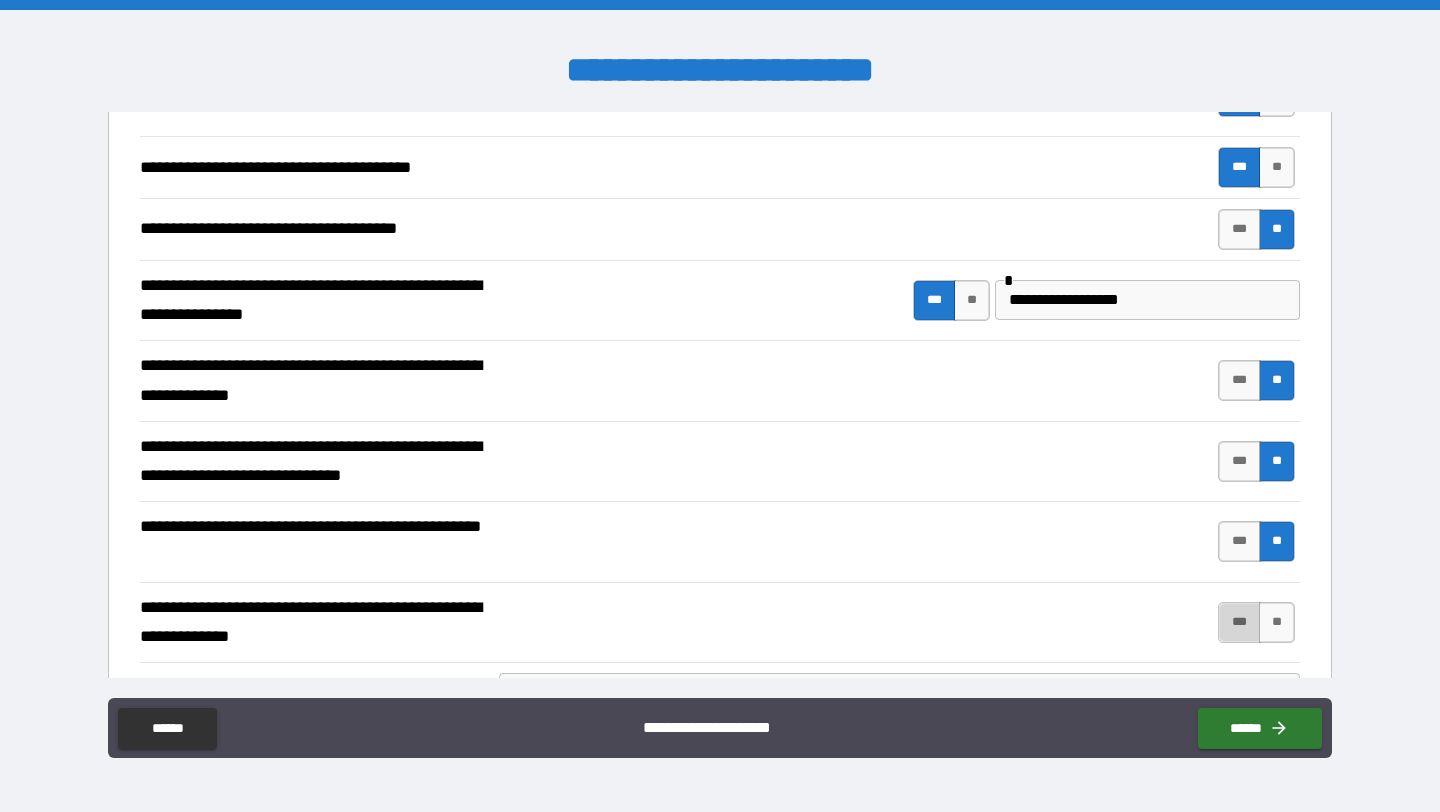 click on "***" at bounding box center (1239, 622) 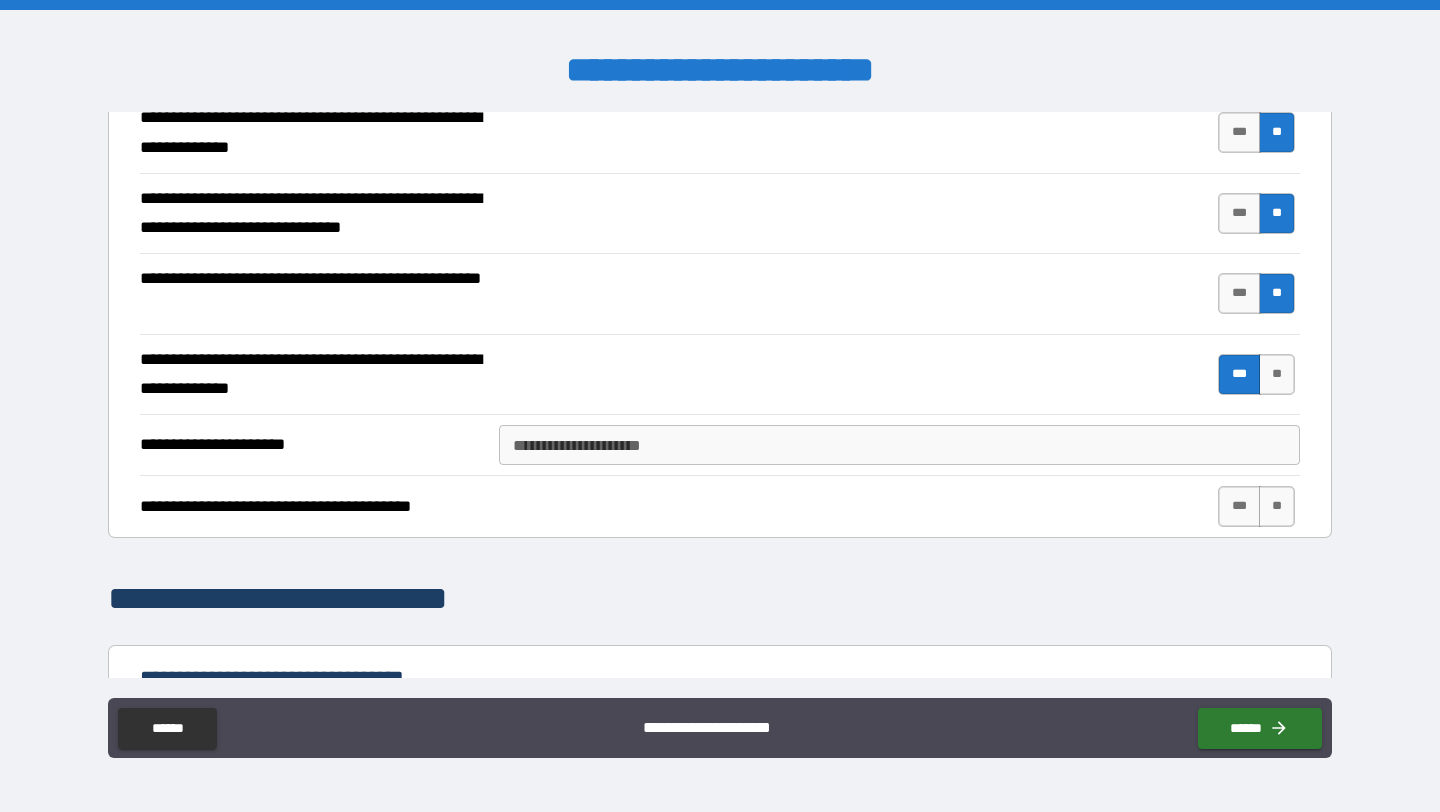scroll, scrollTop: 2584, scrollLeft: 0, axis: vertical 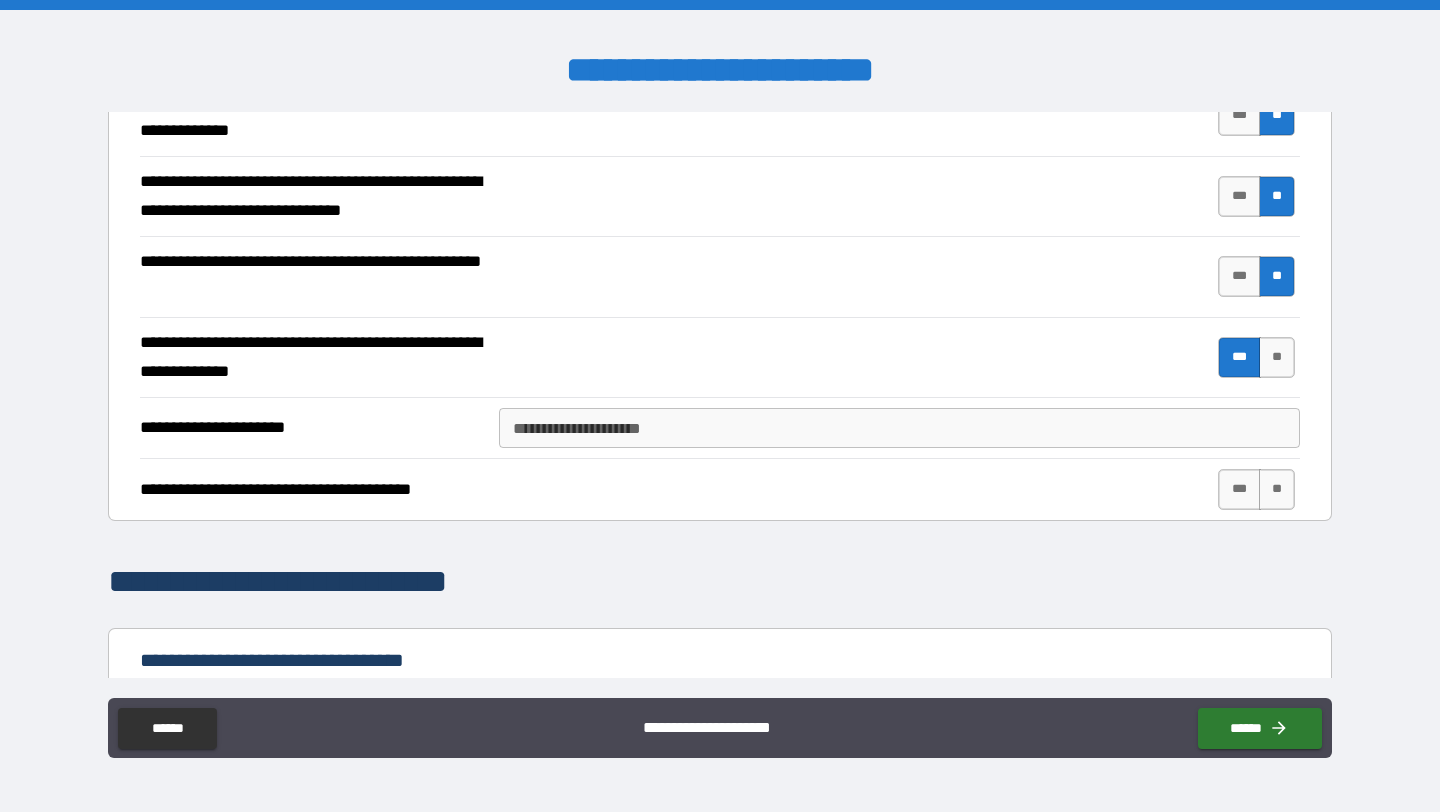 click on "**********" at bounding box center (899, 428) 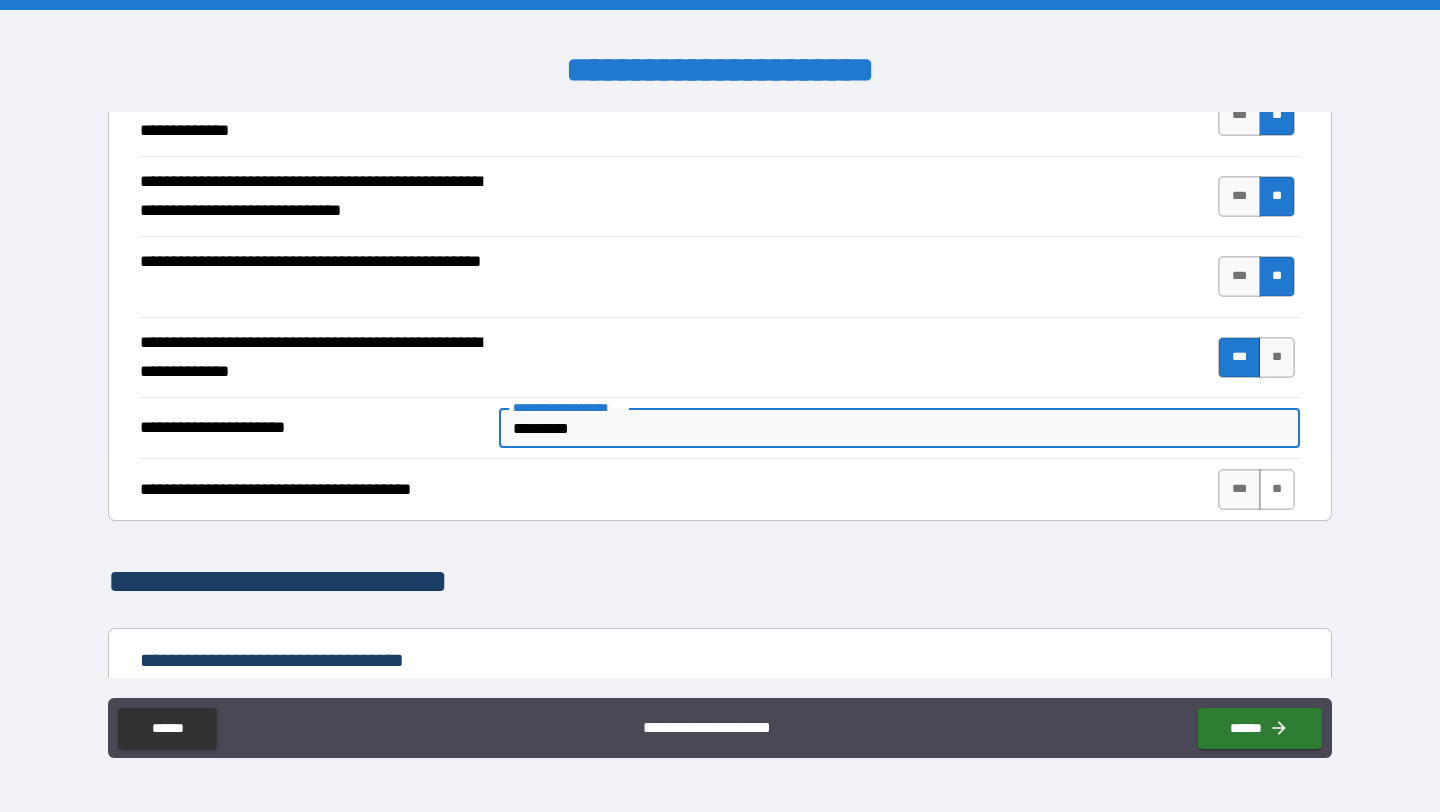 click on "**" at bounding box center (1277, 489) 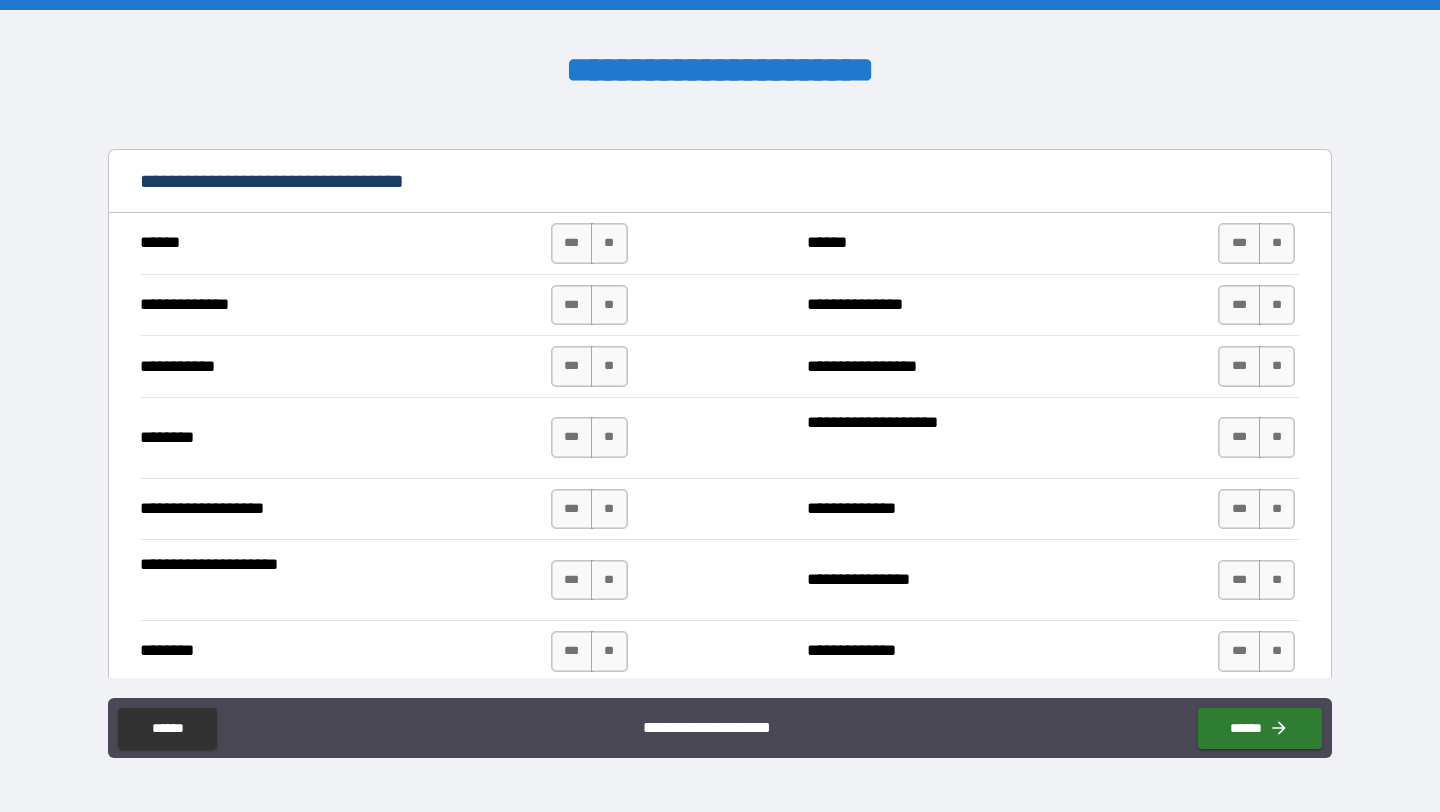scroll, scrollTop: 3098, scrollLeft: 0, axis: vertical 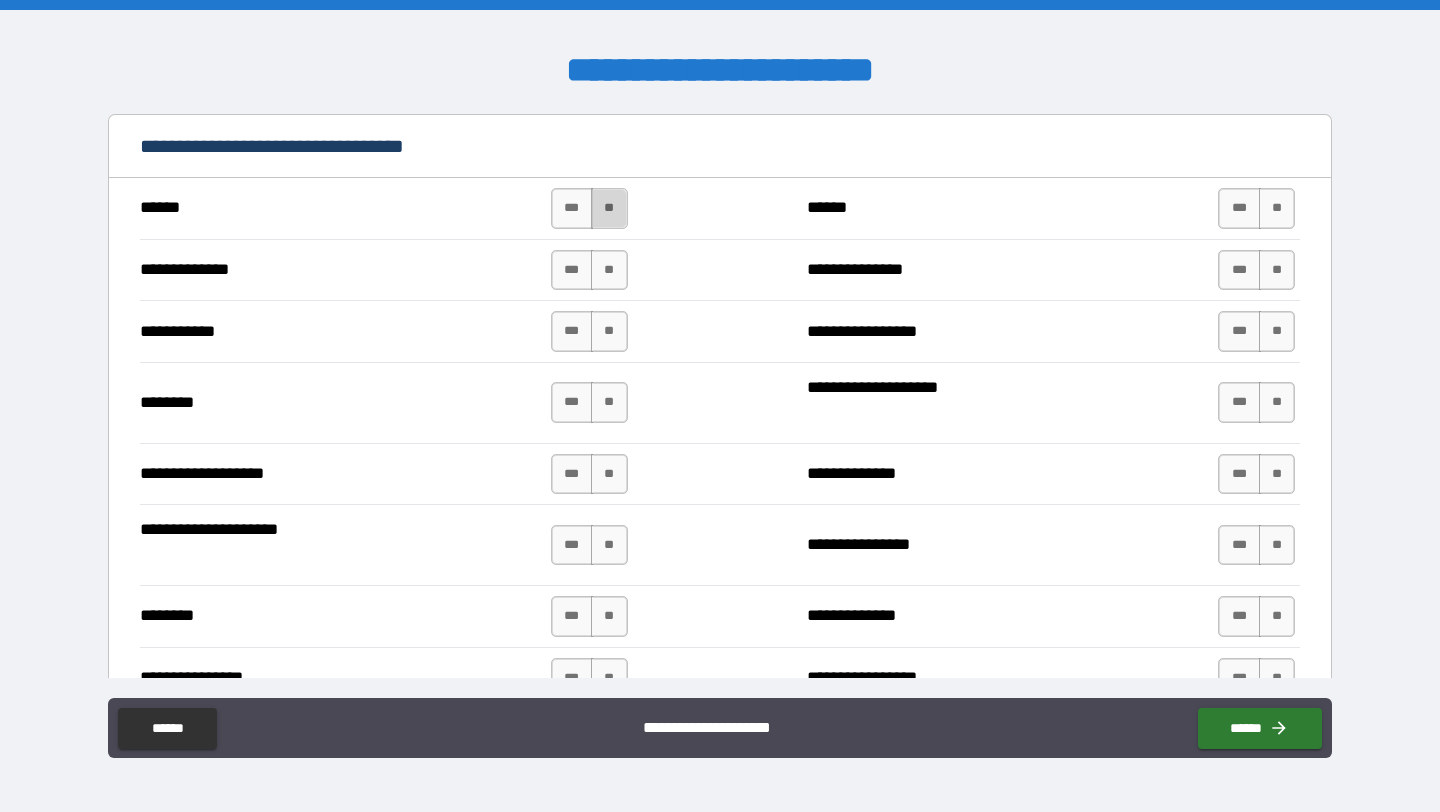 click on "**" at bounding box center [609, 208] 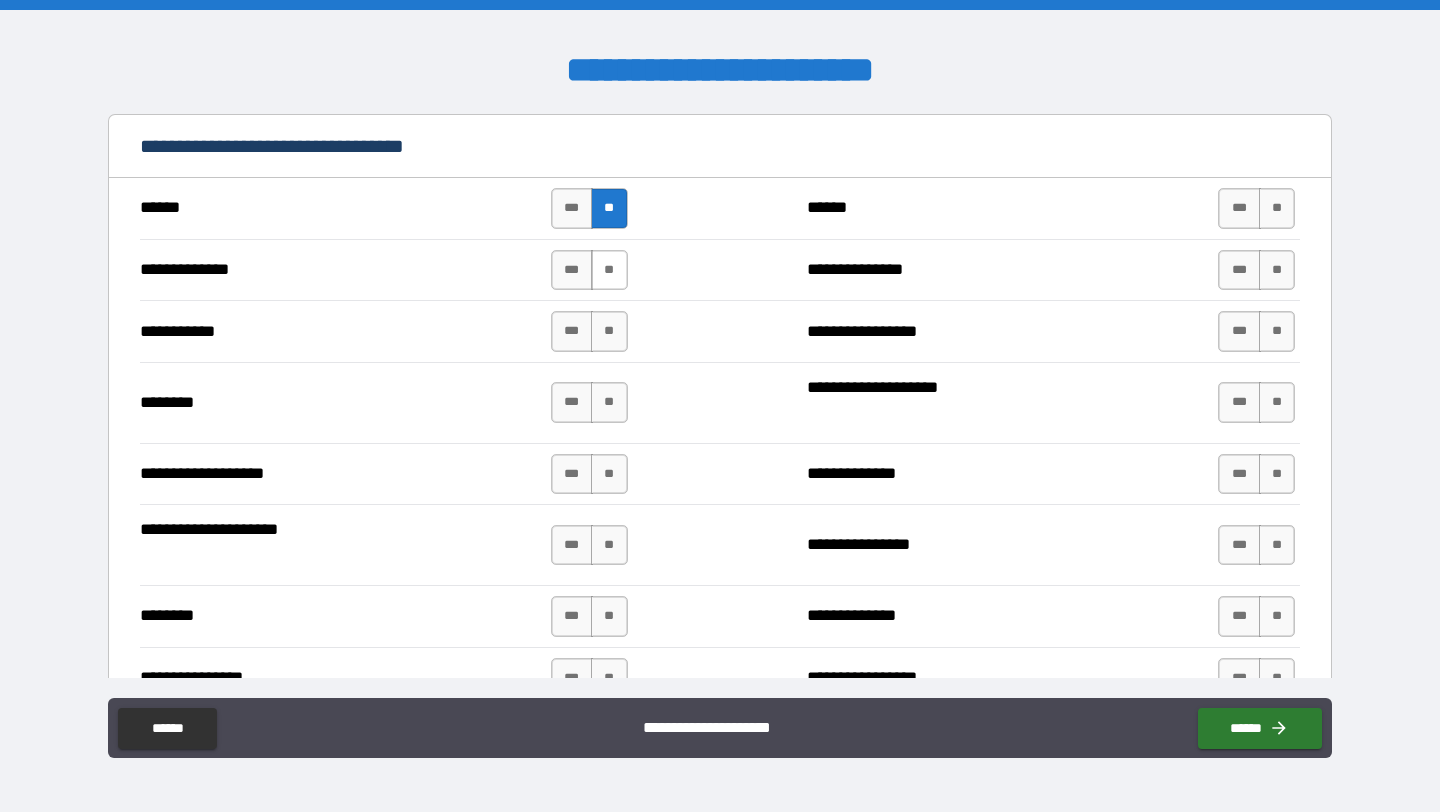 click on "**" at bounding box center [609, 270] 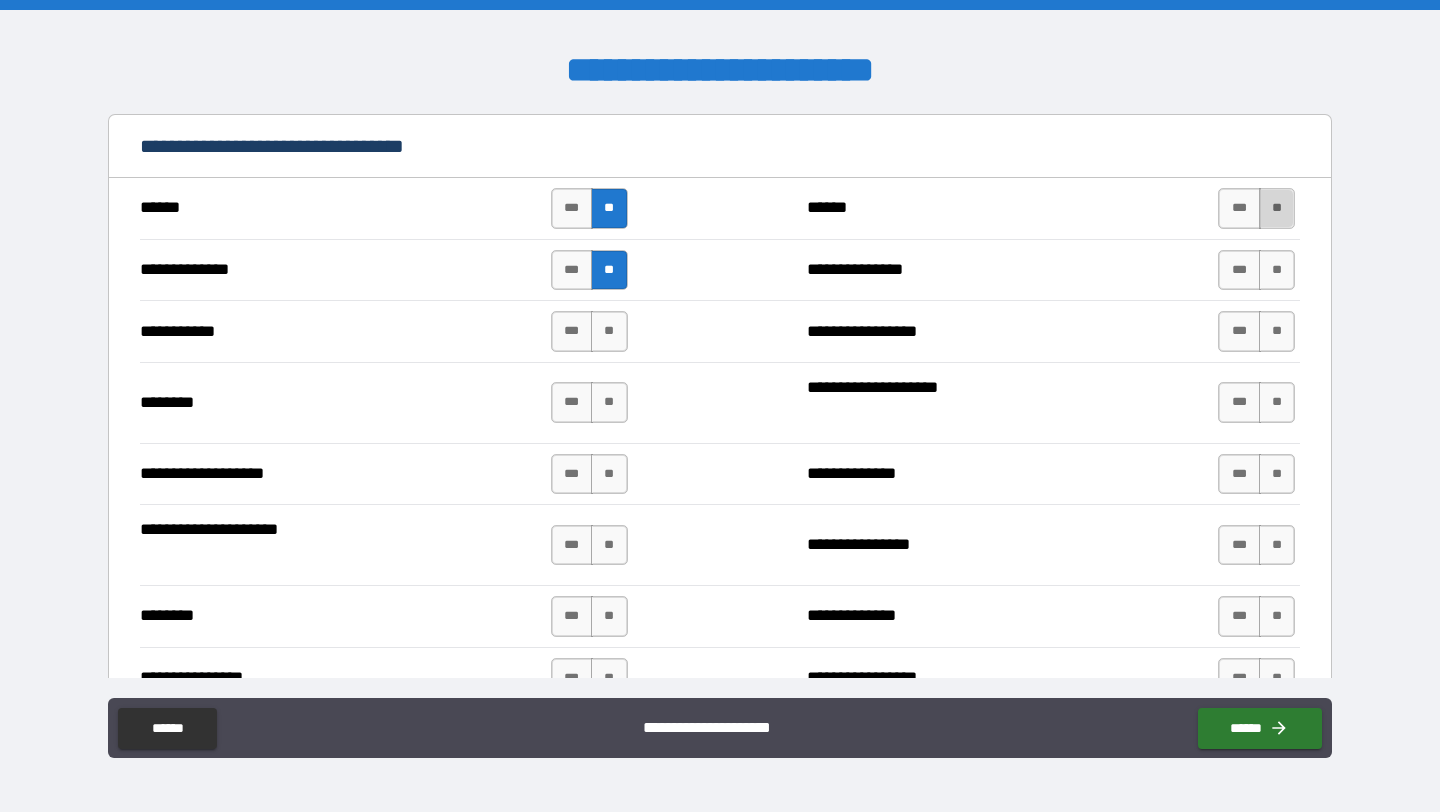 click on "**" at bounding box center (1277, 208) 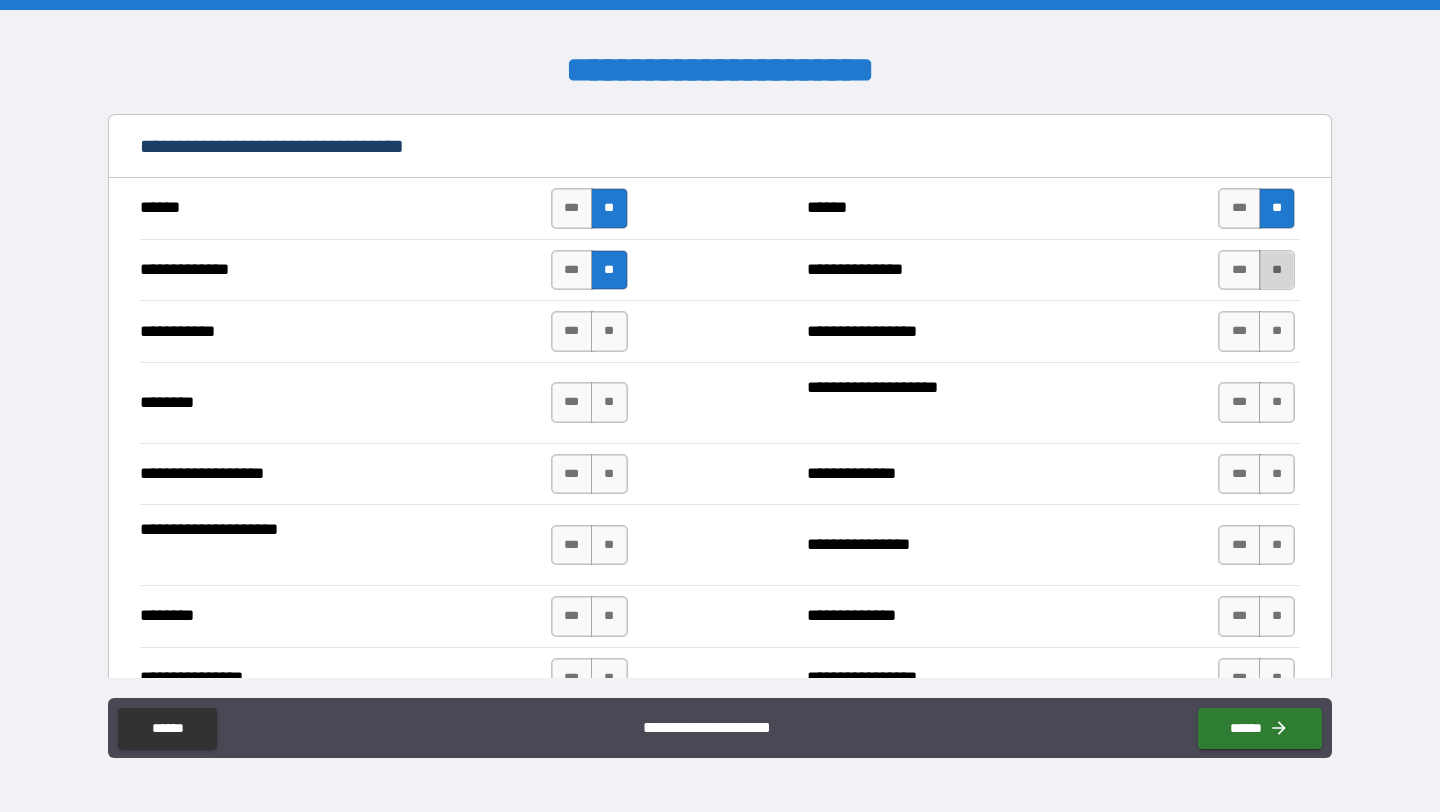 click on "**" at bounding box center (1277, 270) 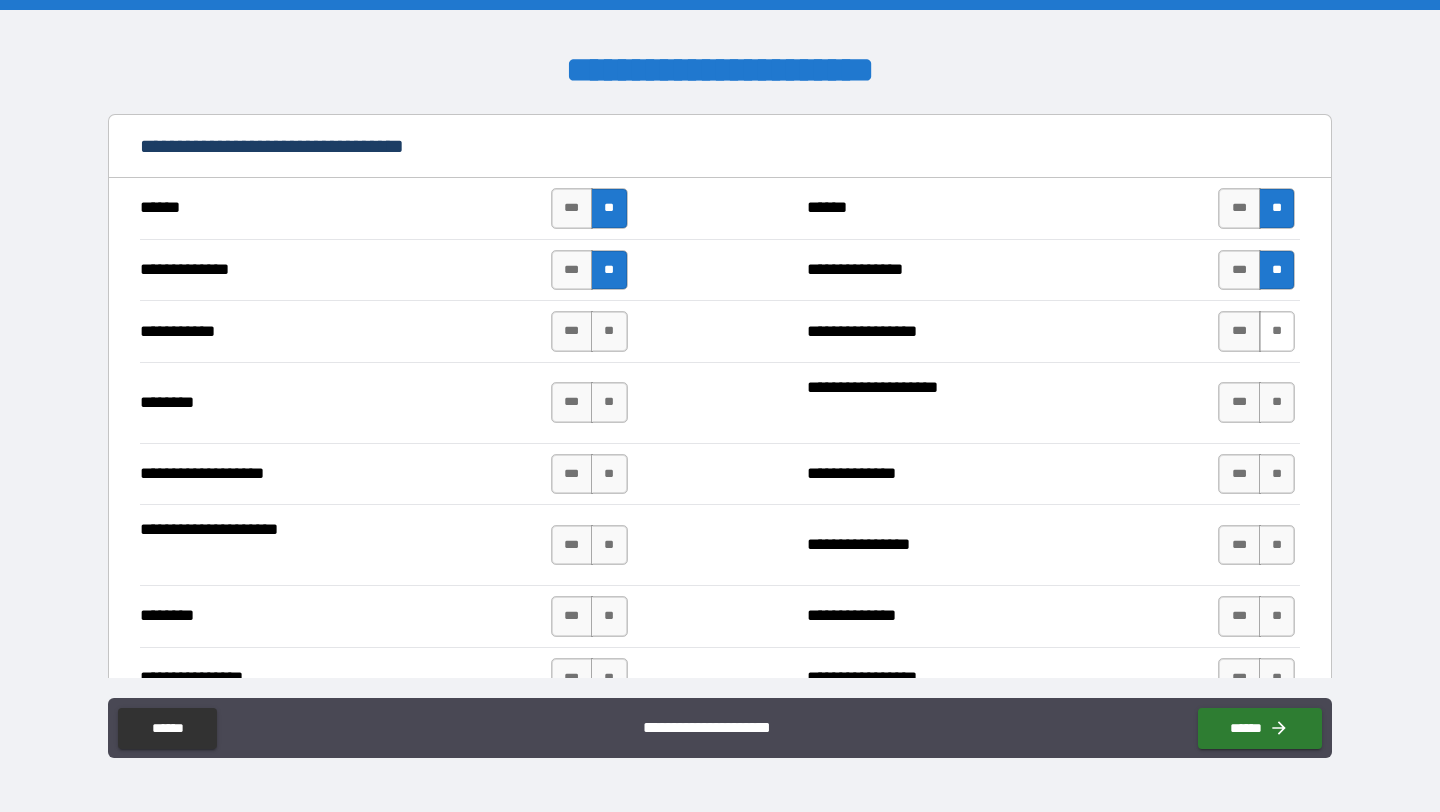 click on "**" at bounding box center [1277, 331] 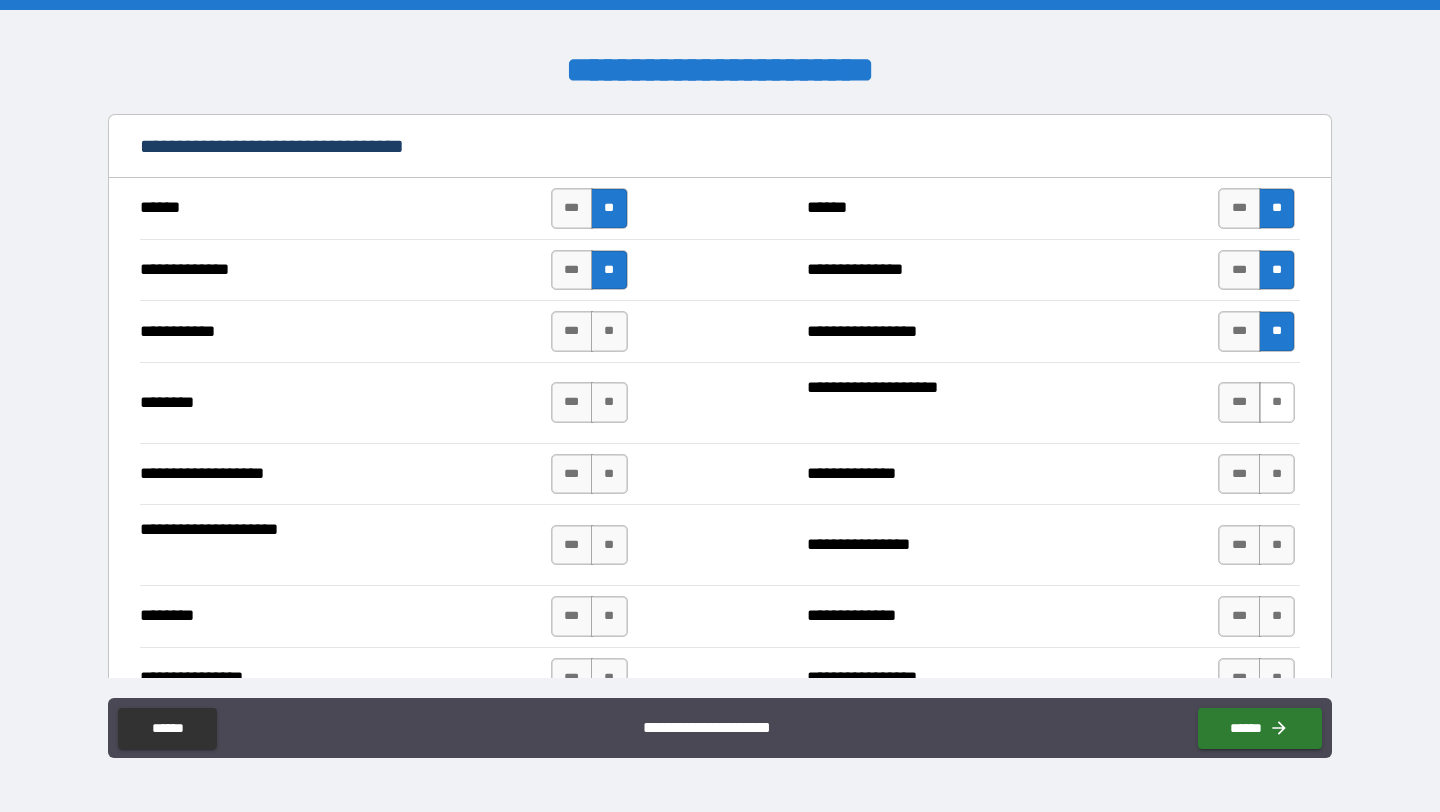 click on "**" at bounding box center [1277, 402] 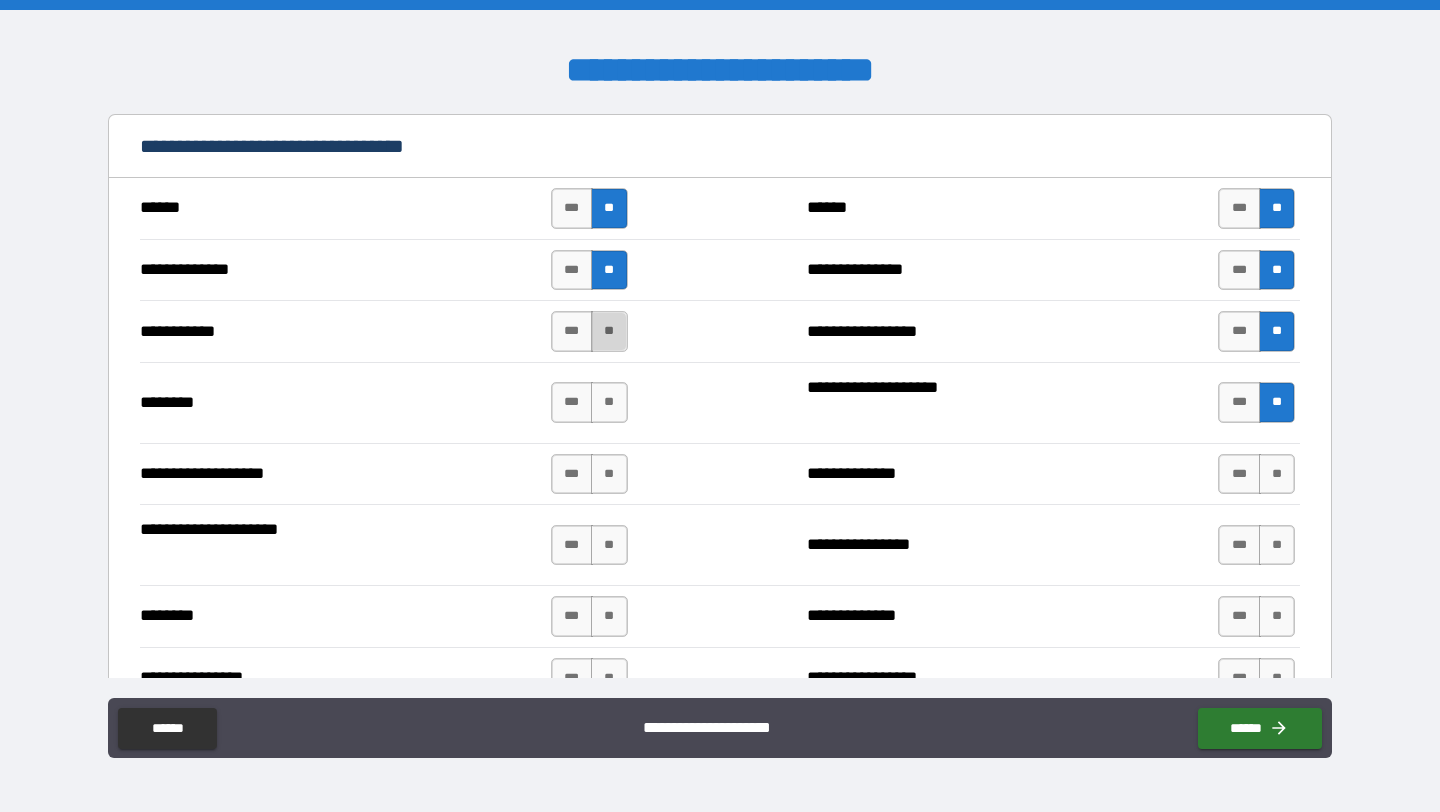 click on "**" at bounding box center [609, 331] 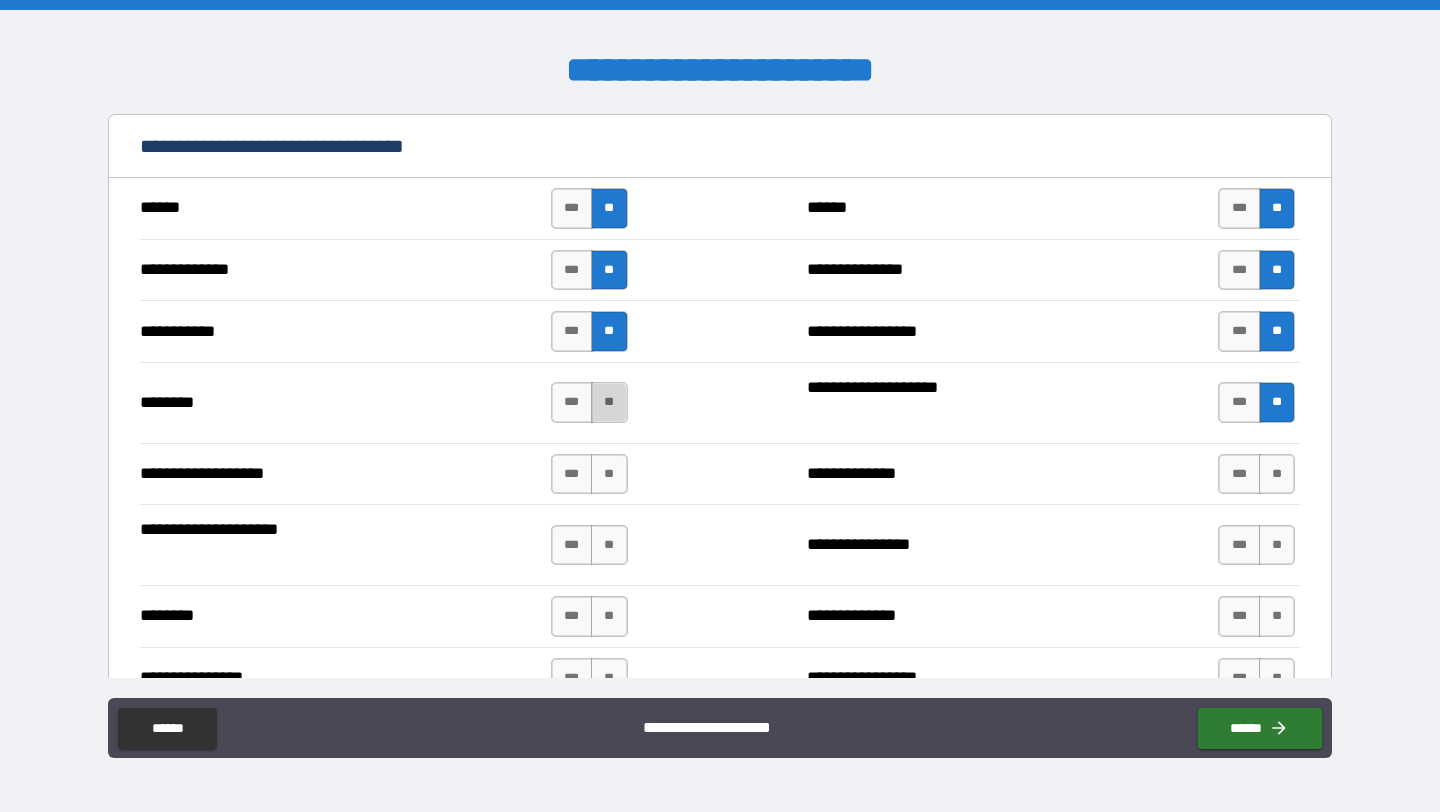 click on "**" at bounding box center (609, 402) 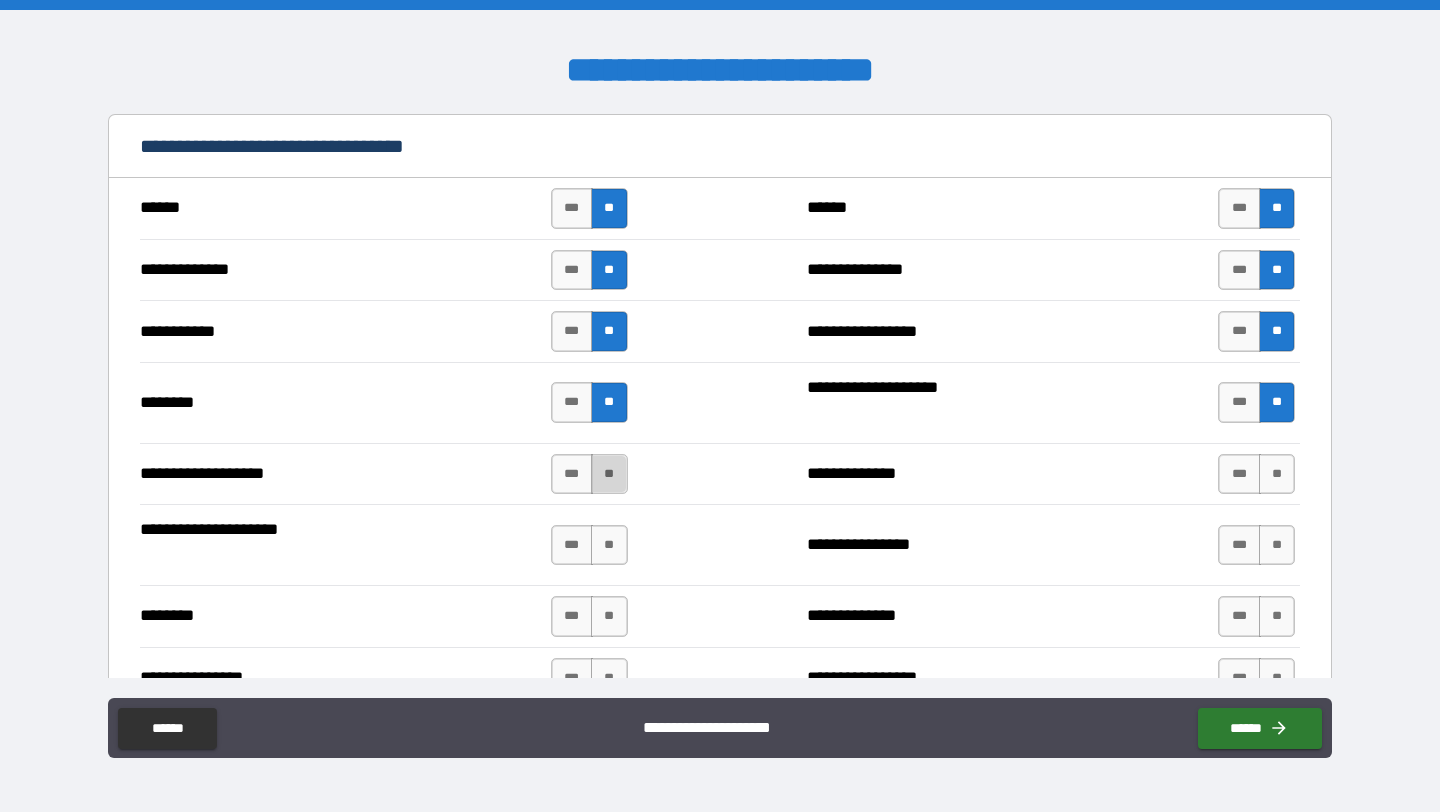 click on "**" at bounding box center [609, 474] 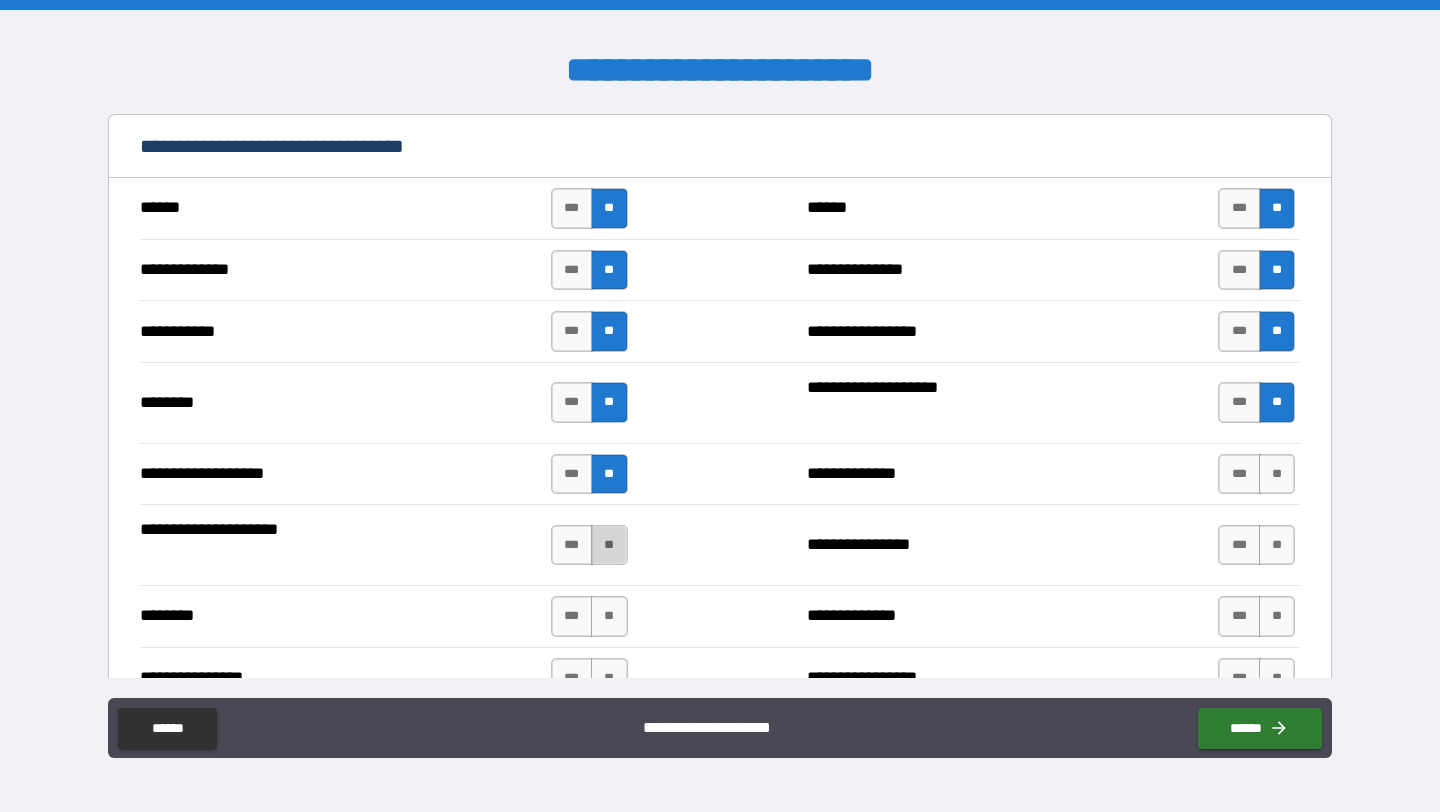 click on "**" at bounding box center (609, 545) 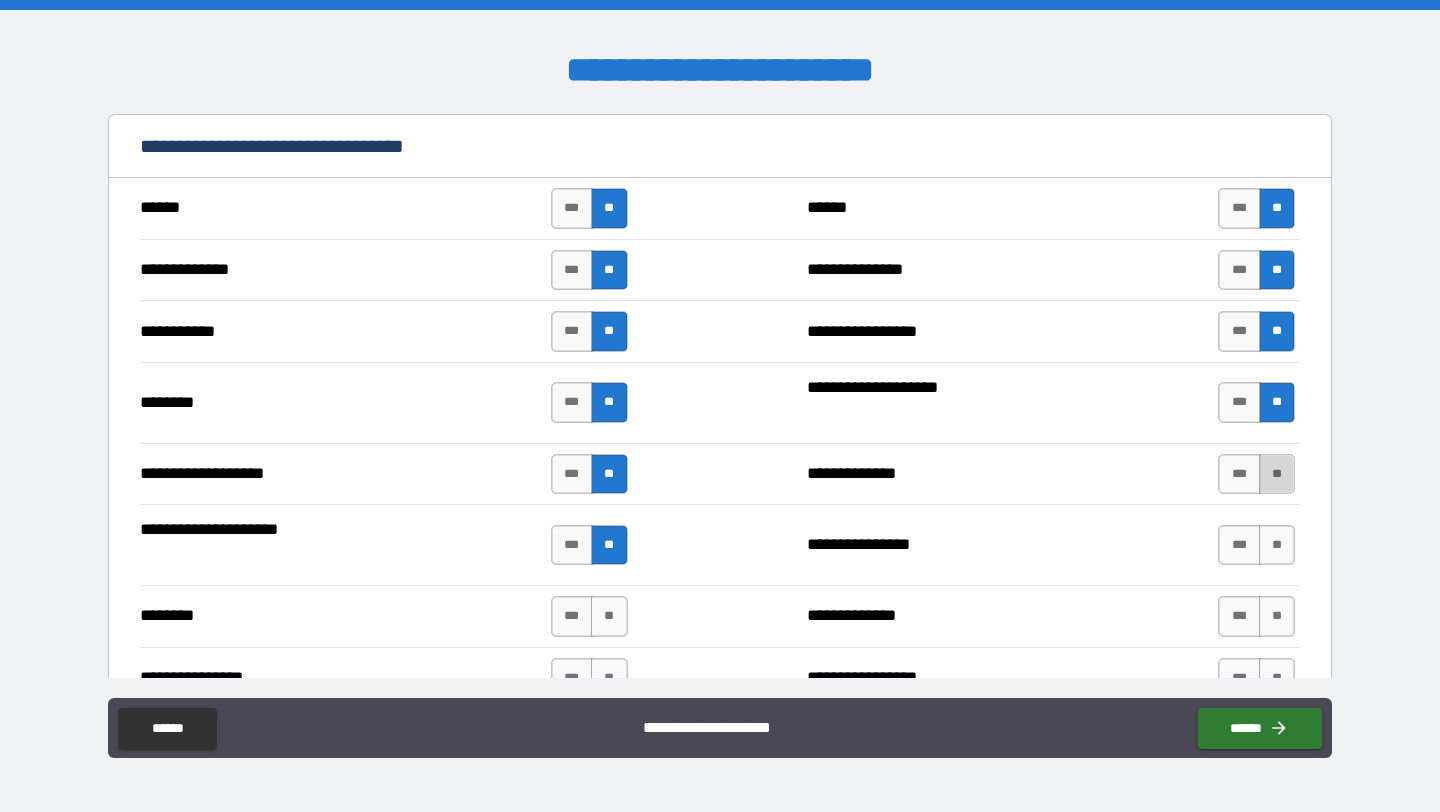click on "**" at bounding box center [1277, 474] 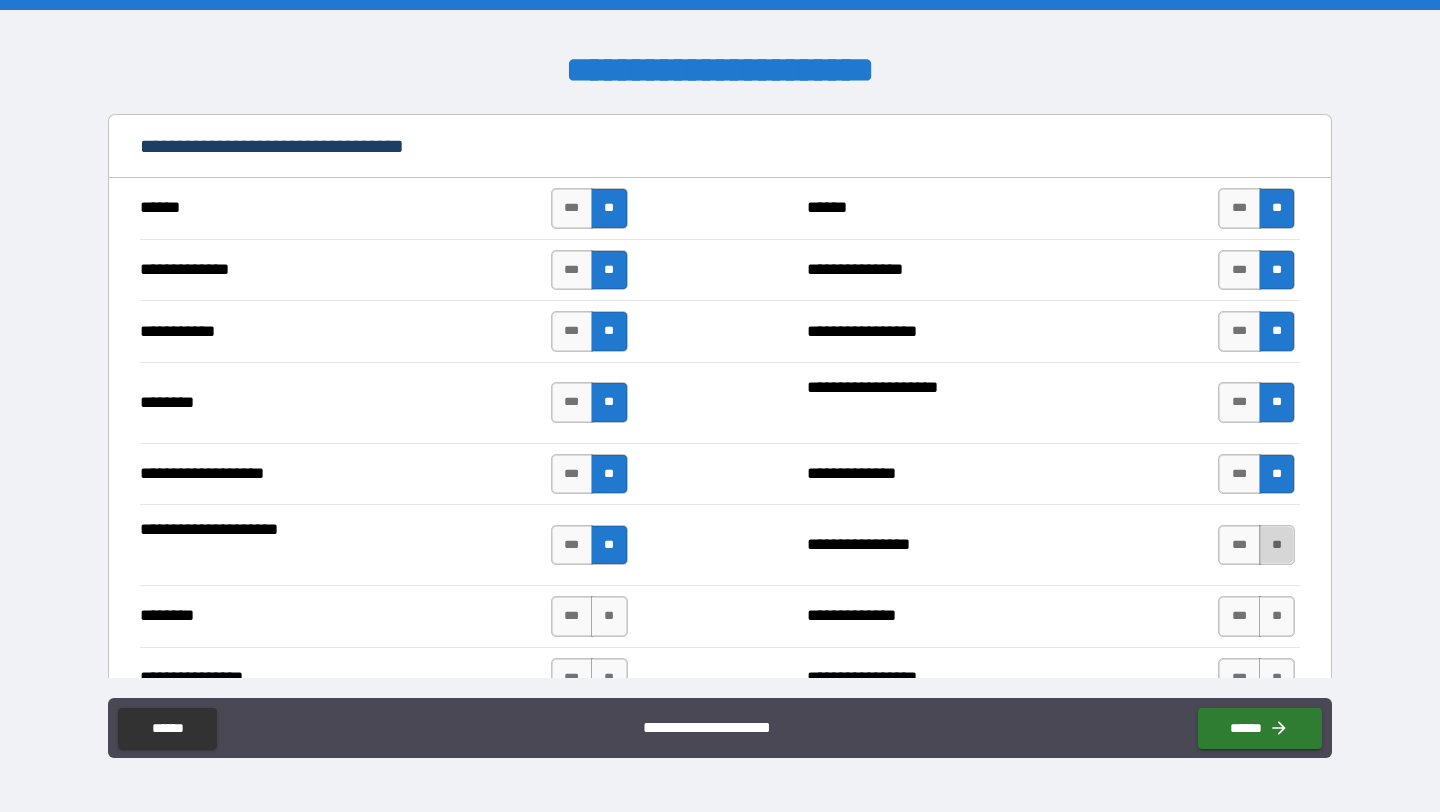 click on "**" at bounding box center [1277, 545] 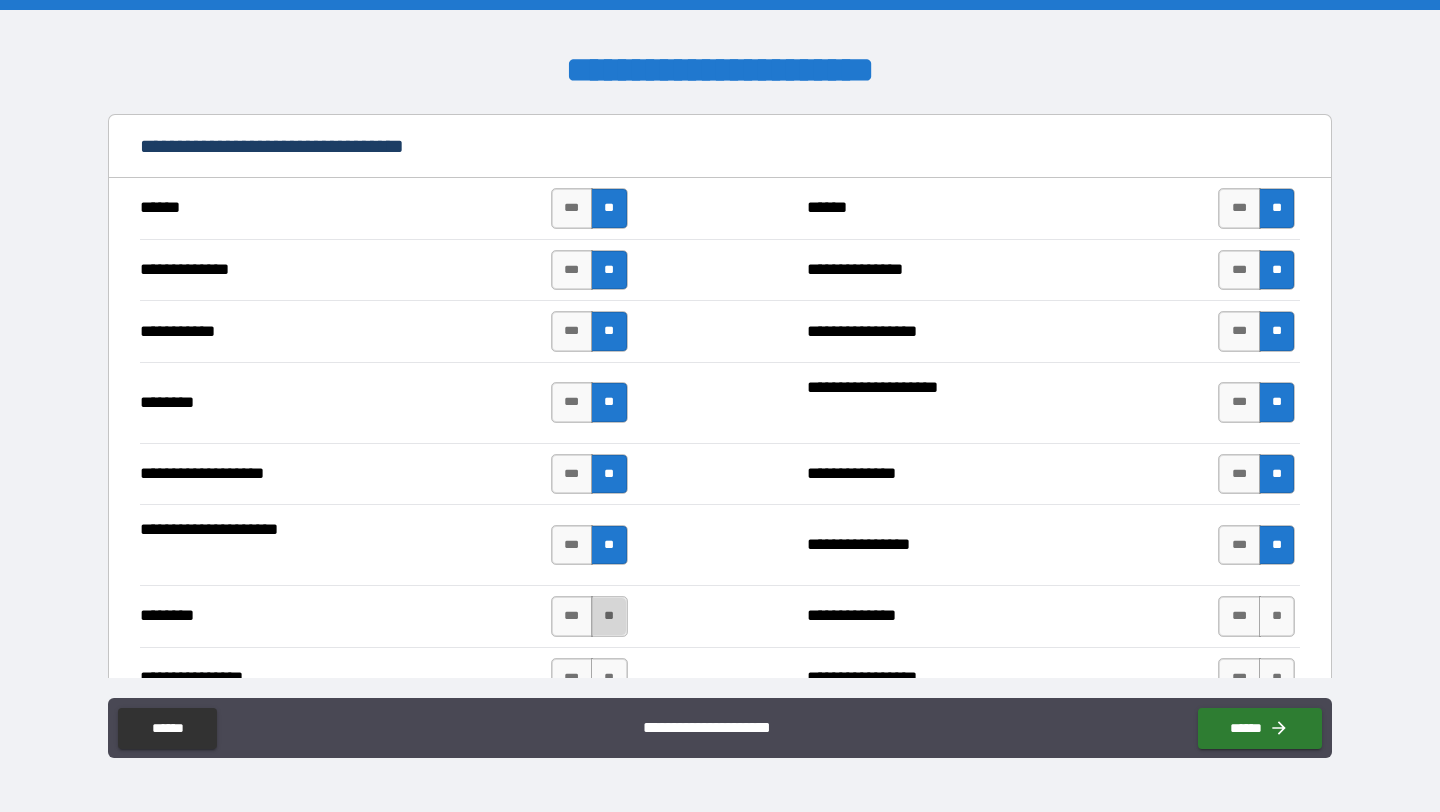 click on "**" at bounding box center (609, 616) 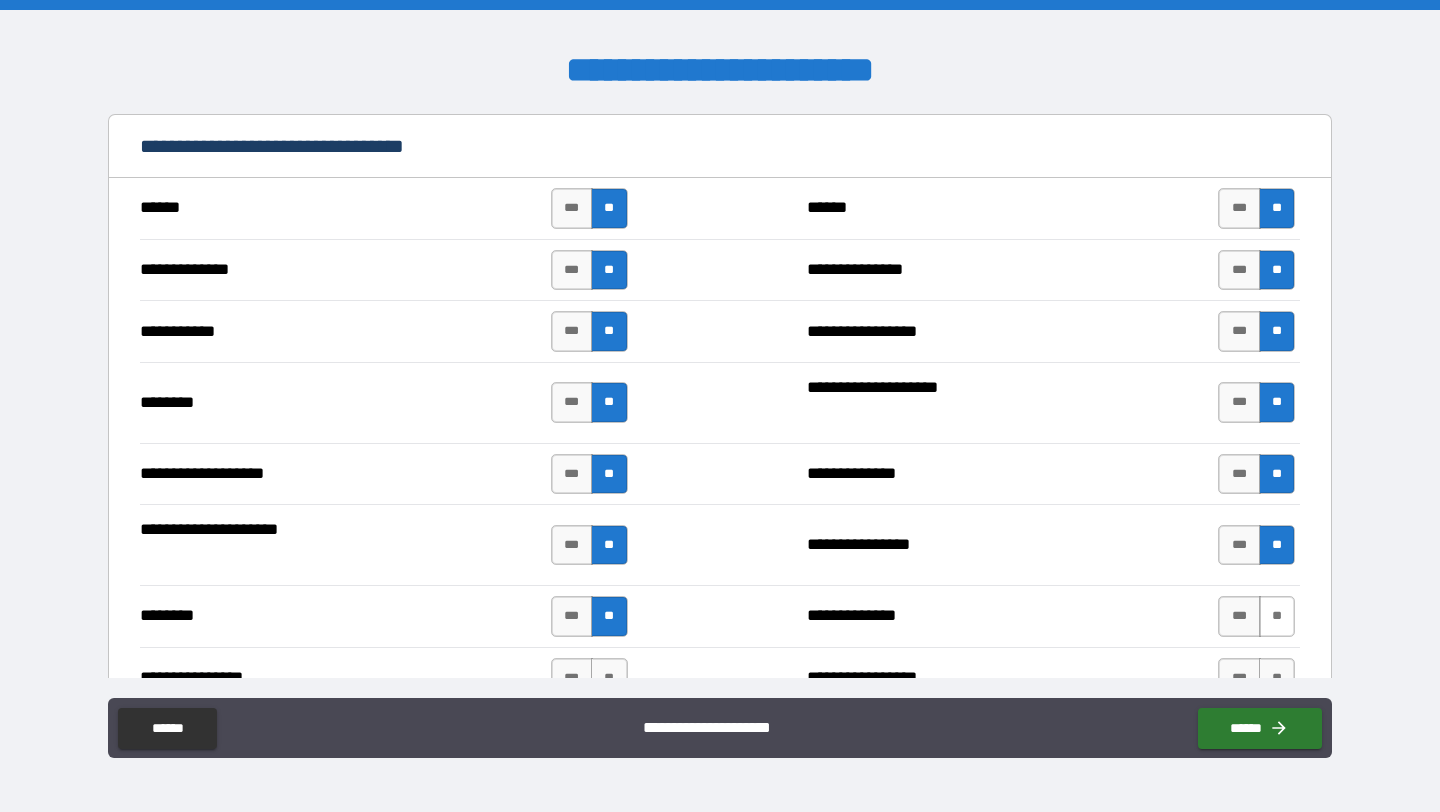 click on "**" at bounding box center (1277, 616) 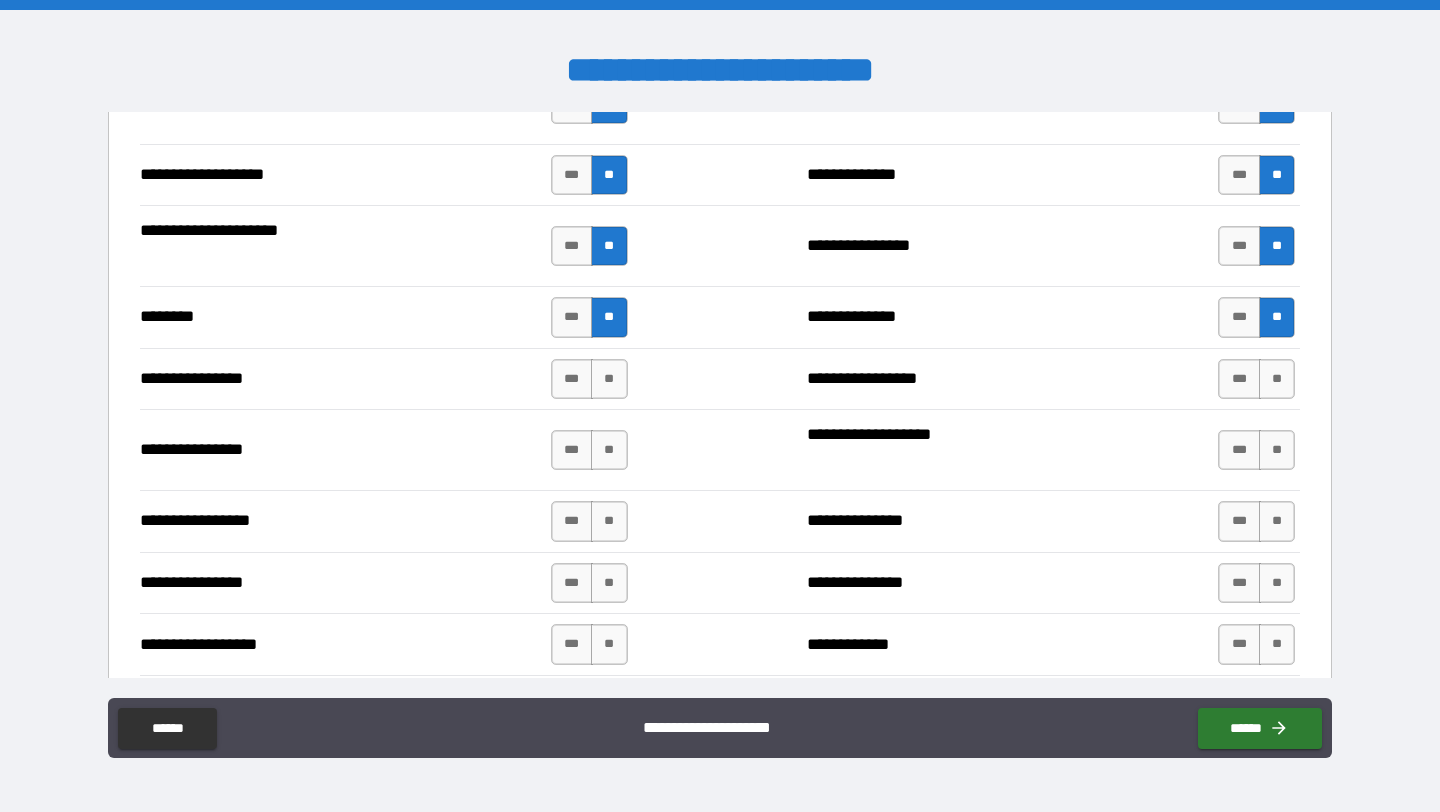 scroll, scrollTop: 3507, scrollLeft: 0, axis: vertical 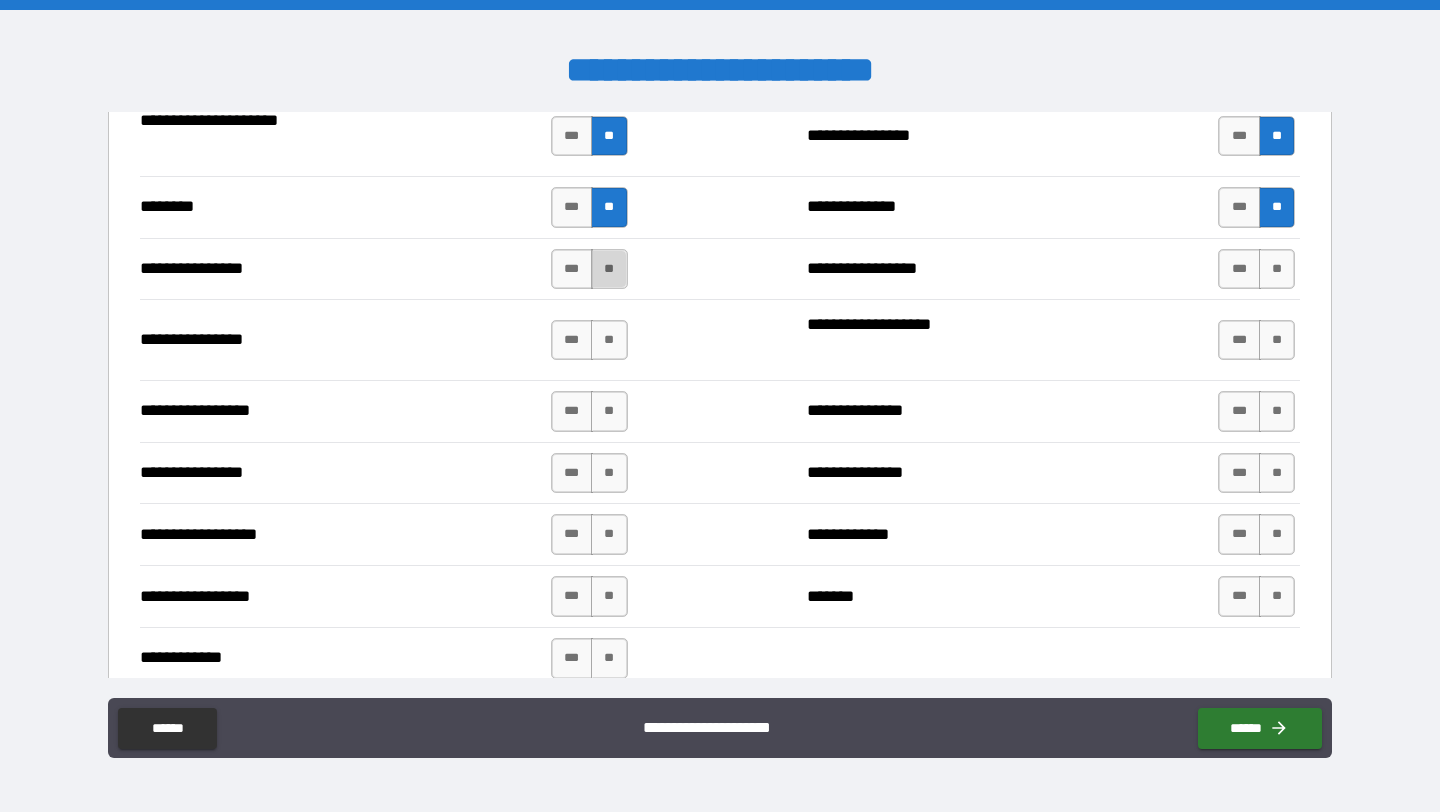 click on "**" at bounding box center [609, 269] 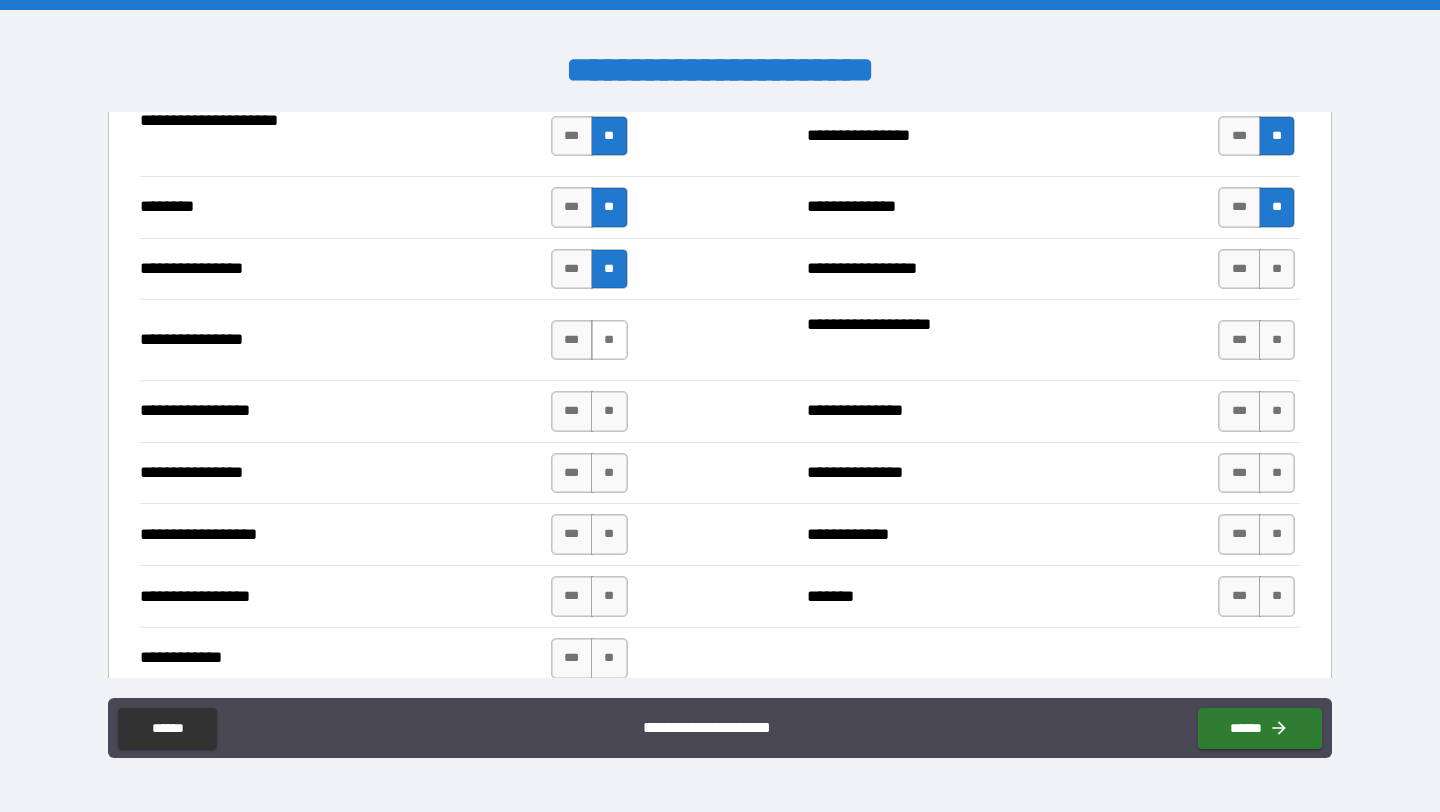 click on "**" at bounding box center [609, 340] 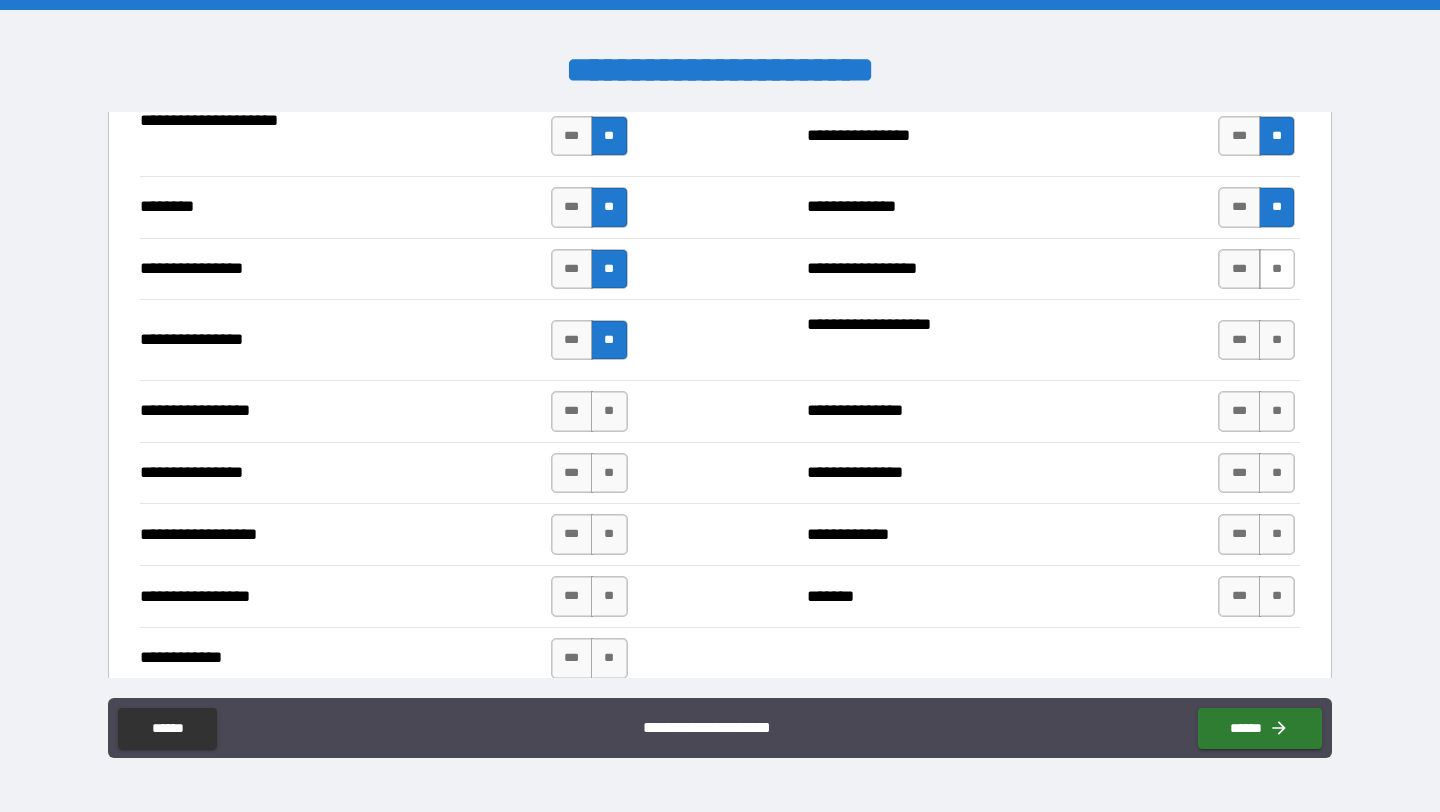 click on "**" at bounding box center (1277, 269) 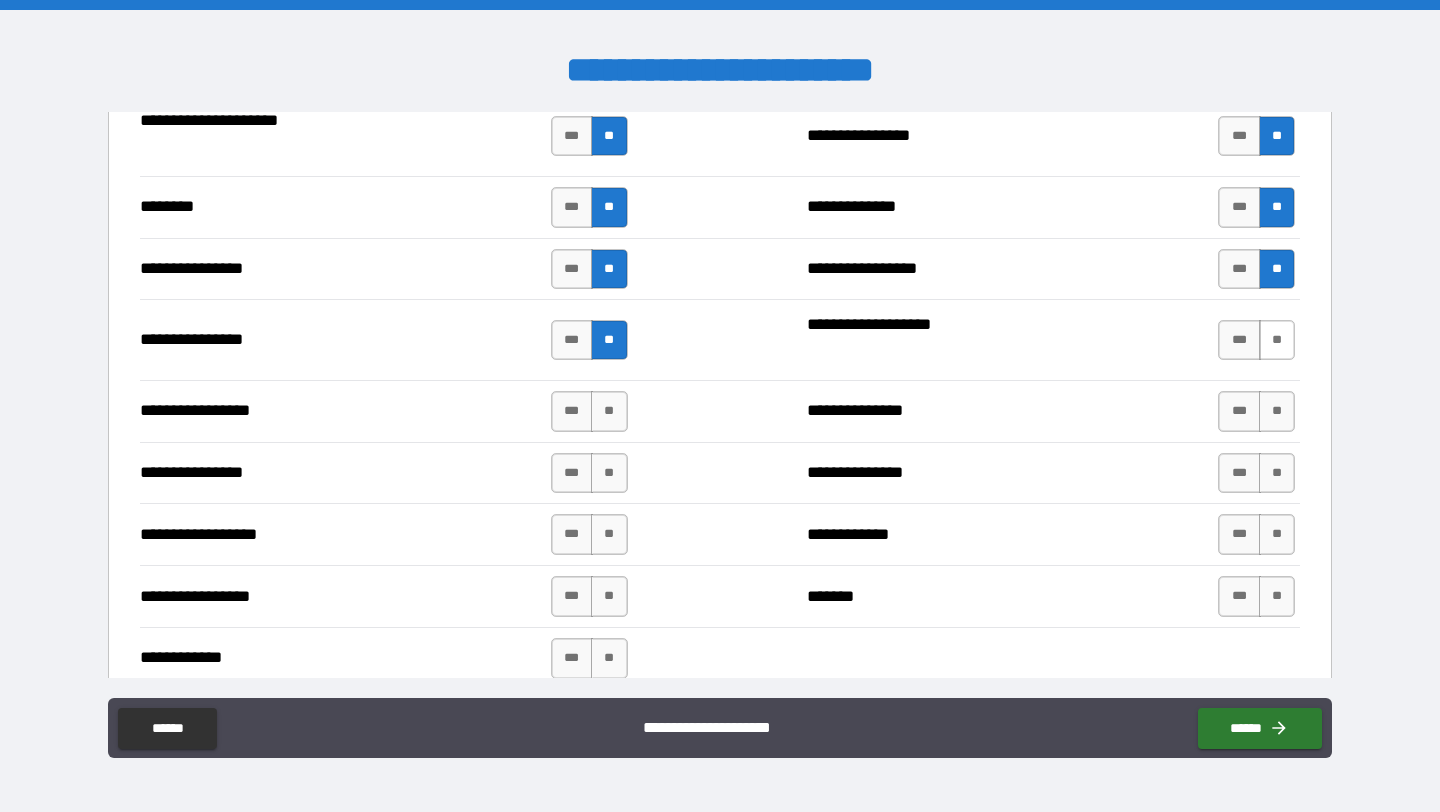 click on "**" at bounding box center [1277, 340] 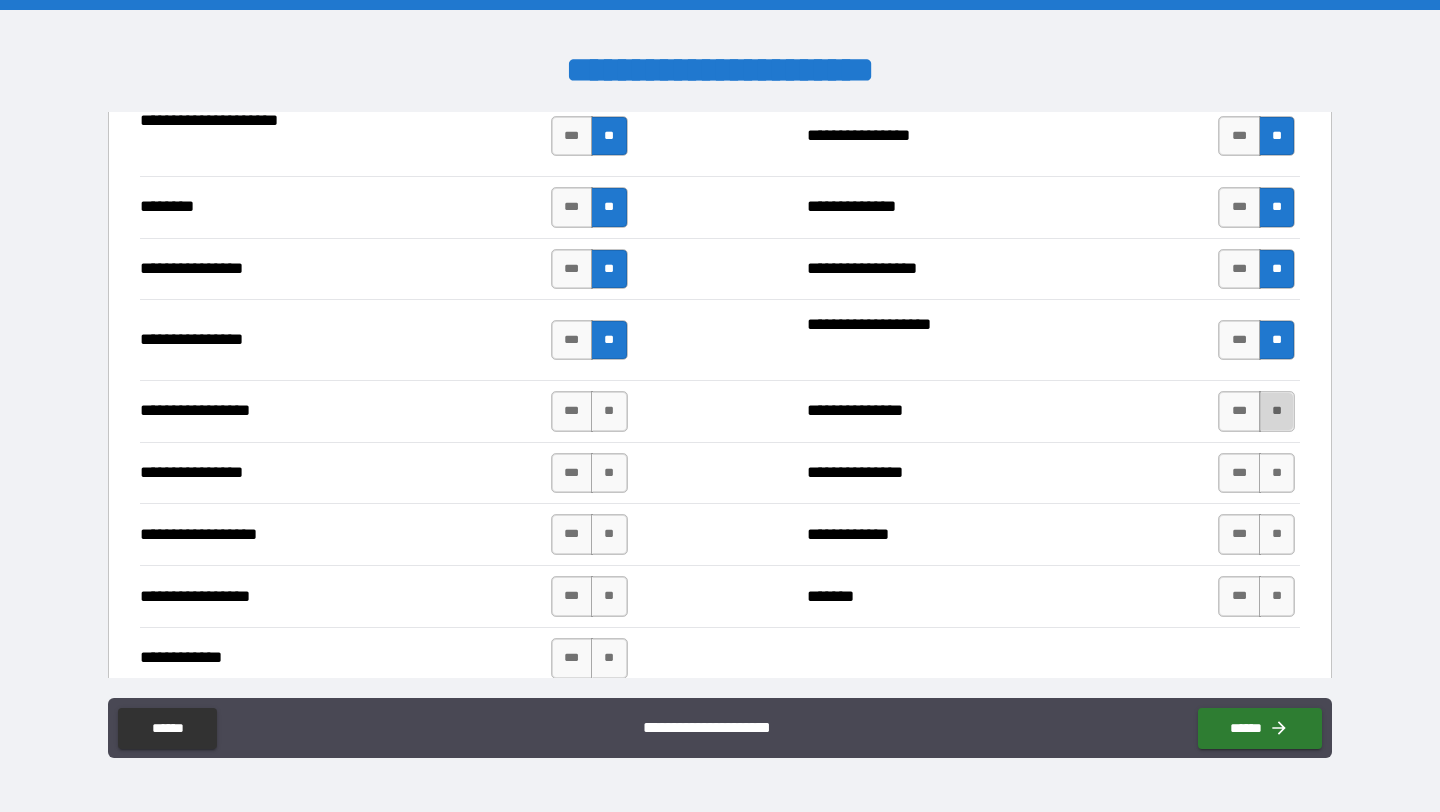 click on "**" at bounding box center [1277, 411] 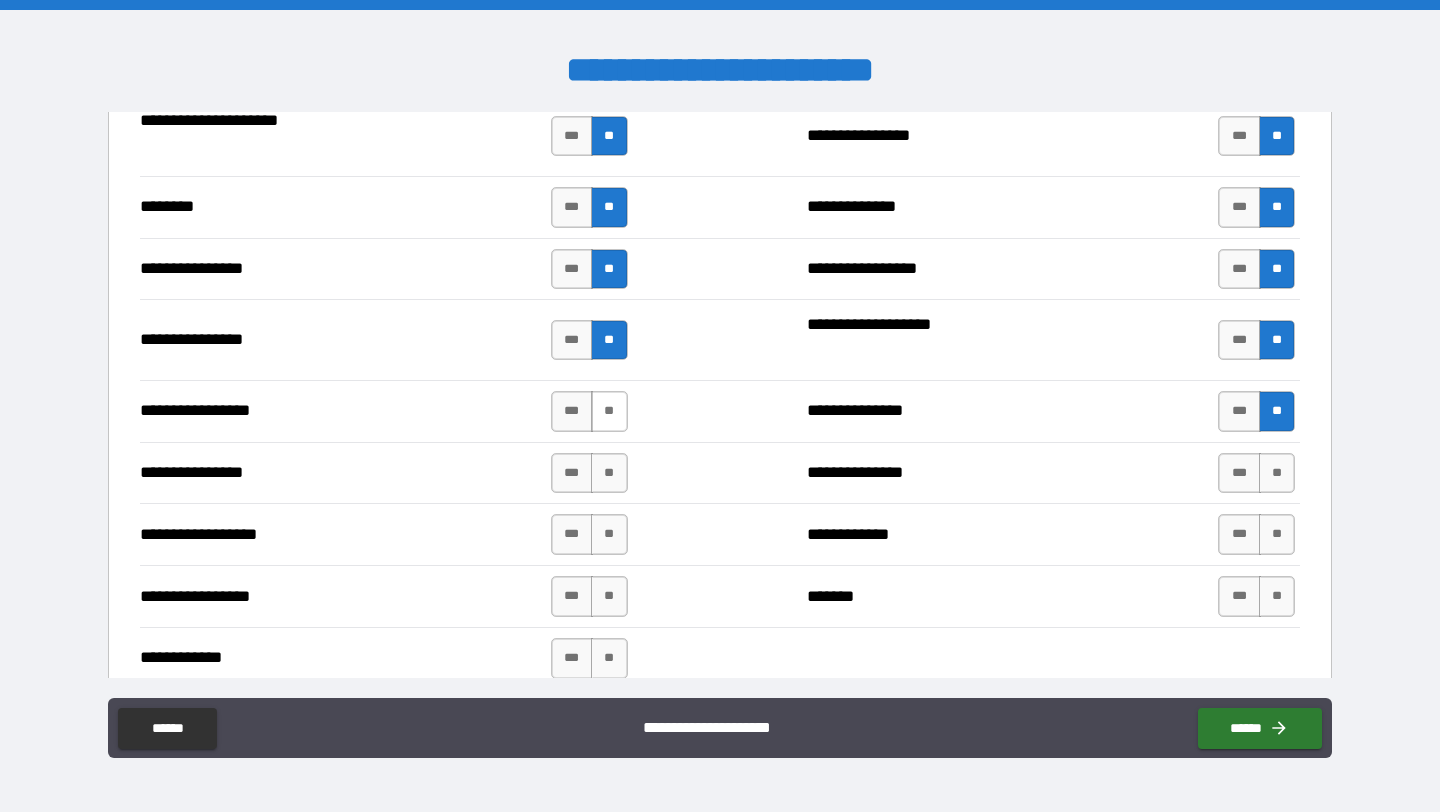 click on "**" at bounding box center [609, 411] 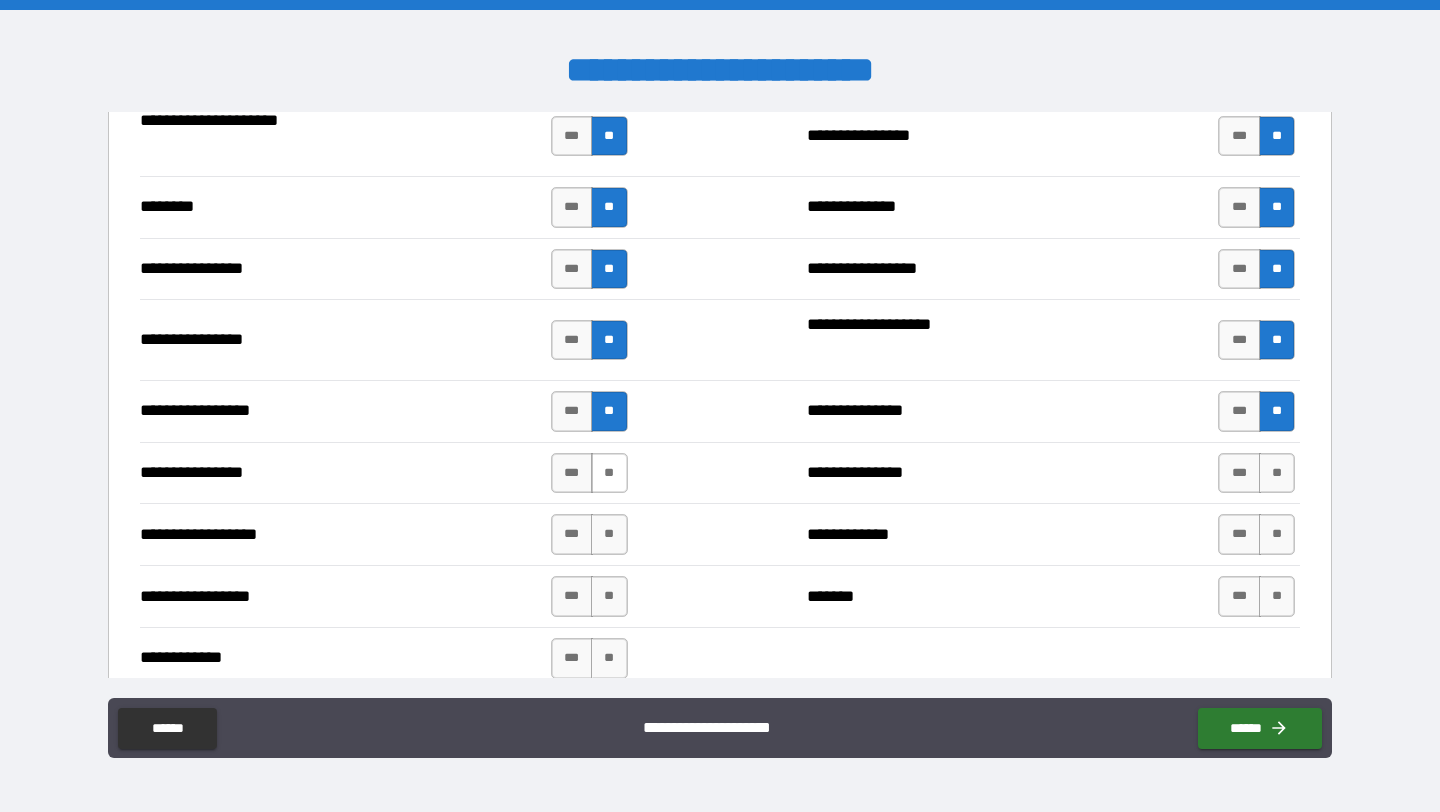 click on "**" at bounding box center (609, 473) 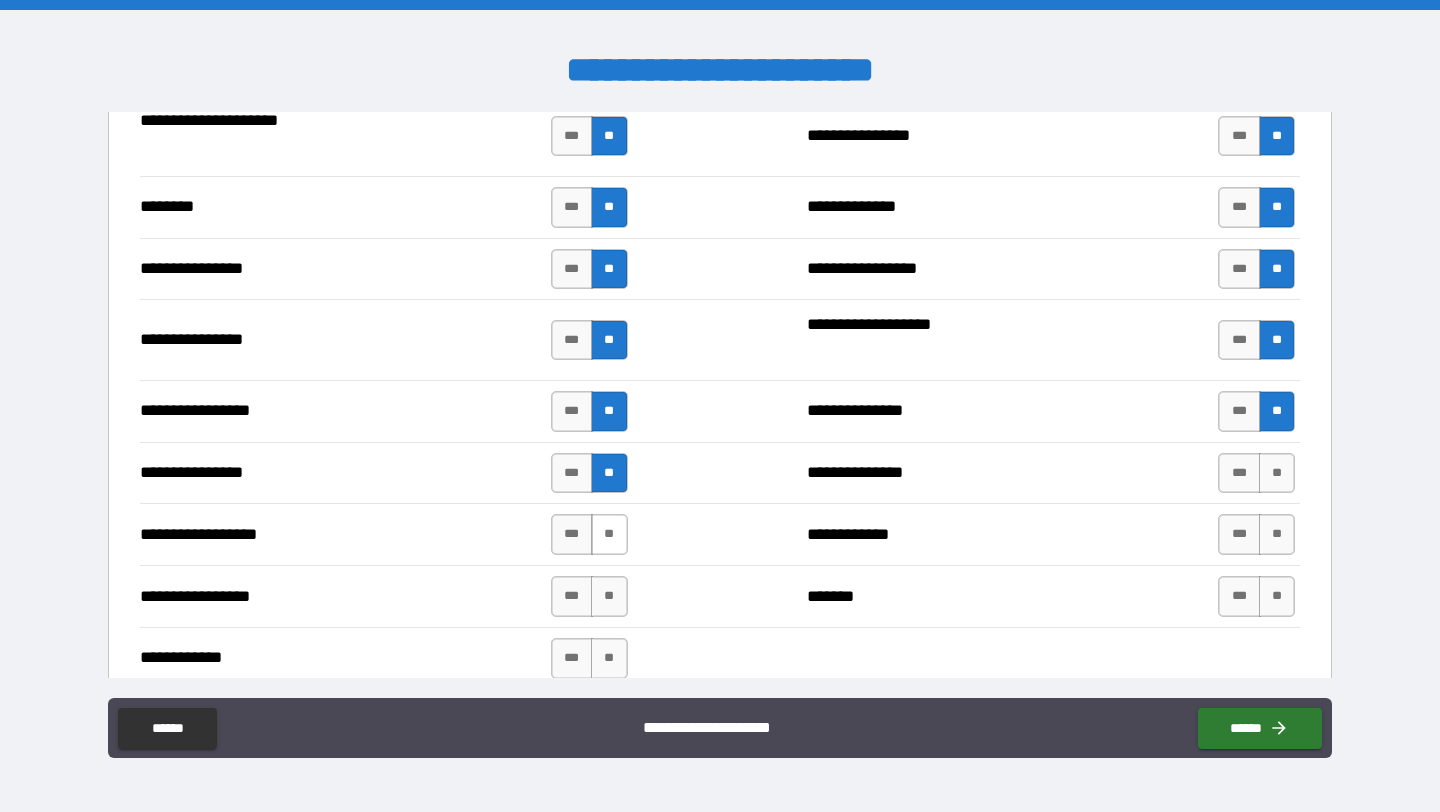 click on "**" at bounding box center [609, 534] 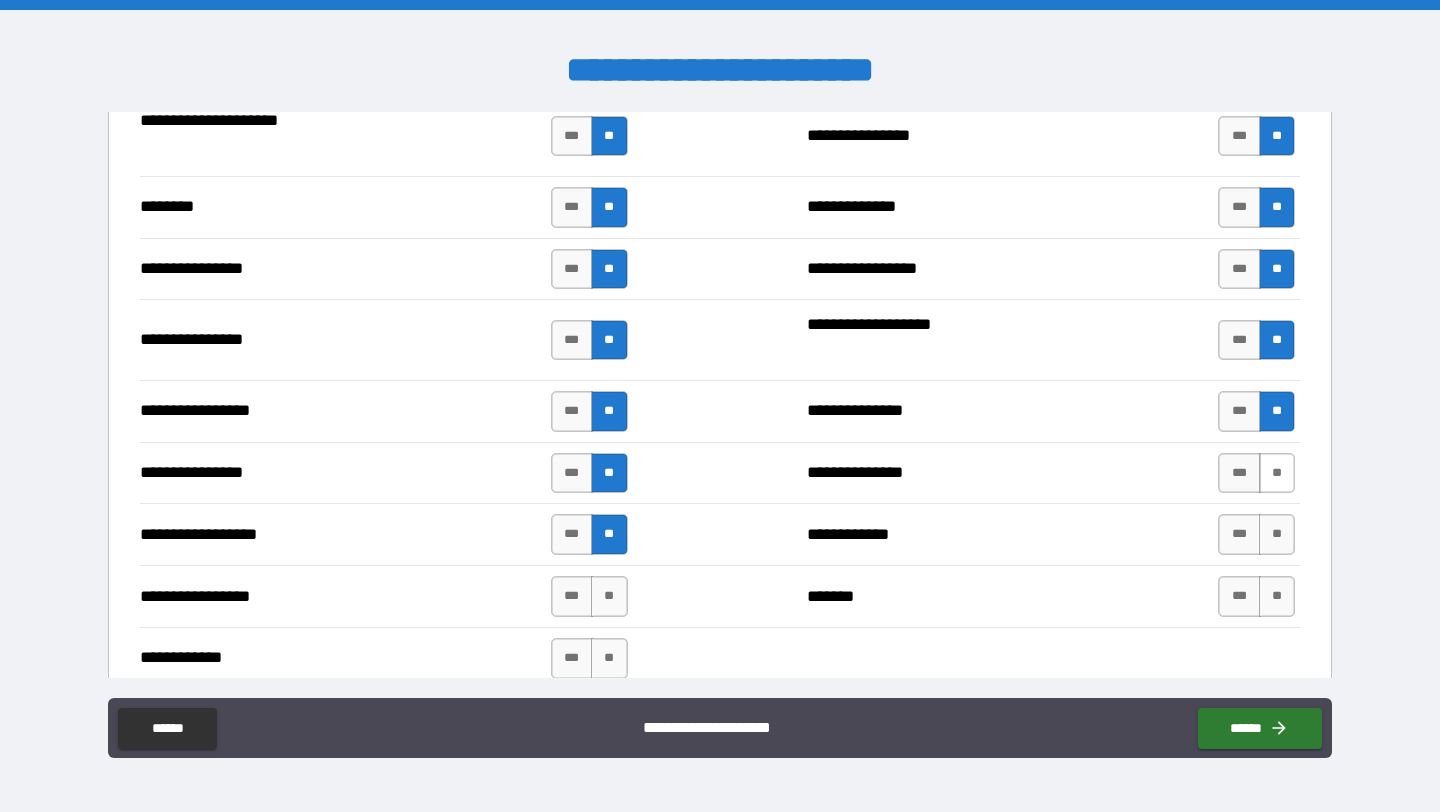 click on "**" at bounding box center (1277, 473) 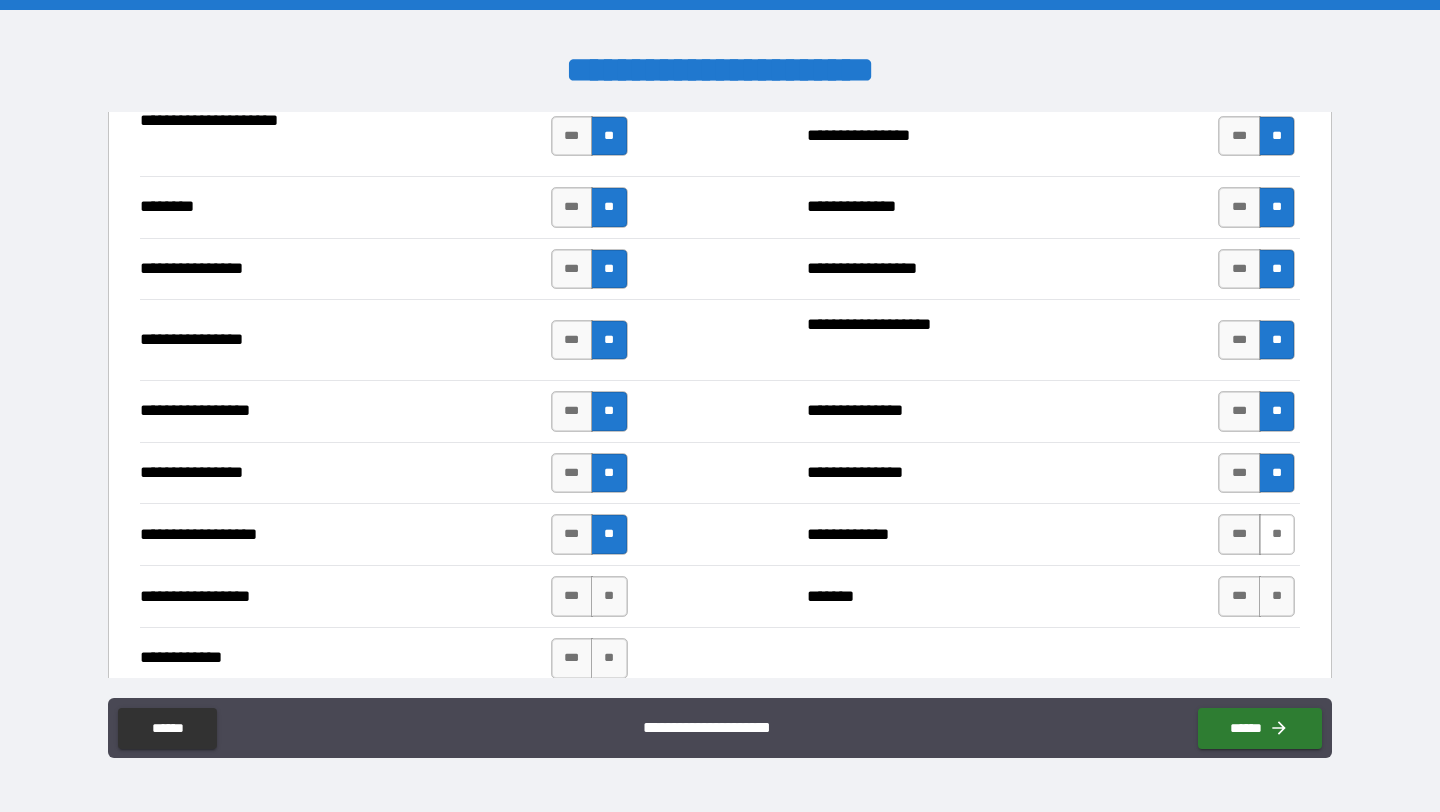 click on "**" at bounding box center (1277, 534) 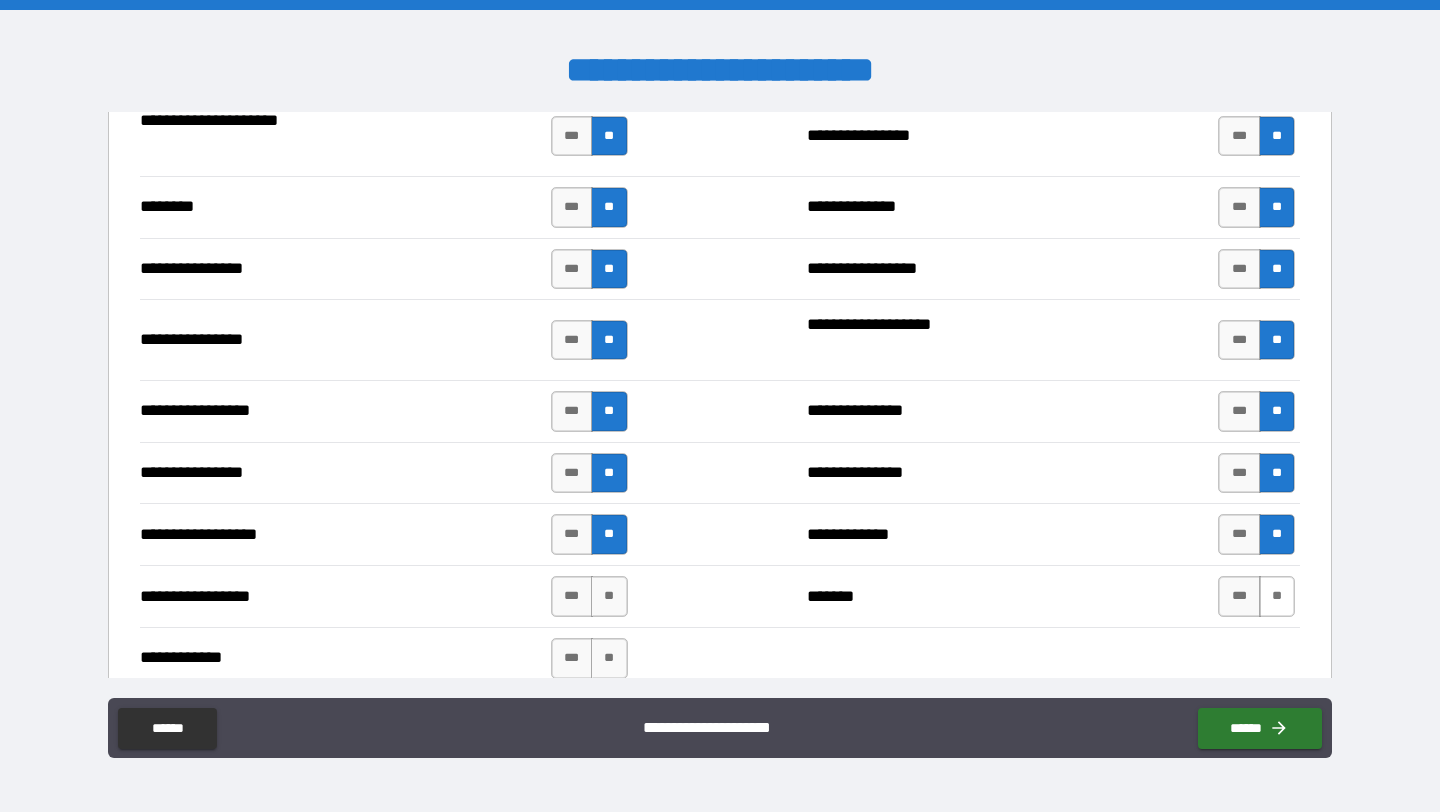 click on "**" at bounding box center [1277, 596] 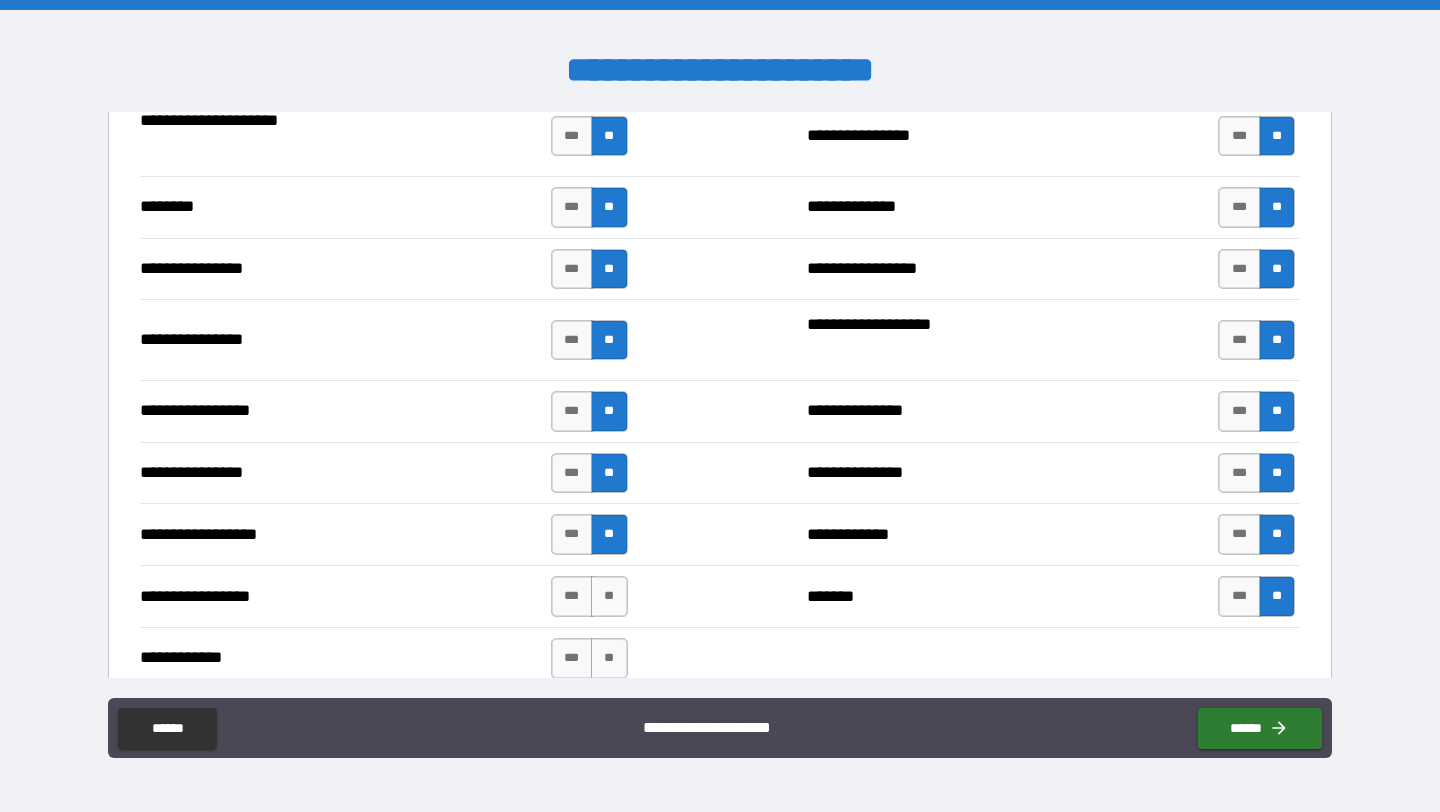 click on "*** **" at bounding box center [592, 596] 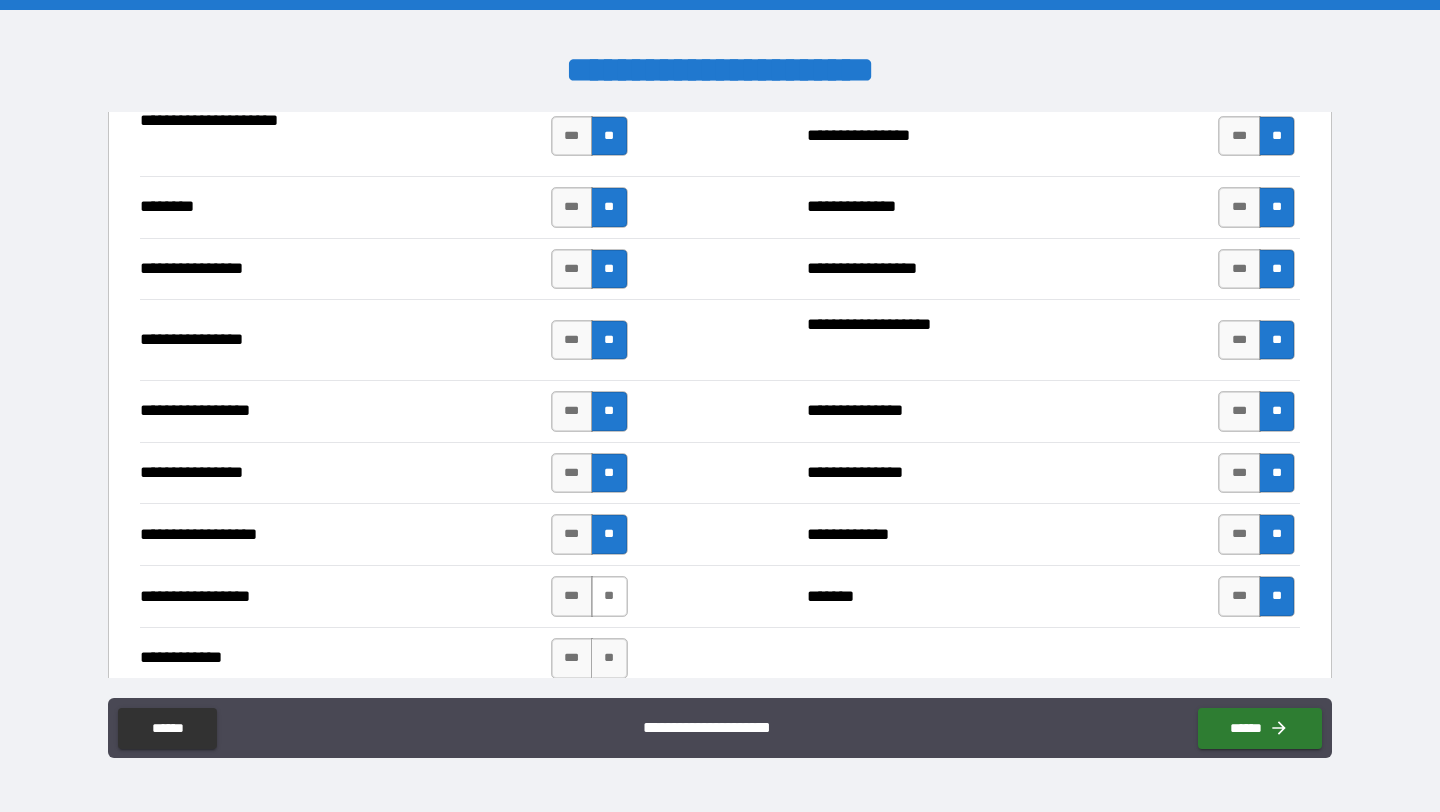 click on "**" at bounding box center [609, 596] 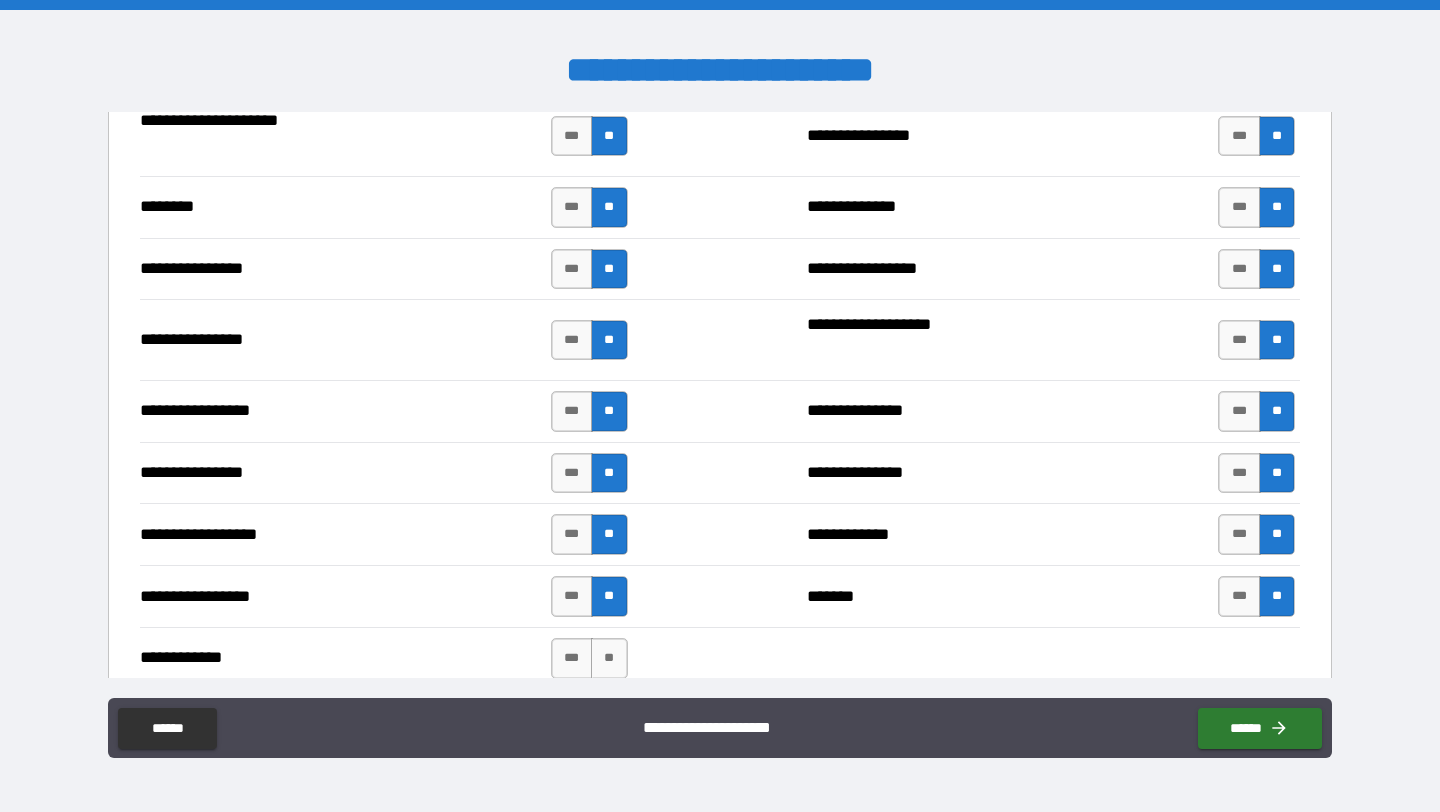 click on "**********" at bounding box center [720, 658] 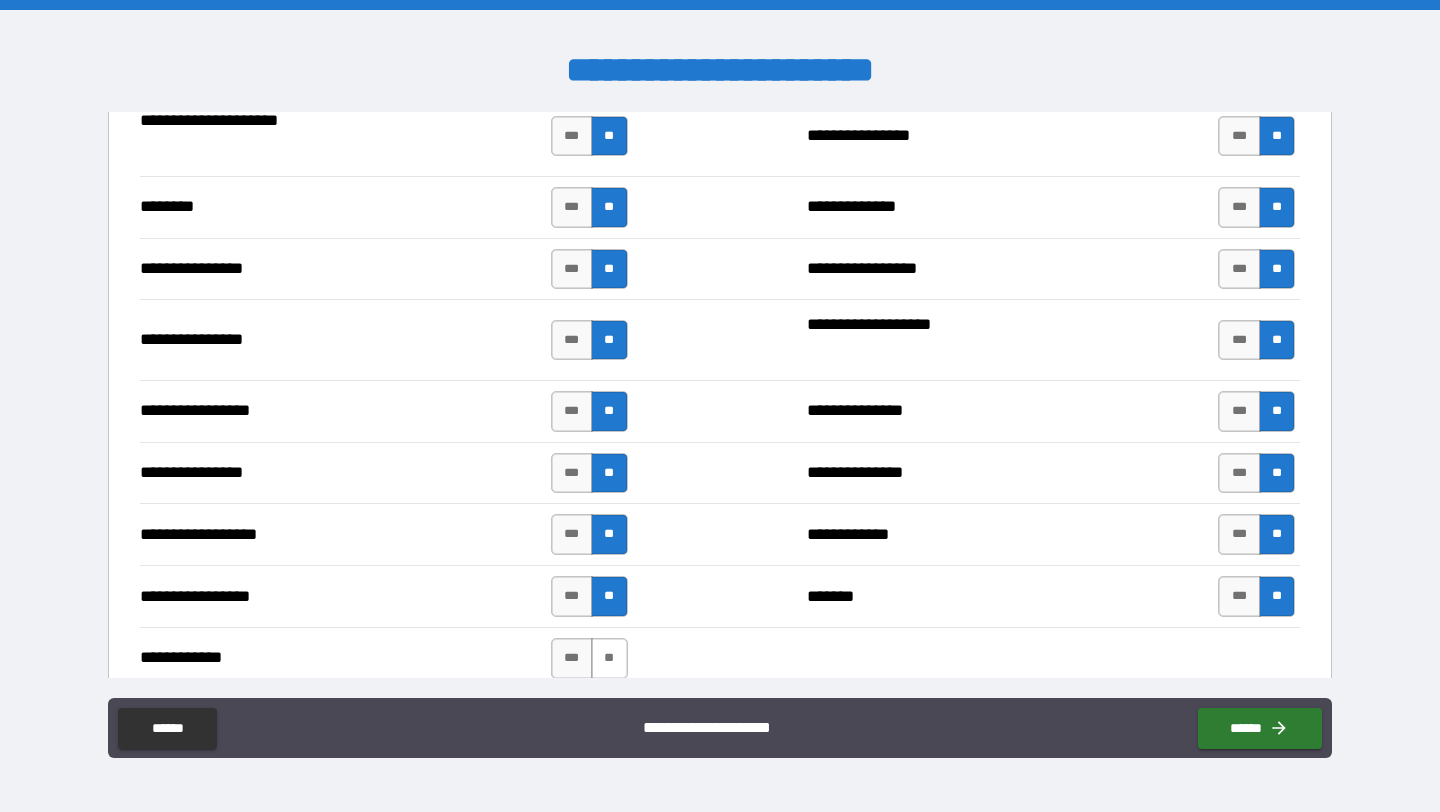 click on "**" at bounding box center (609, 658) 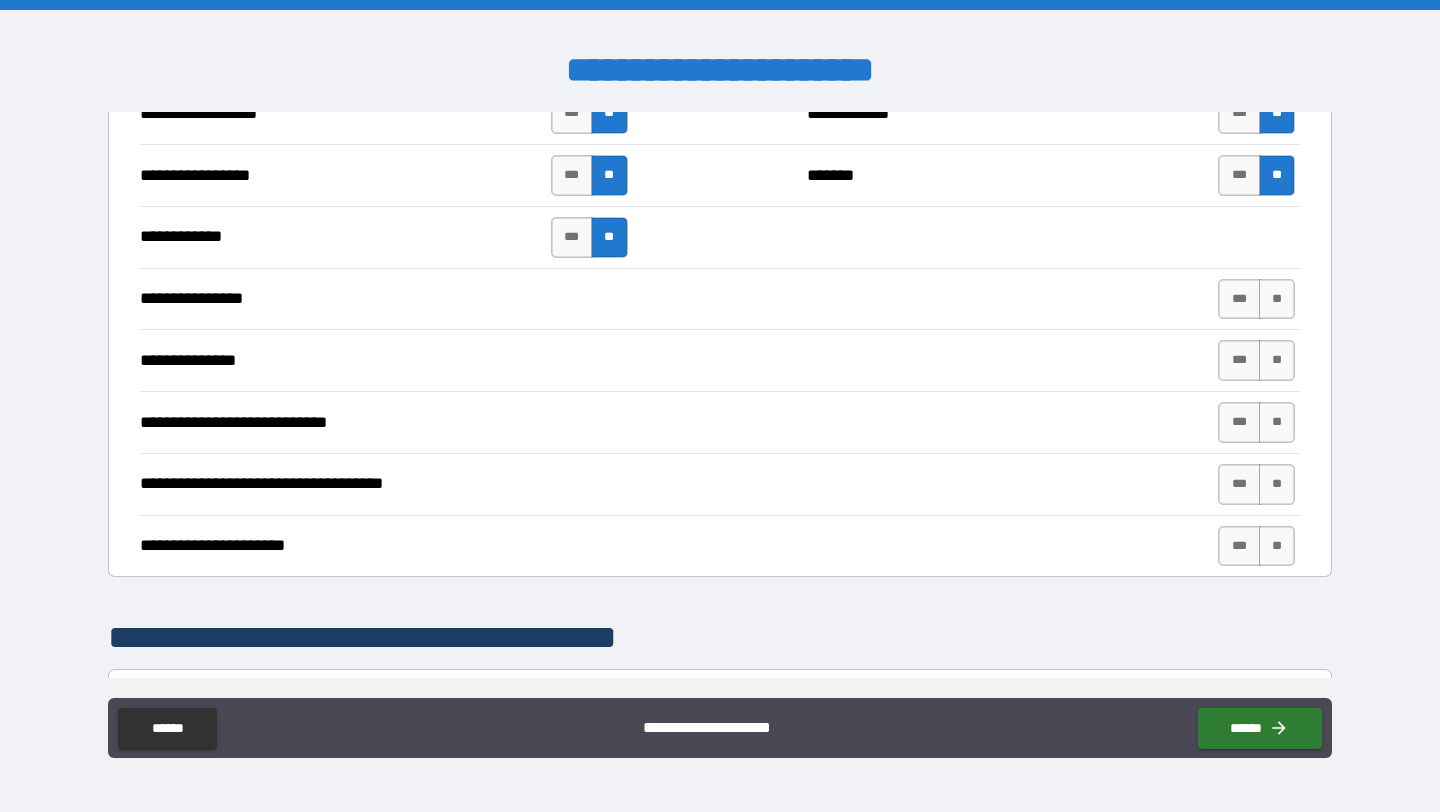 scroll, scrollTop: 3940, scrollLeft: 0, axis: vertical 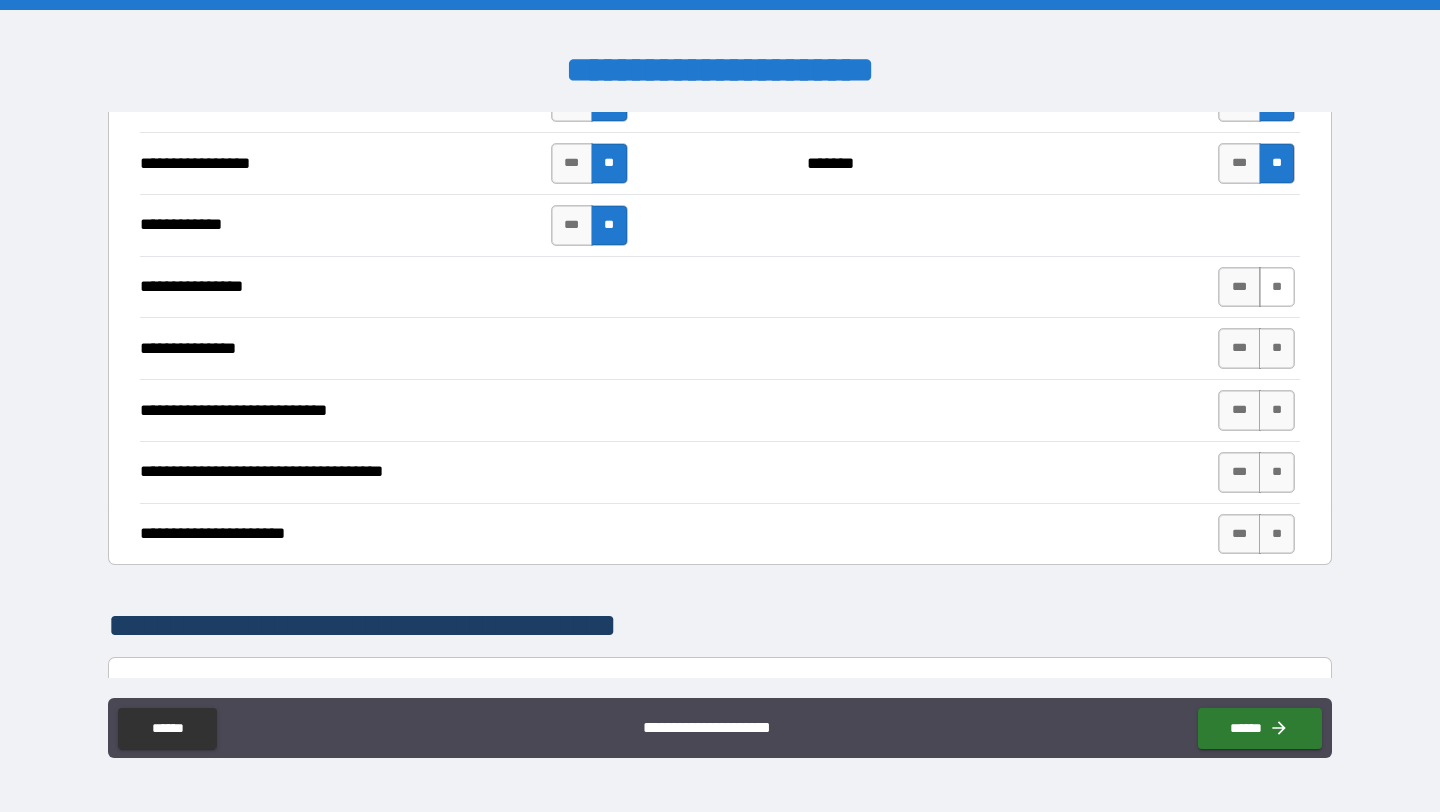 click on "**" at bounding box center [1277, 287] 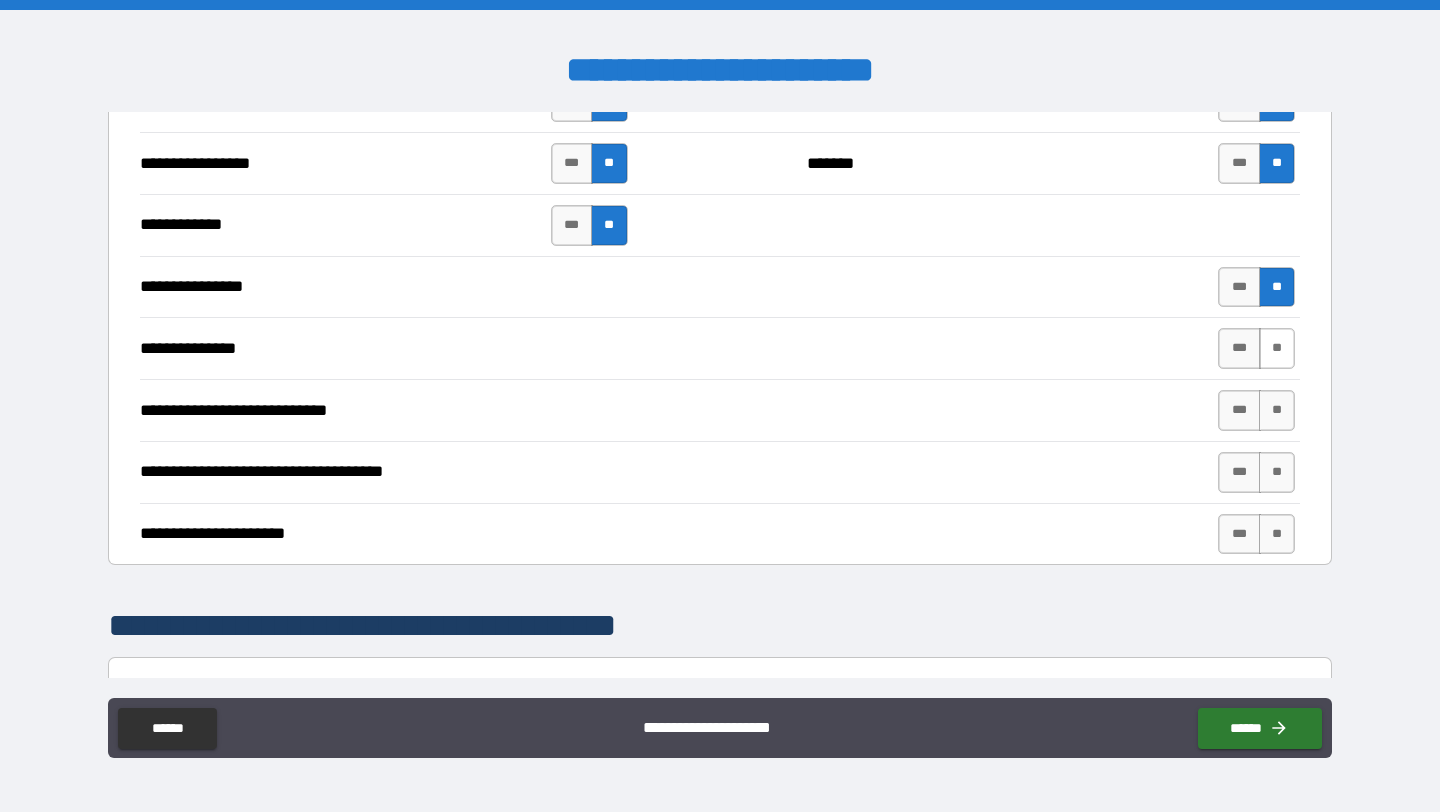 click on "**" at bounding box center (1277, 348) 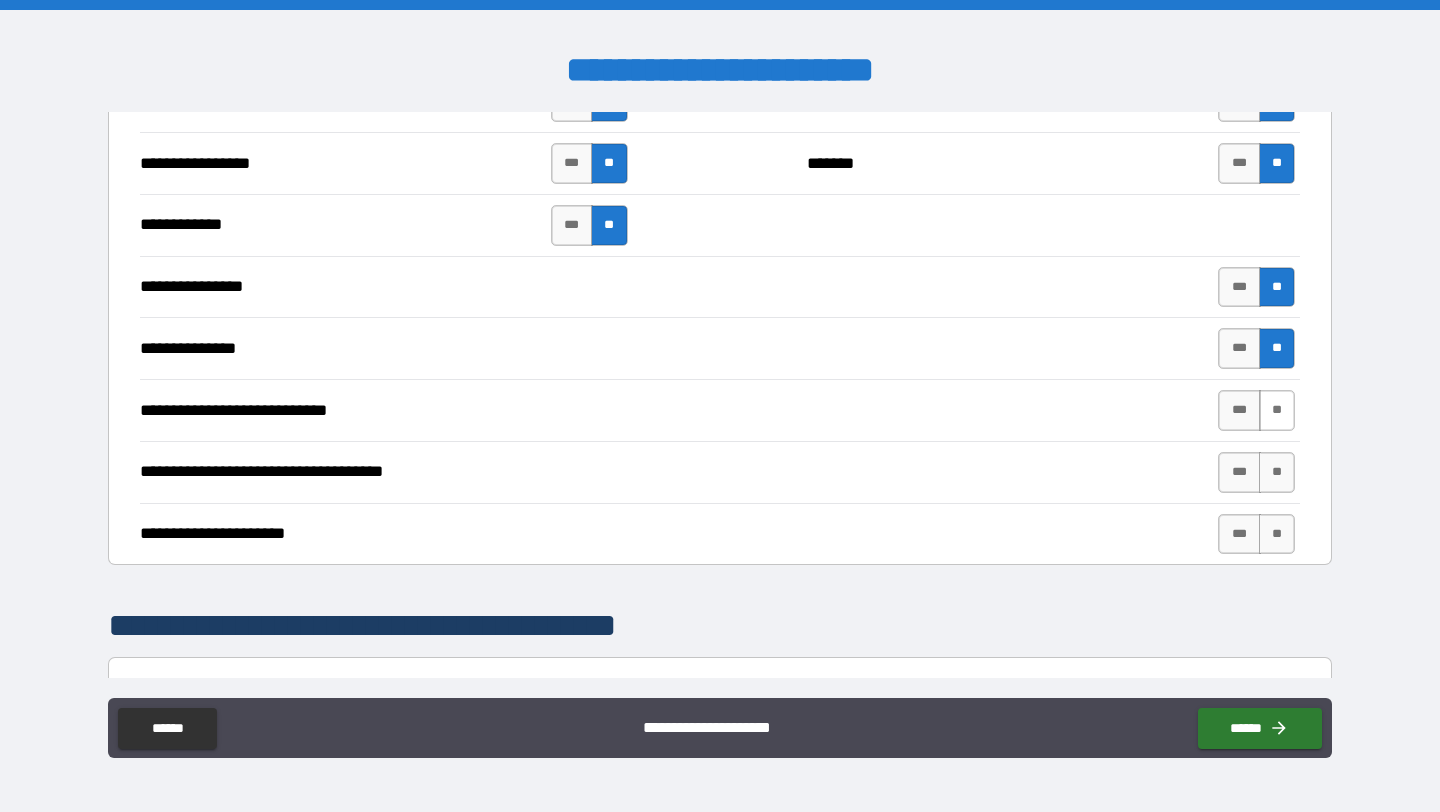 click on "**" at bounding box center (1277, 410) 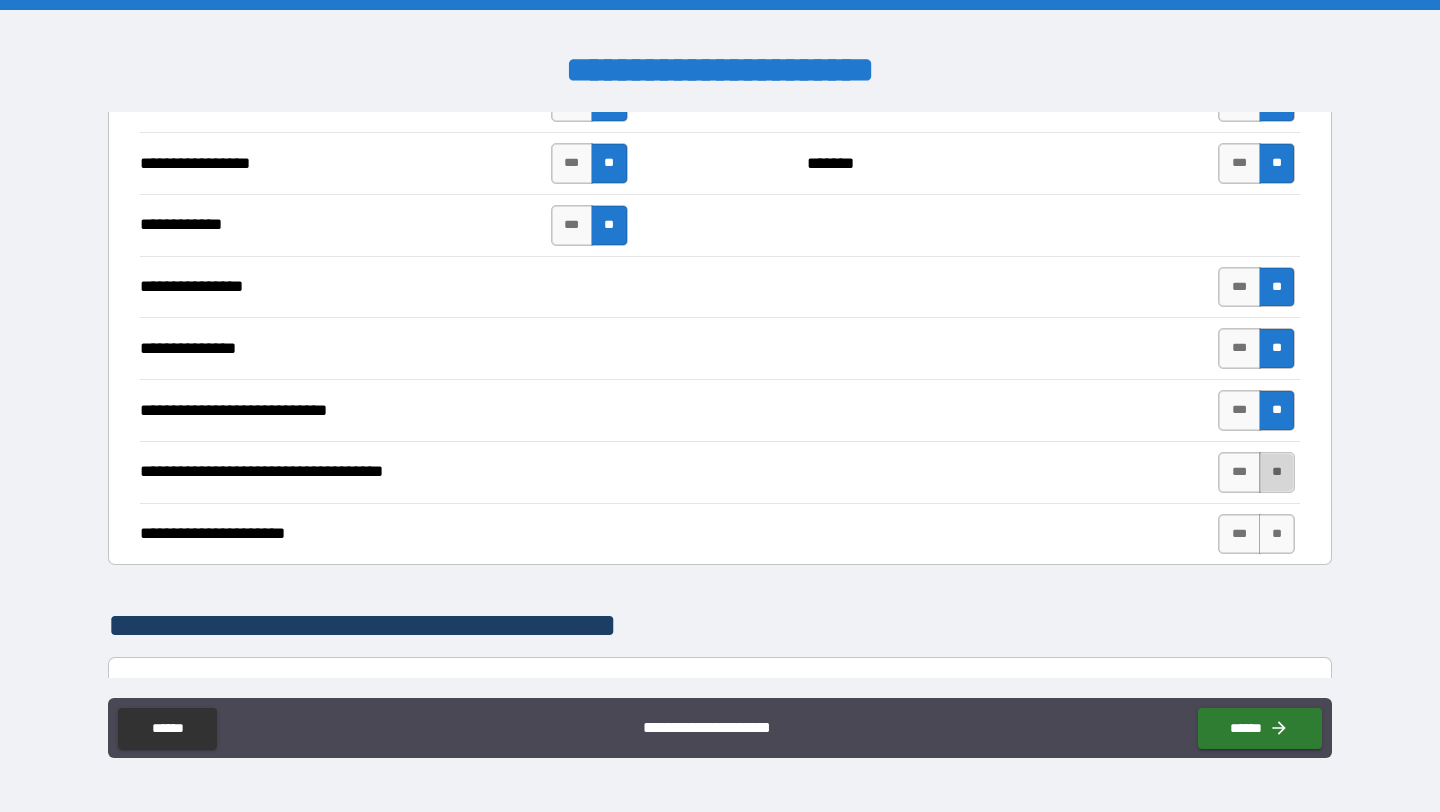 click on "**" at bounding box center [1277, 472] 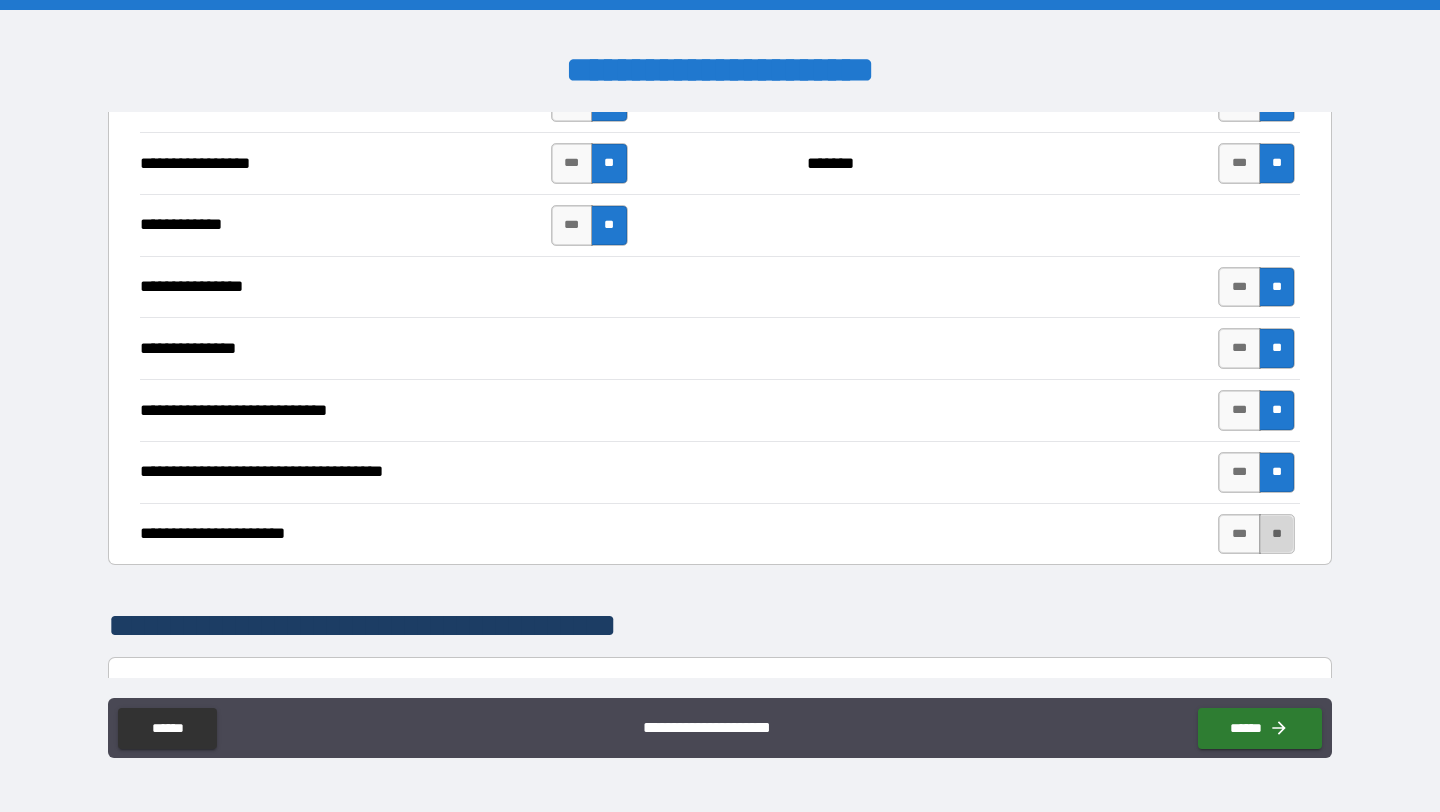 click on "**" at bounding box center (1277, 534) 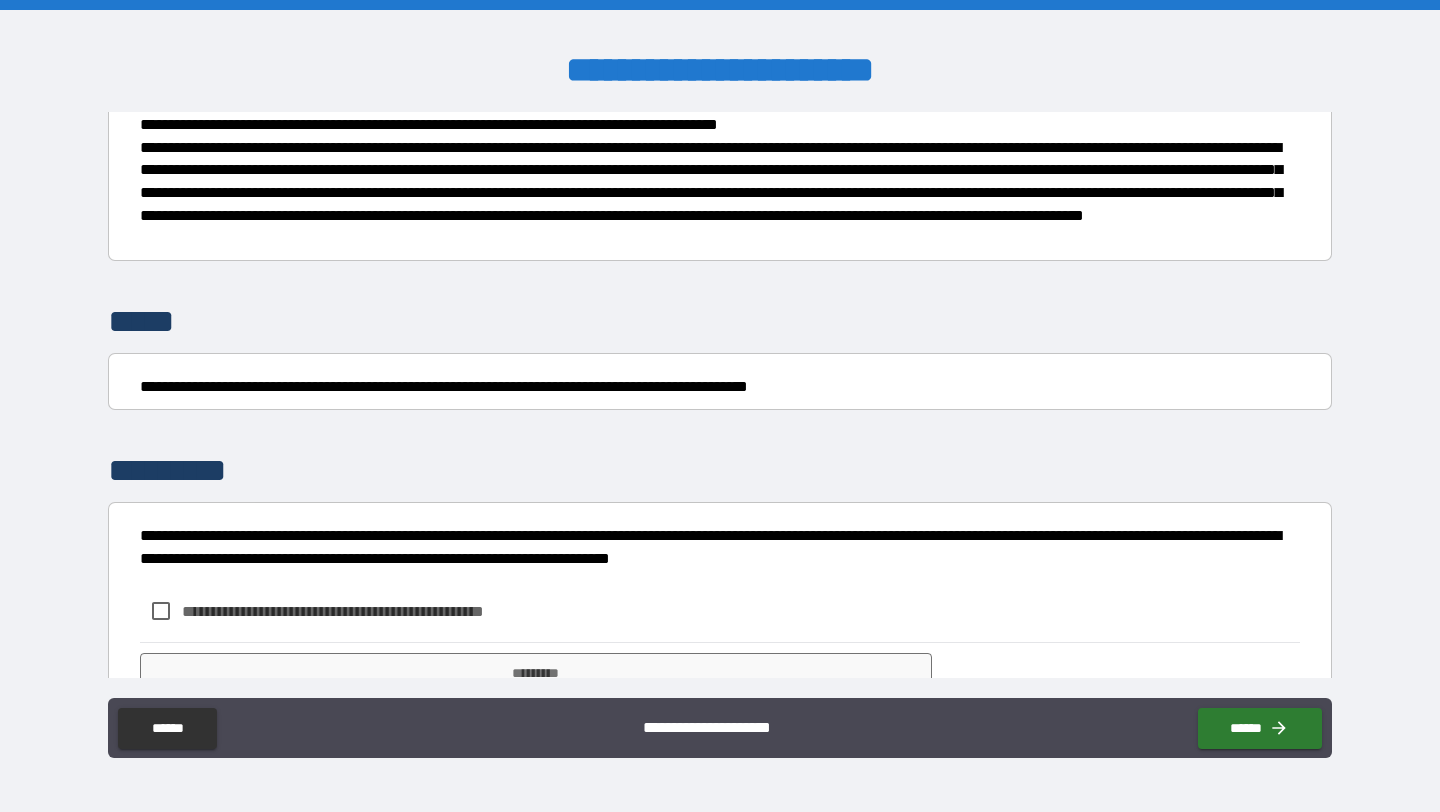scroll, scrollTop: 5930, scrollLeft: 0, axis: vertical 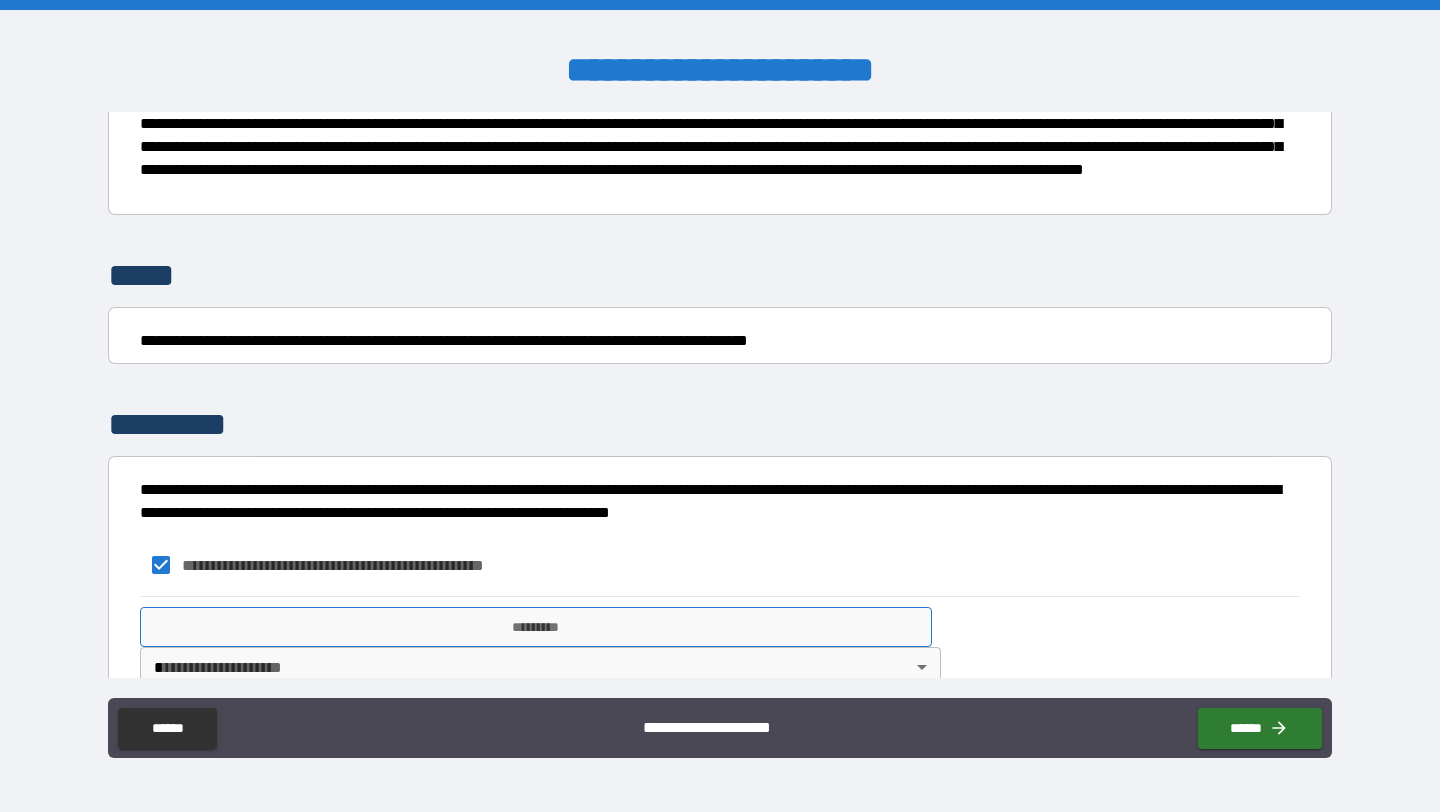 click on "*********" at bounding box center [536, 627] 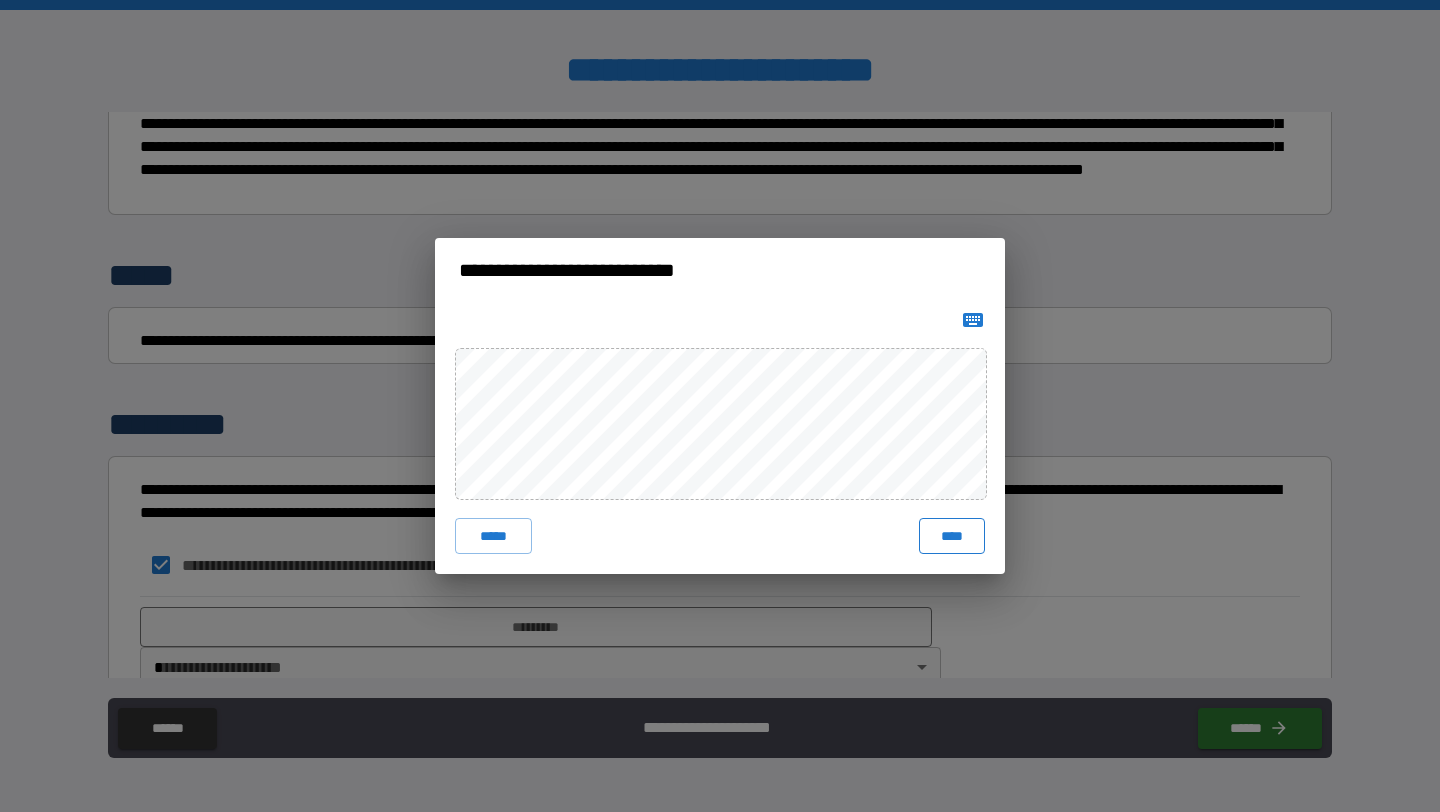 click on "****" at bounding box center [952, 536] 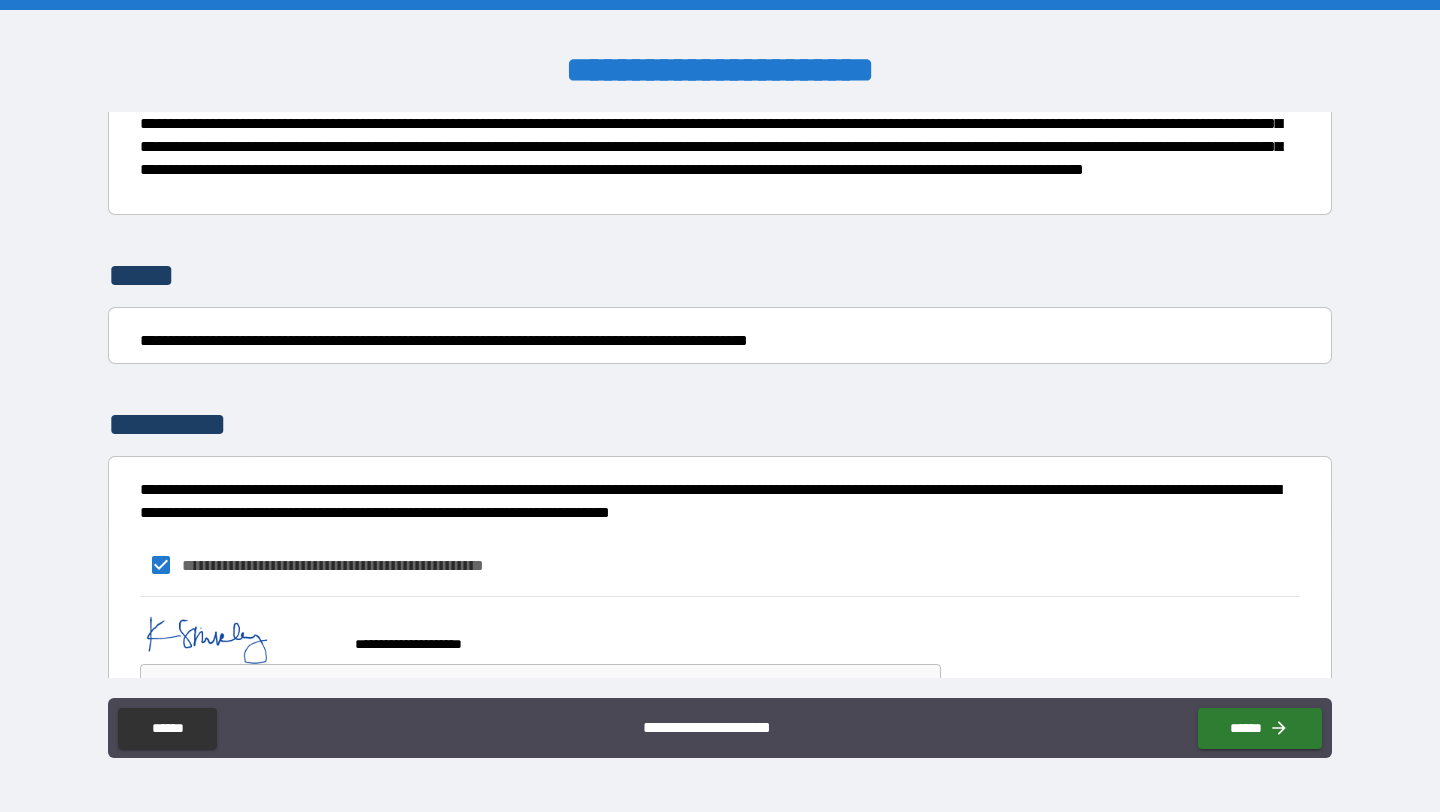 scroll, scrollTop: 5987, scrollLeft: 0, axis: vertical 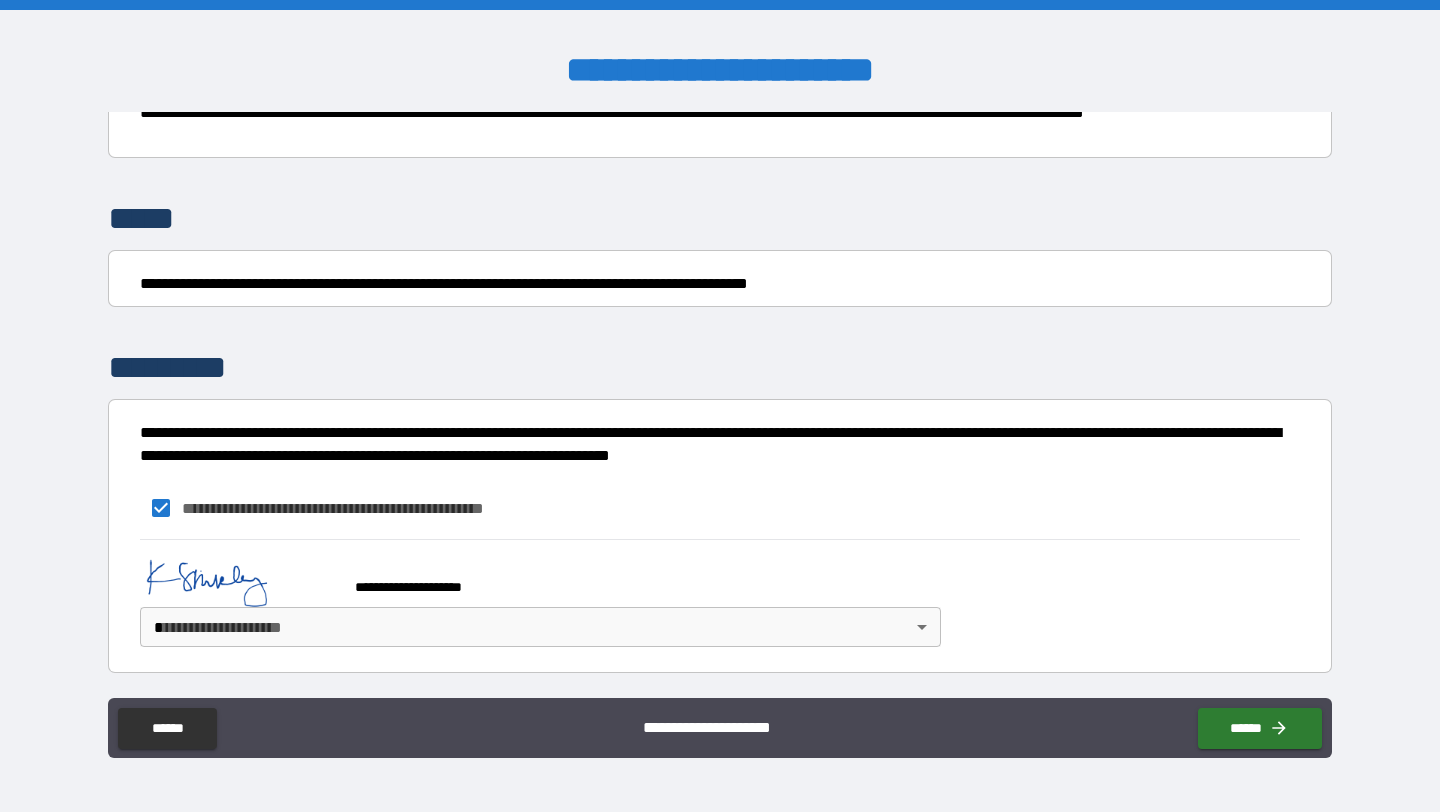 click on "**********" at bounding box center (720, 406) 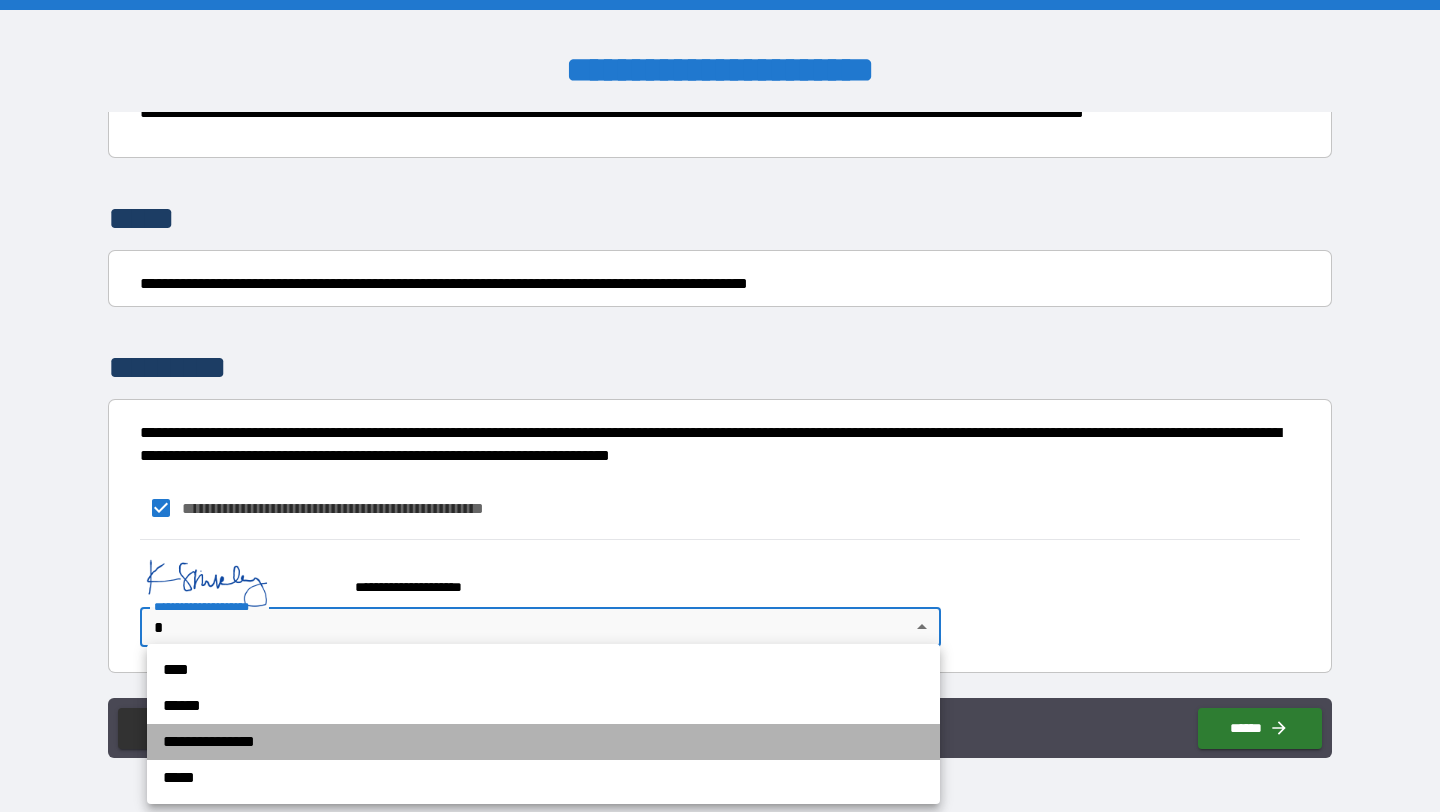 click on "**********" at bounding box center [543, 742] 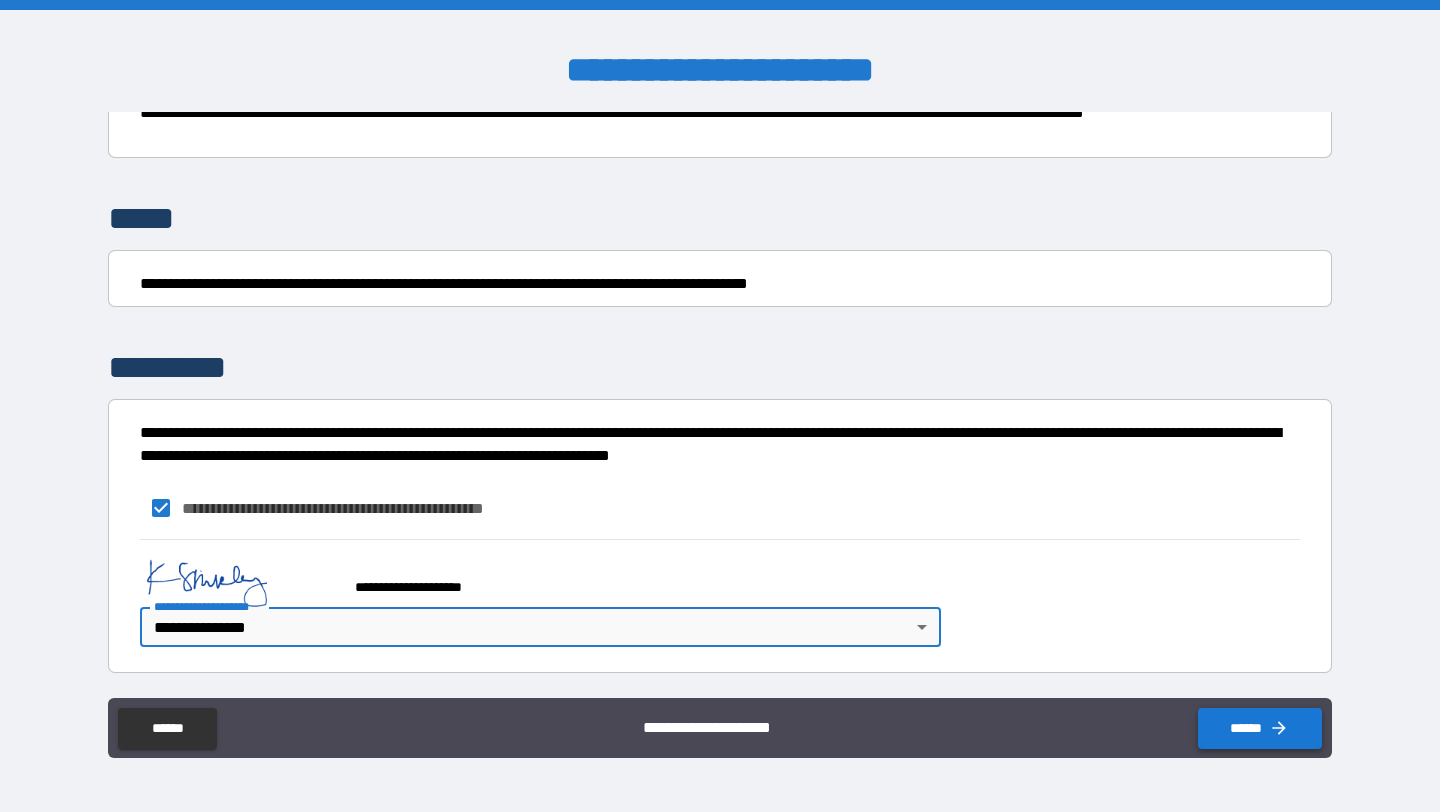 click on "******" at bounding box center [1260, 728] 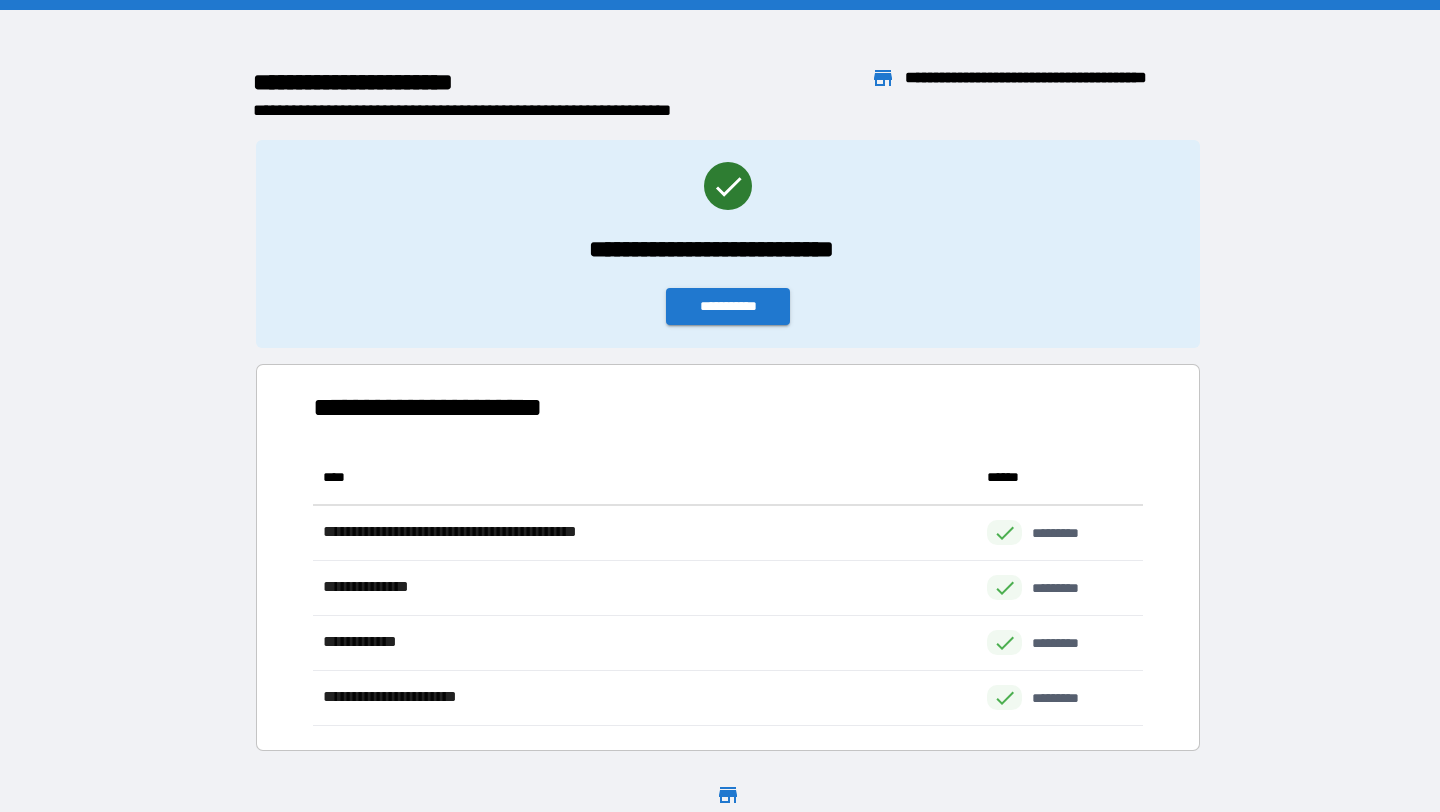 scroll, scrollTop: 1, scrollLeft: 1, axis: both 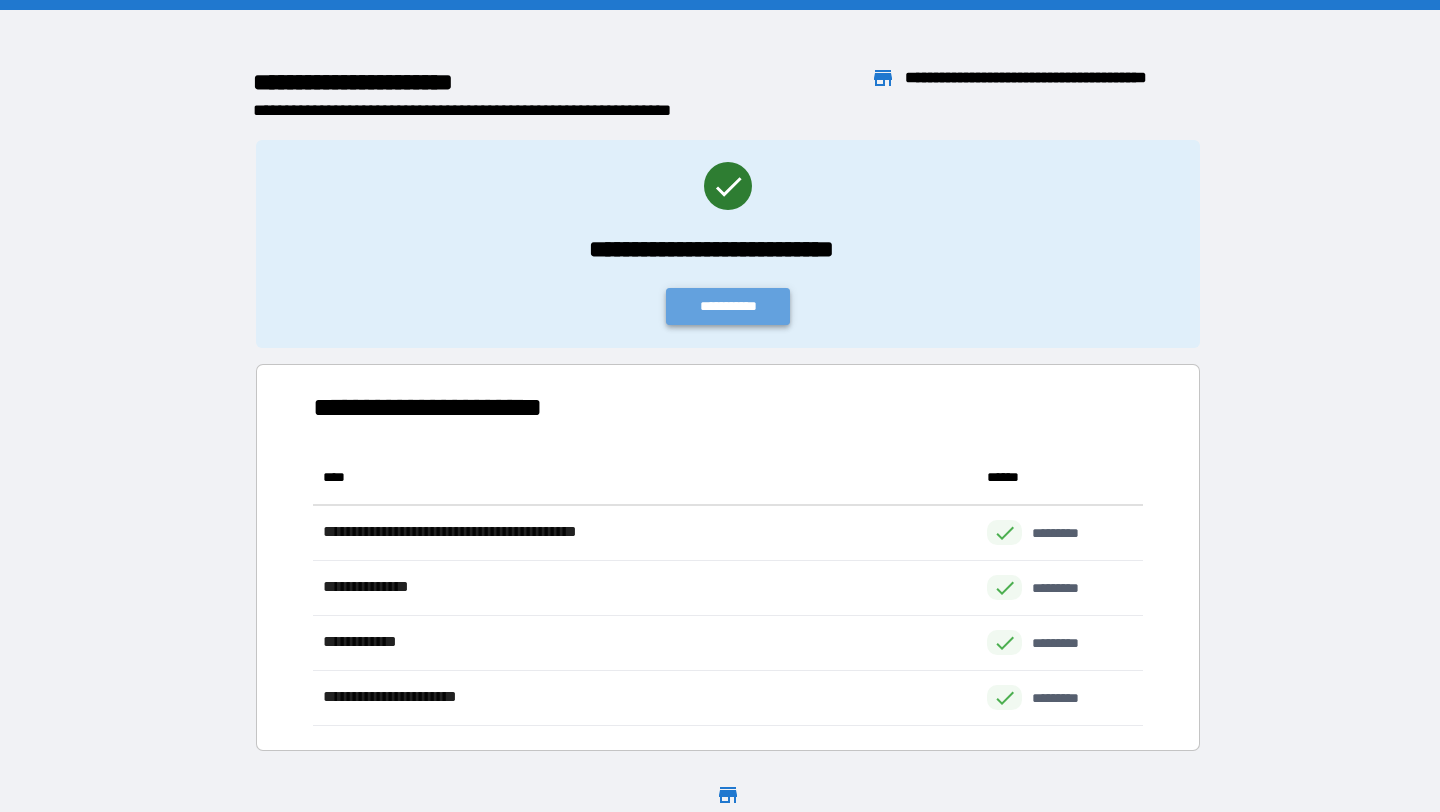 click on "**********" at bounding box center (728, 306) 